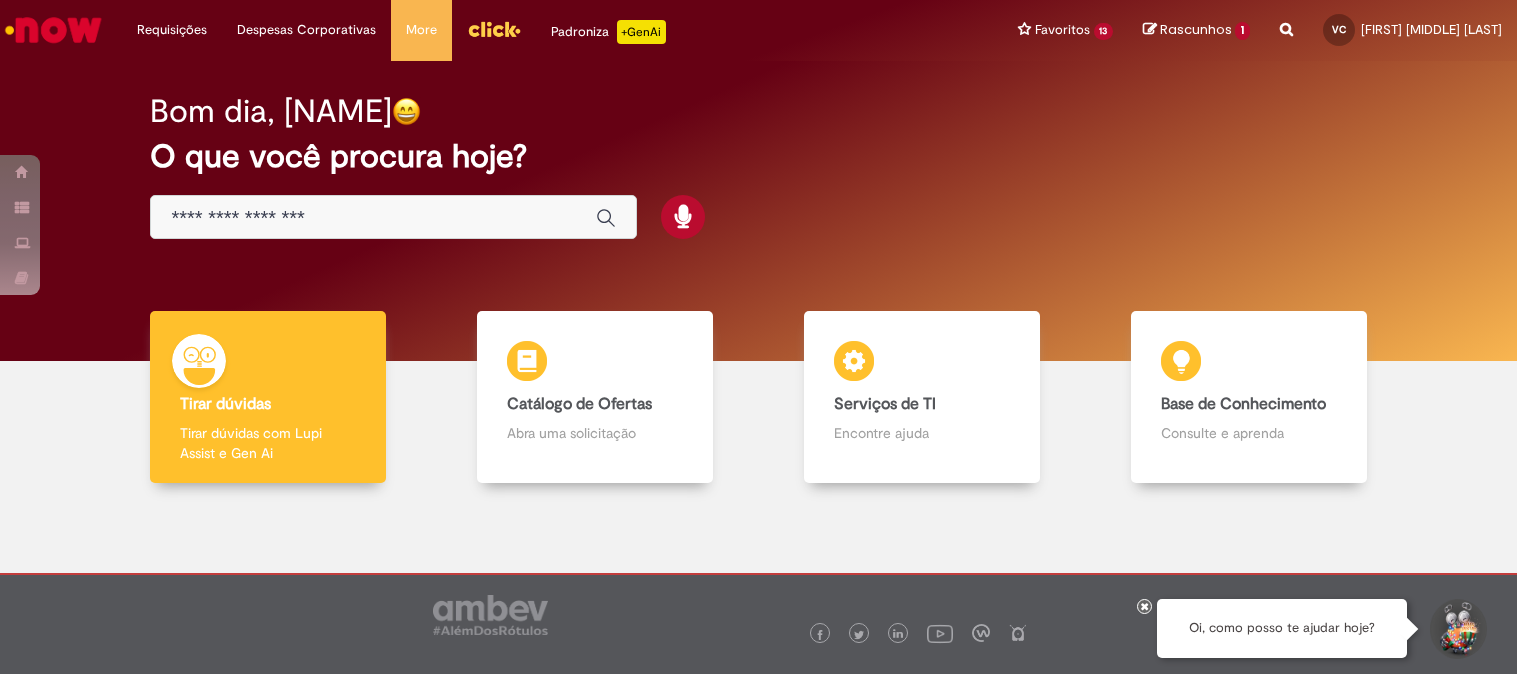 scroll, scrollTop: 0, scrollLeft: 0, axis: both 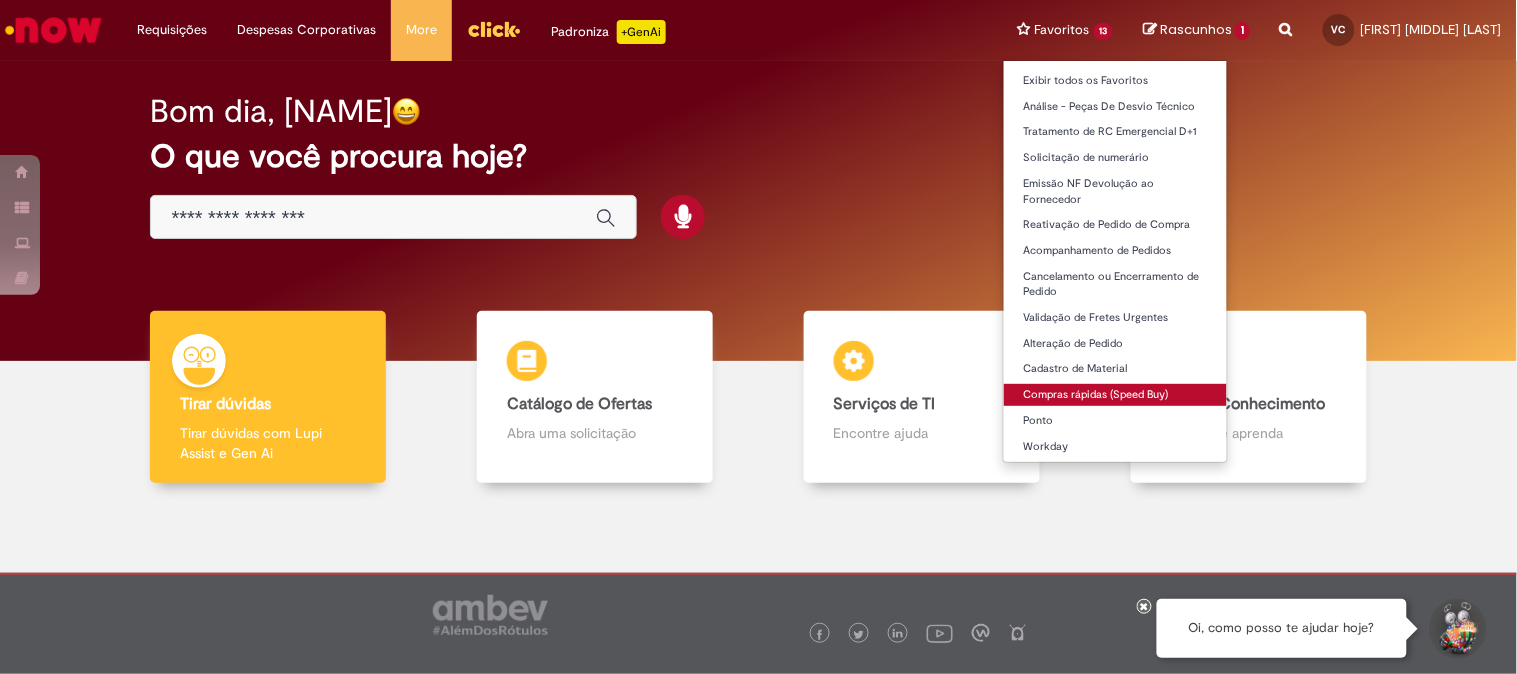 click on "Compras rápidas (Speed Buy)" at bounding box center [1116, 395] 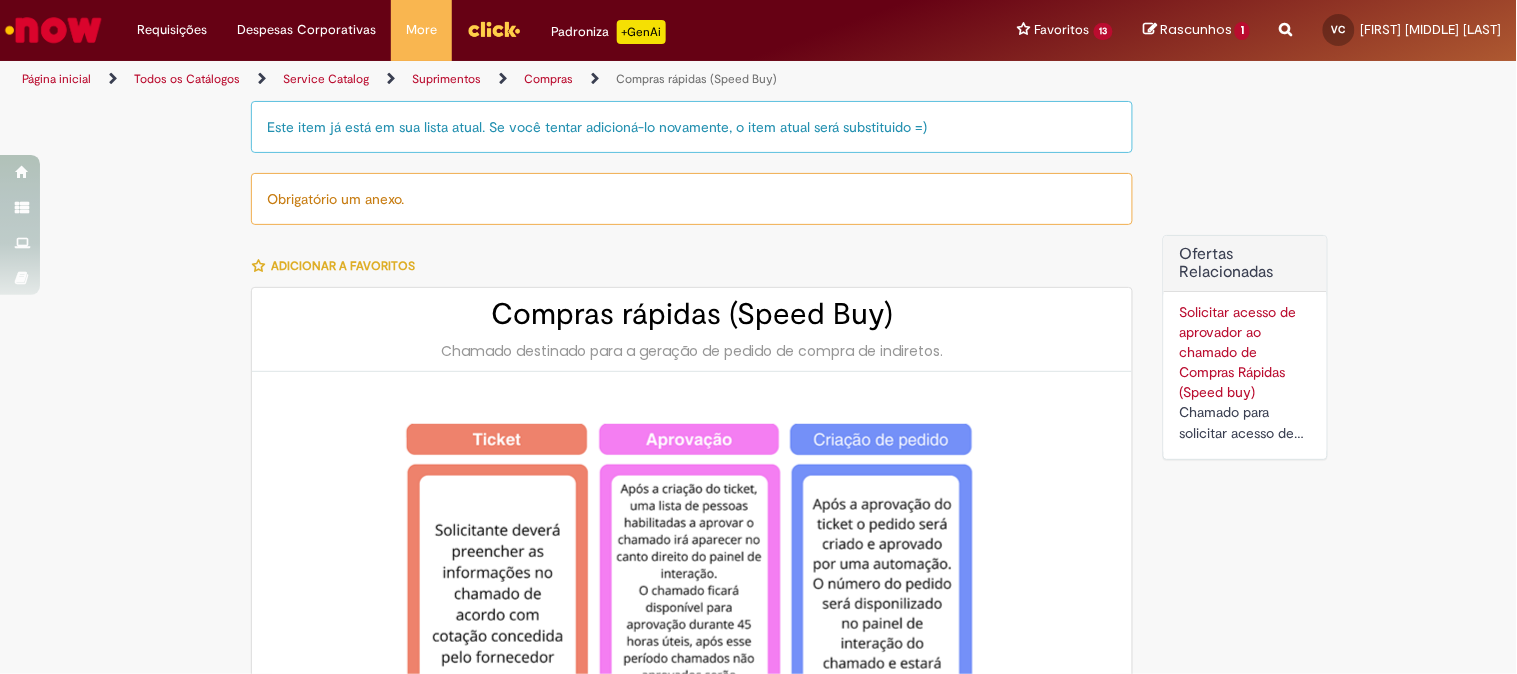 type on "********" 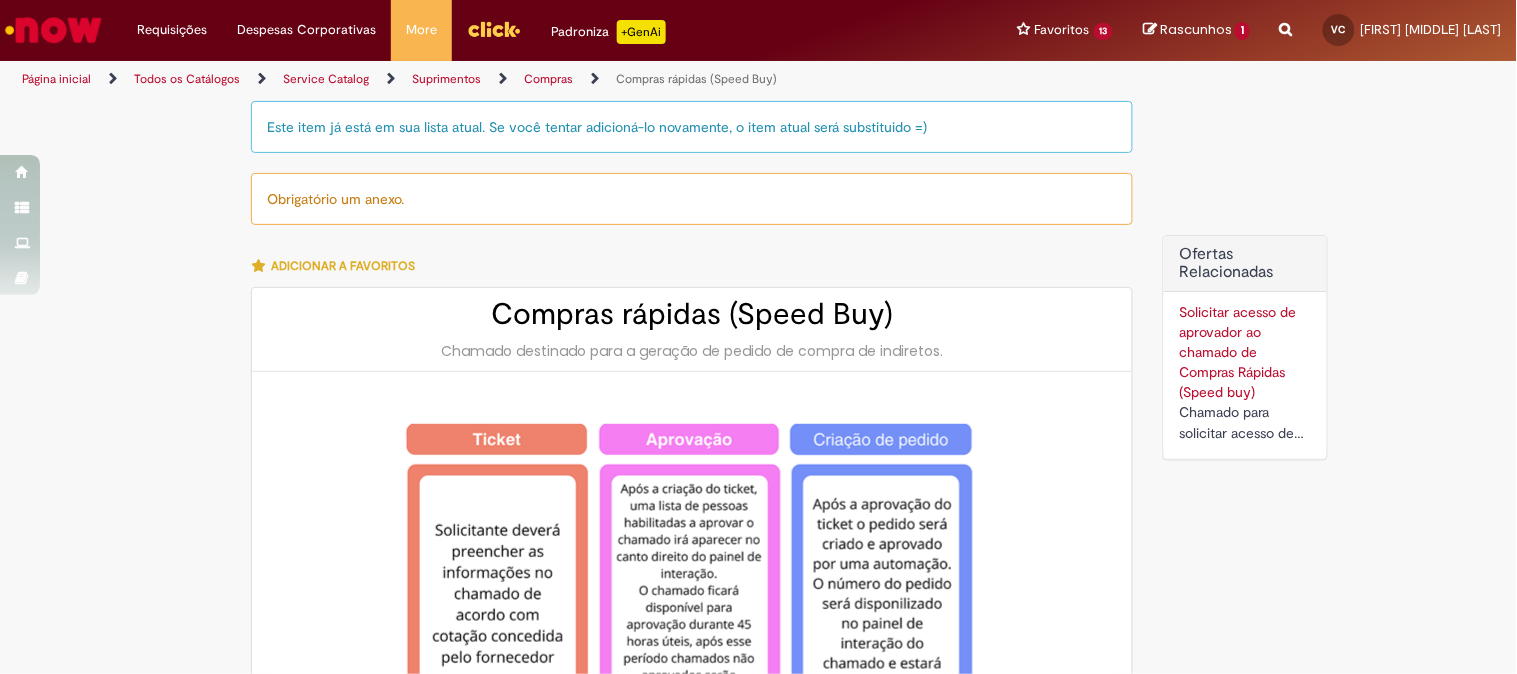 type on "**********" 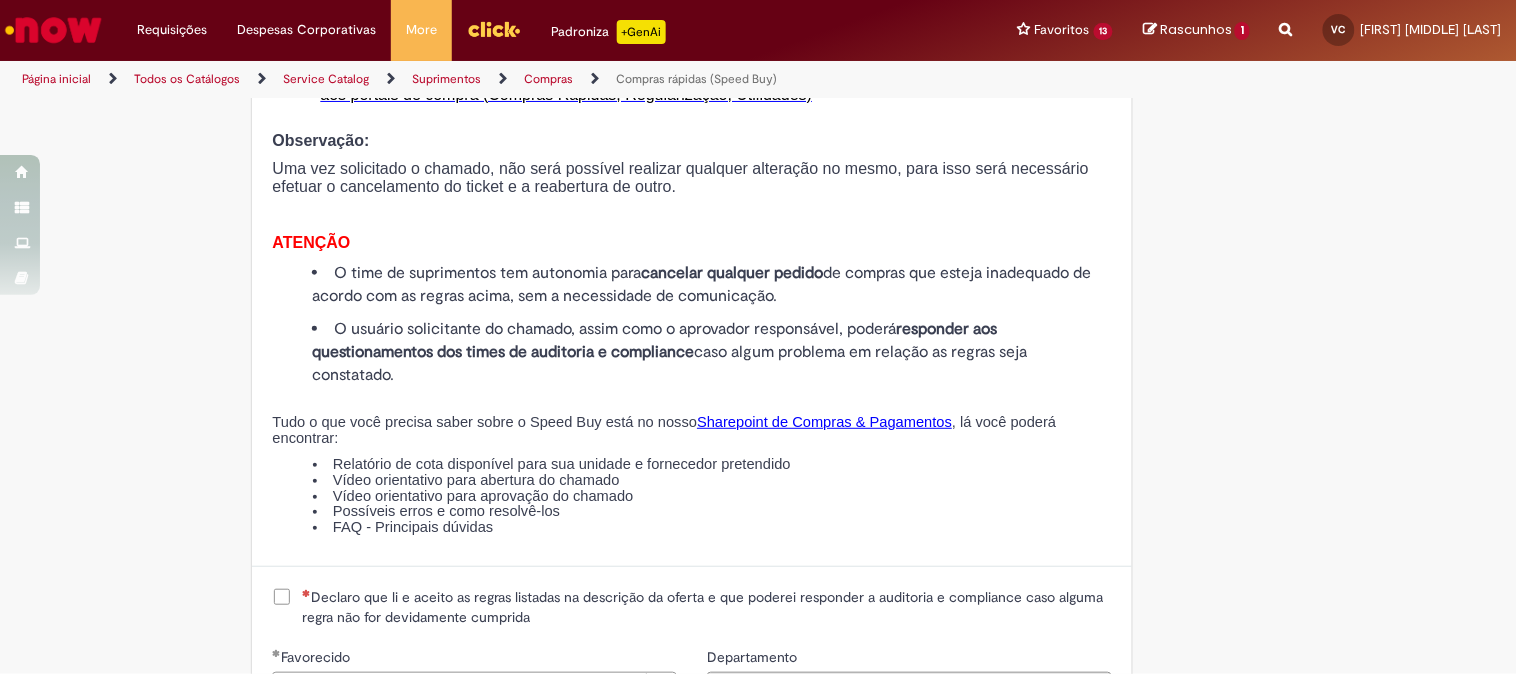 scroll, scrollTop: 1666, scrollLeft: 0, axis: vertical 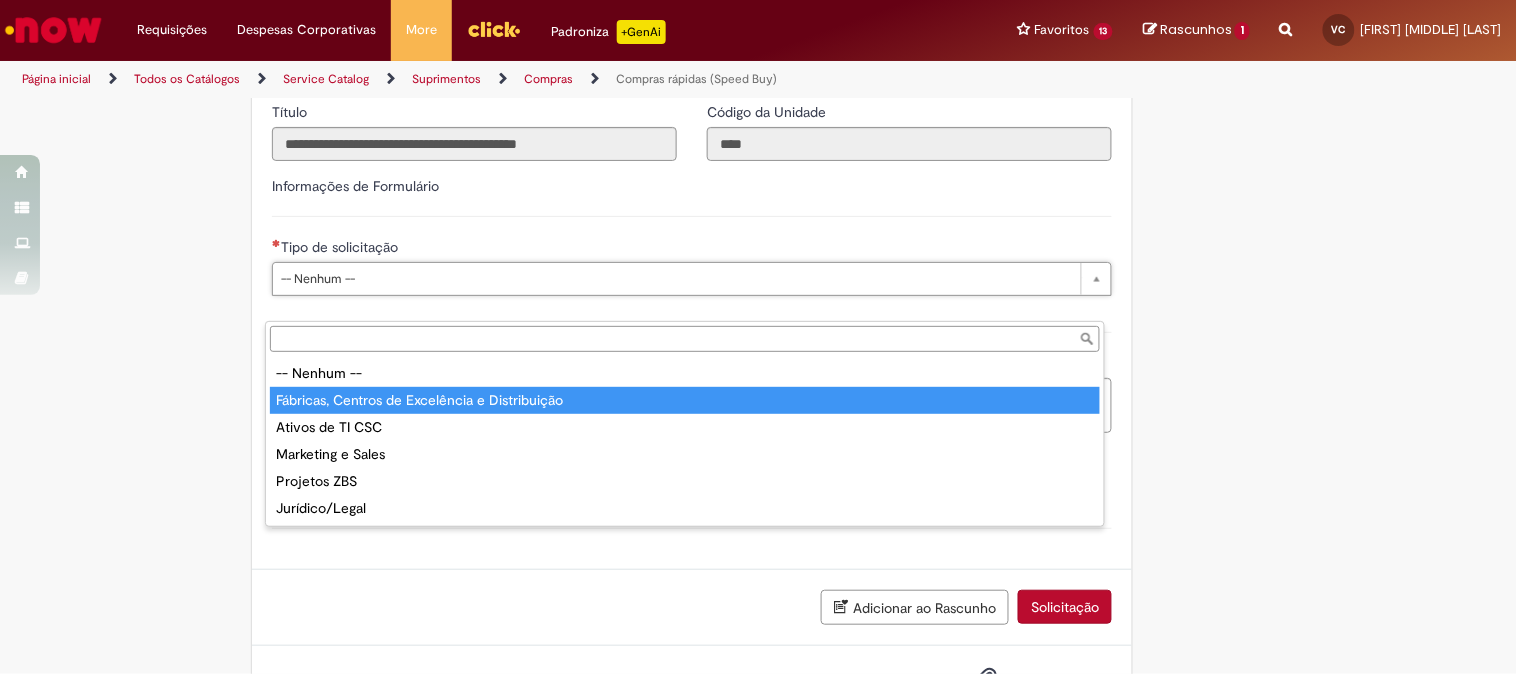 type on "**********" 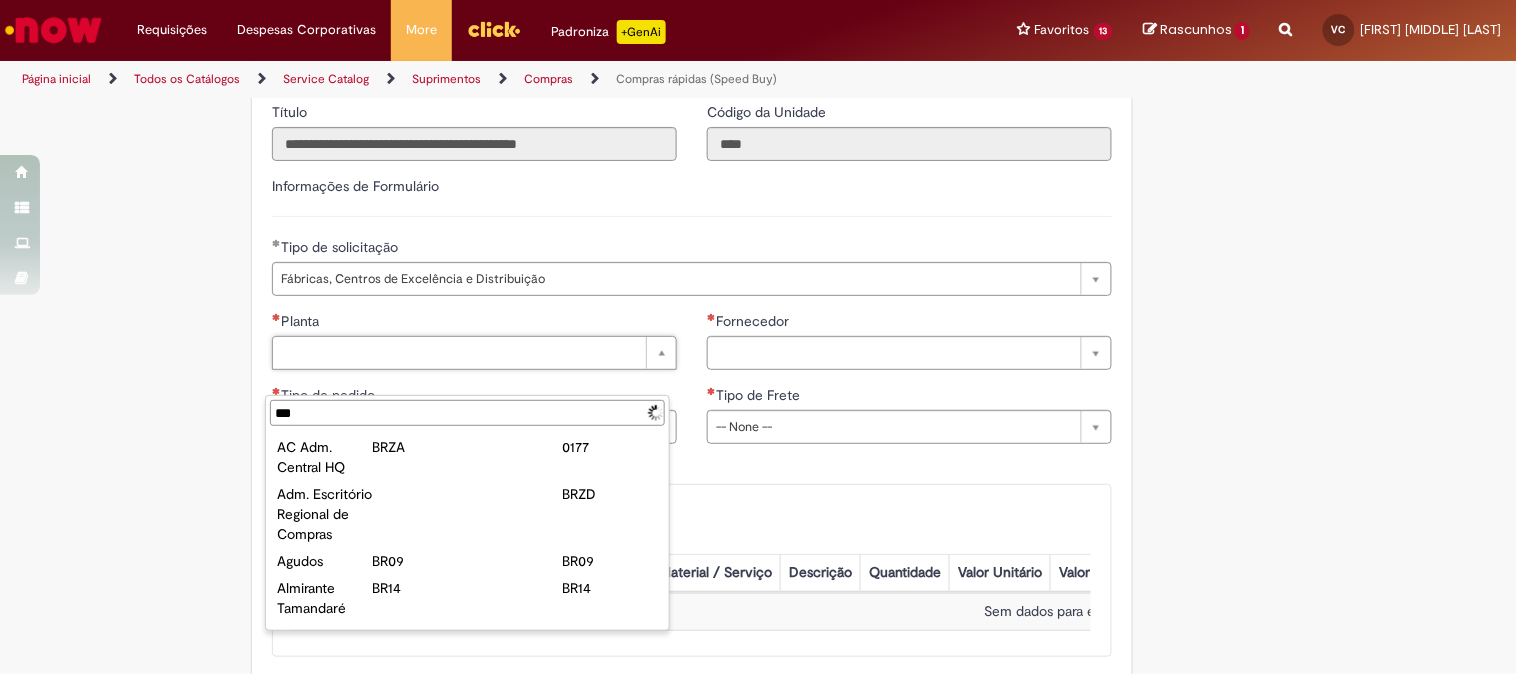 type on "****" 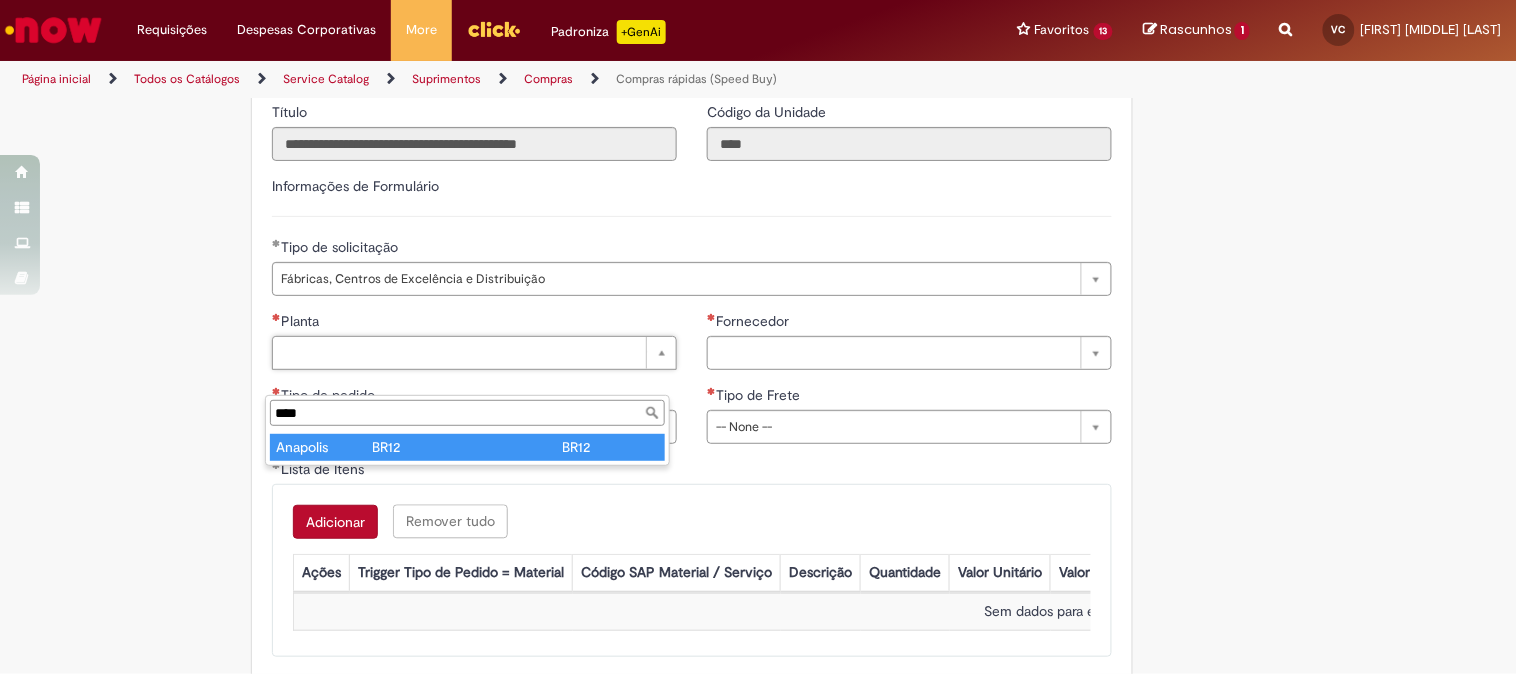 type on "********" 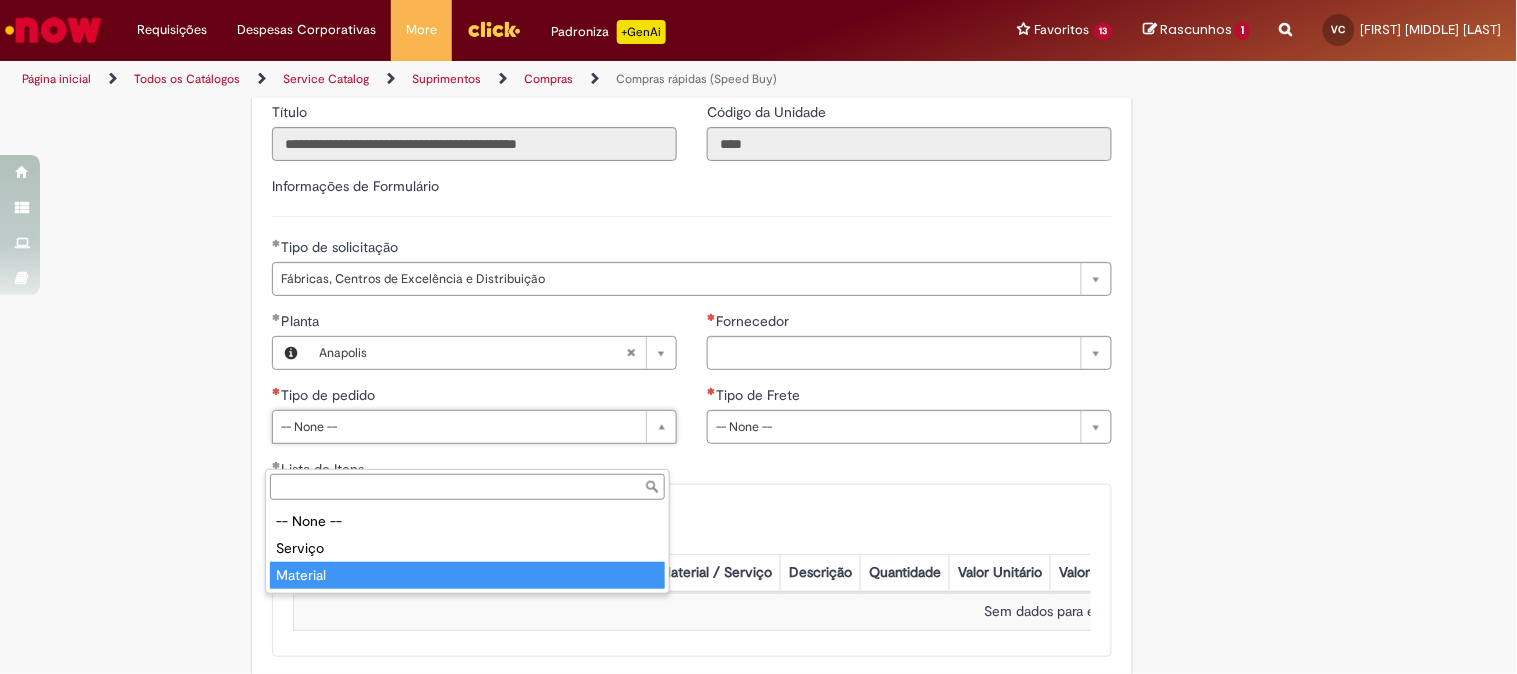 type on "********" 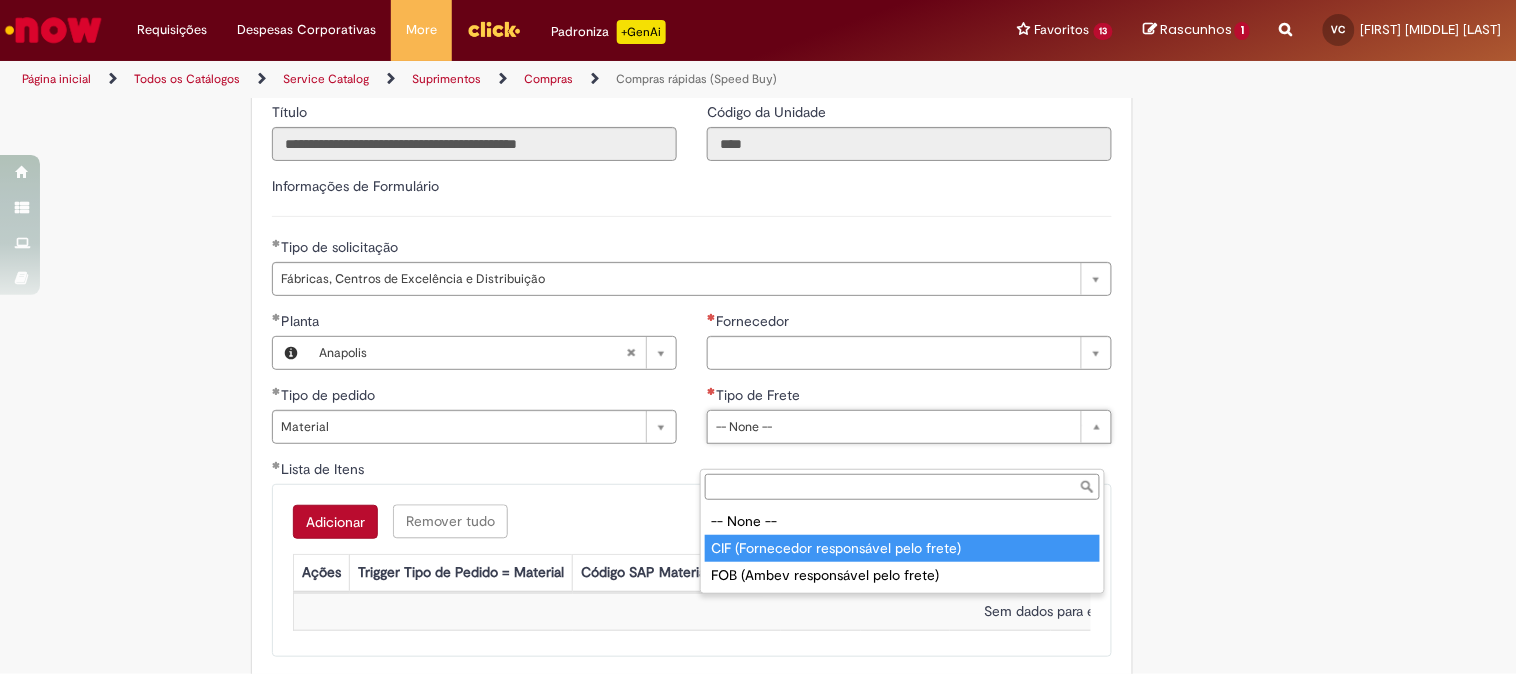 type on "**********" 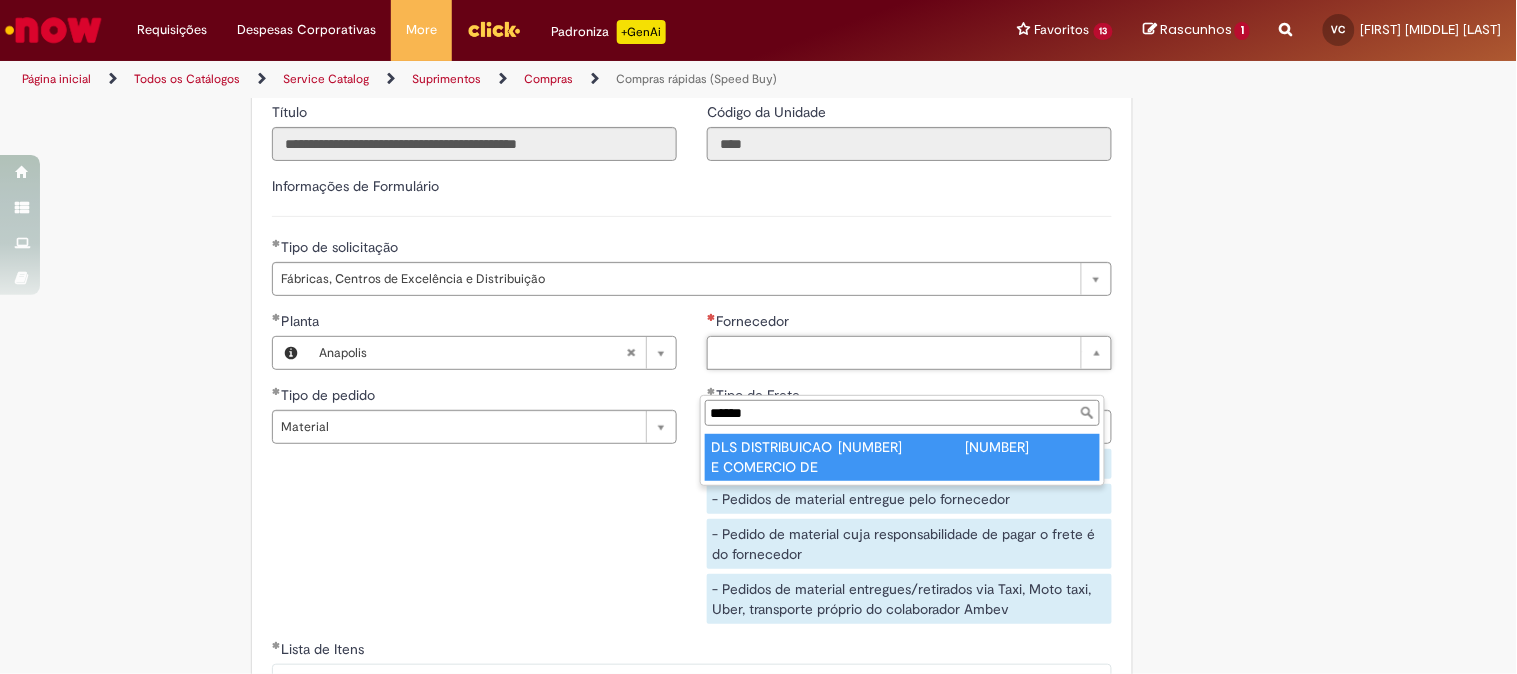 type on "******" 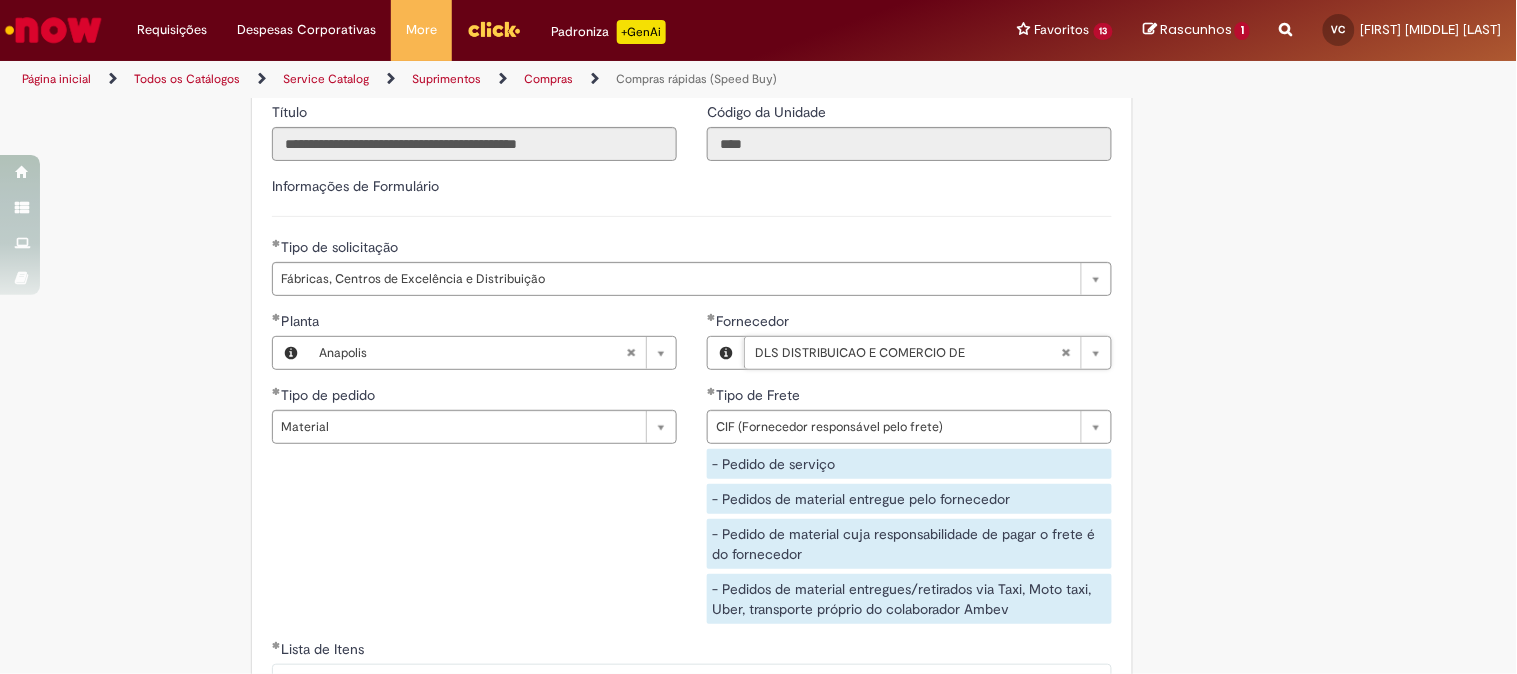 click on "**********" at bounding box center [692, 475] 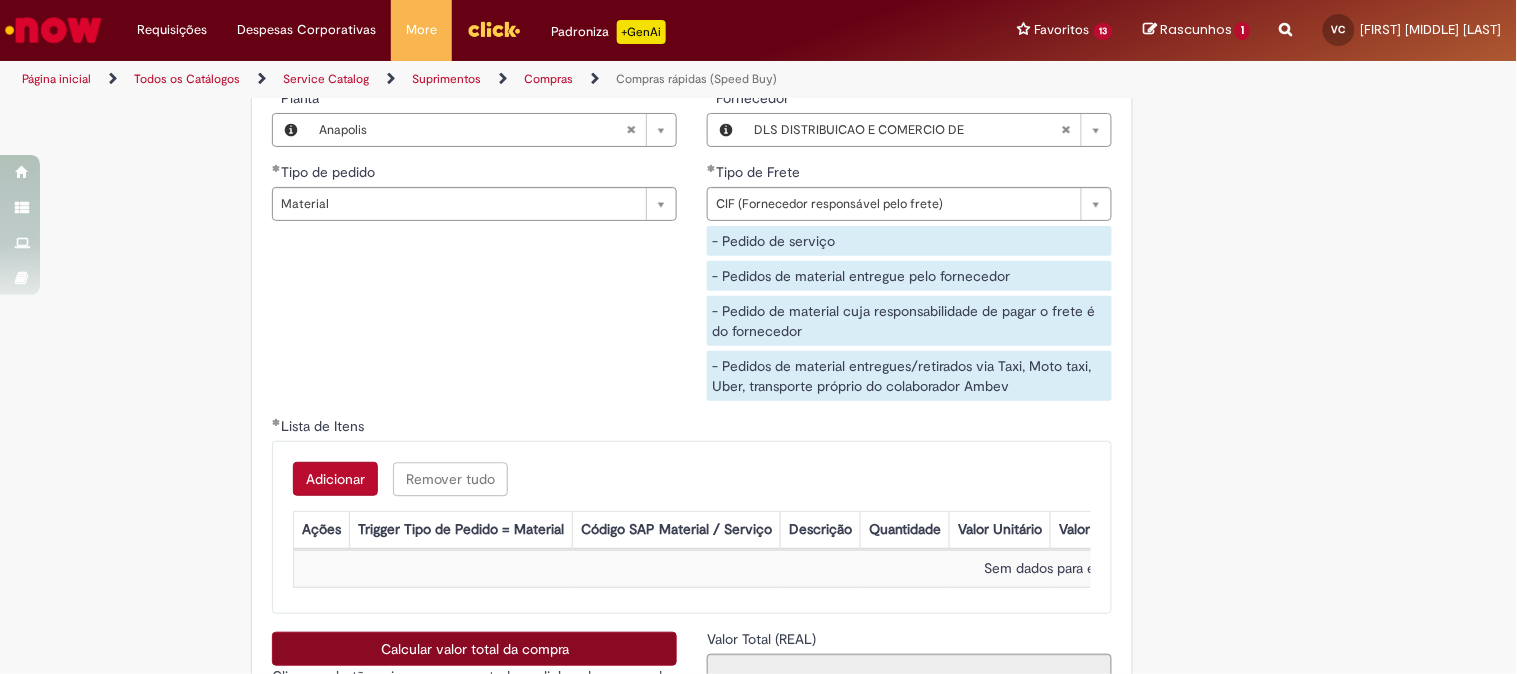 scroll, scrollTop: 3434, scrollLeft: 0, axis: vertical 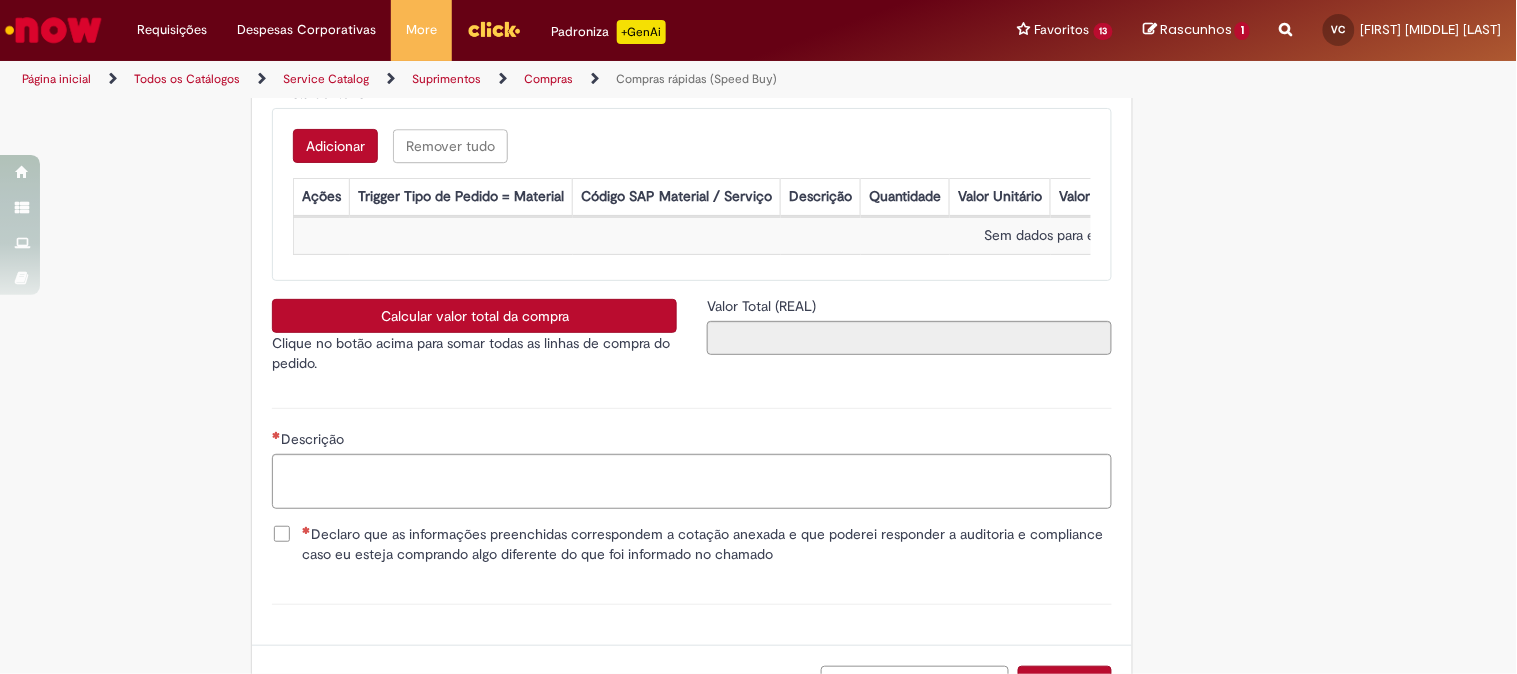 click on "Adicionar" at bounding box center (335, 146) 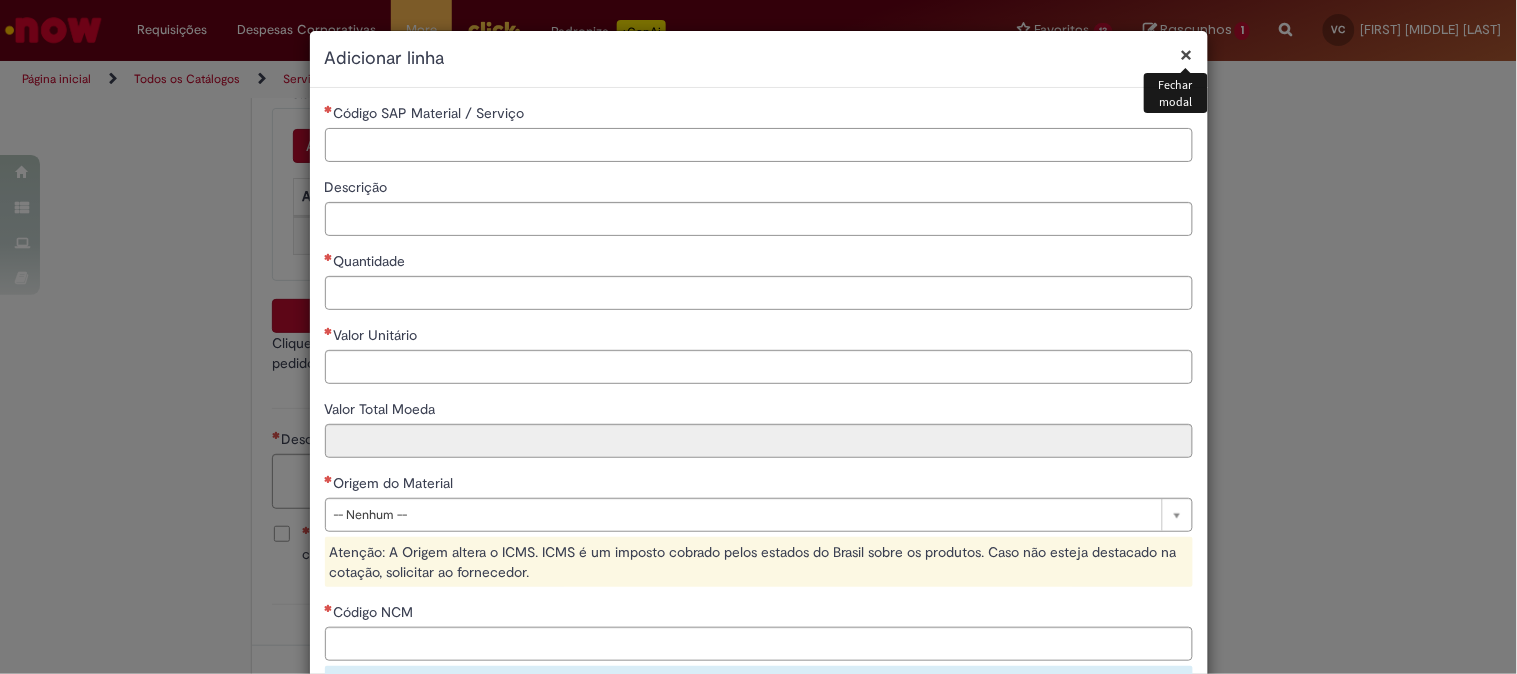 click on "Código SAP Material / Serviço" at bounding box center [759, 145] 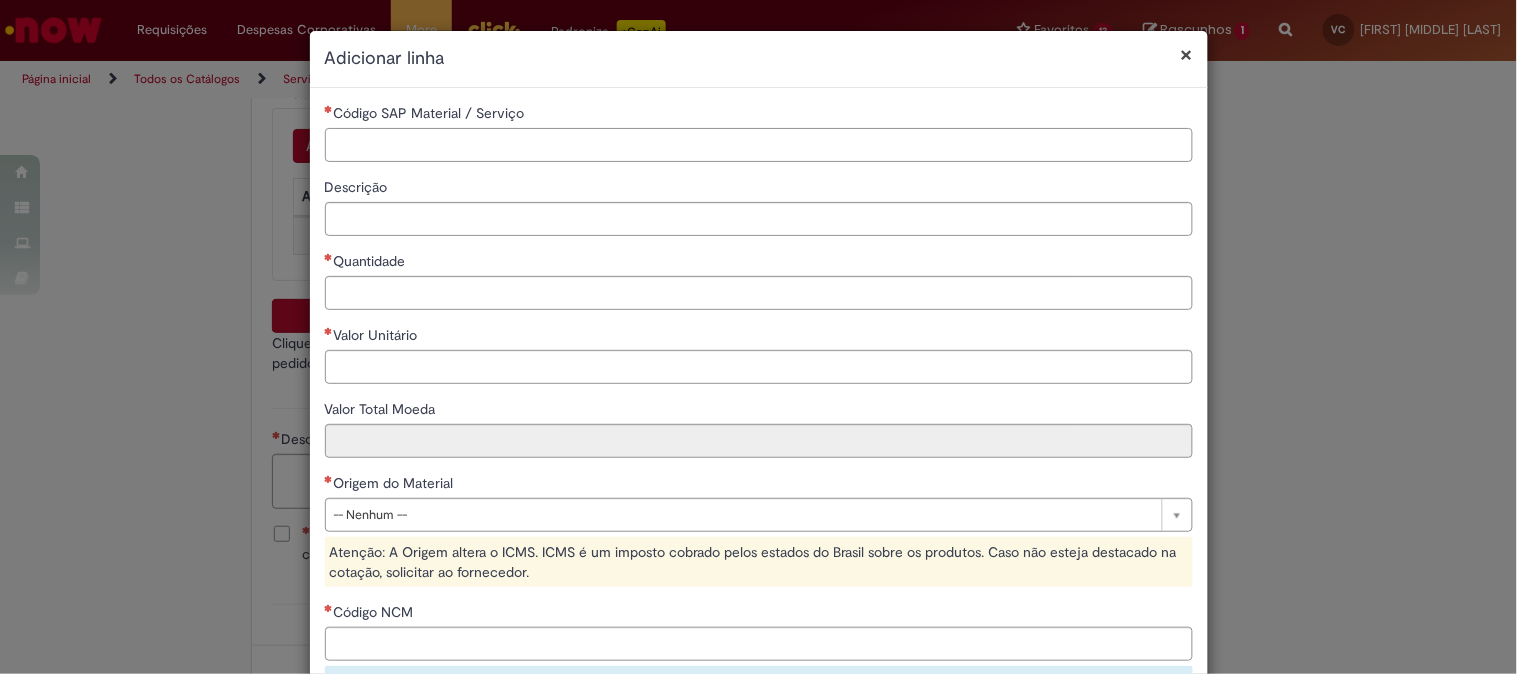 paste on "********" 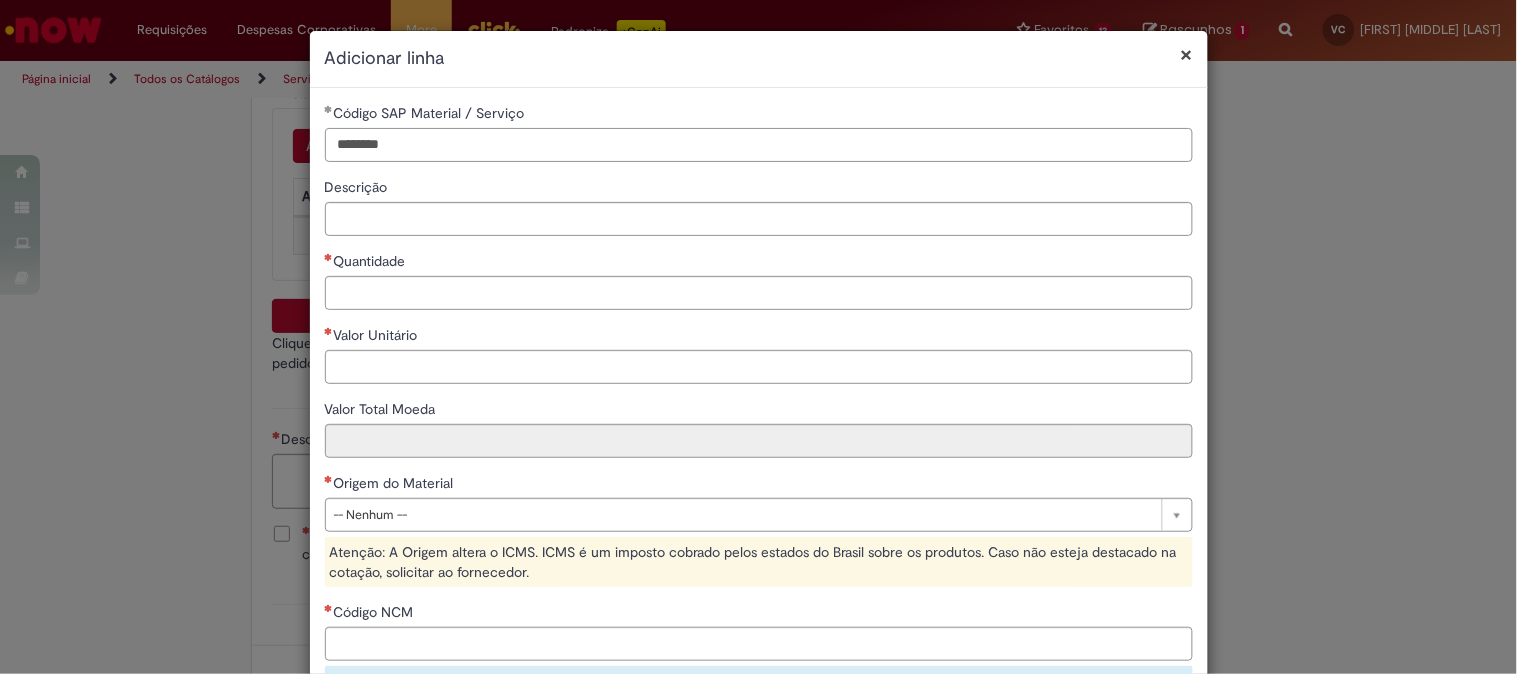 type on "********" 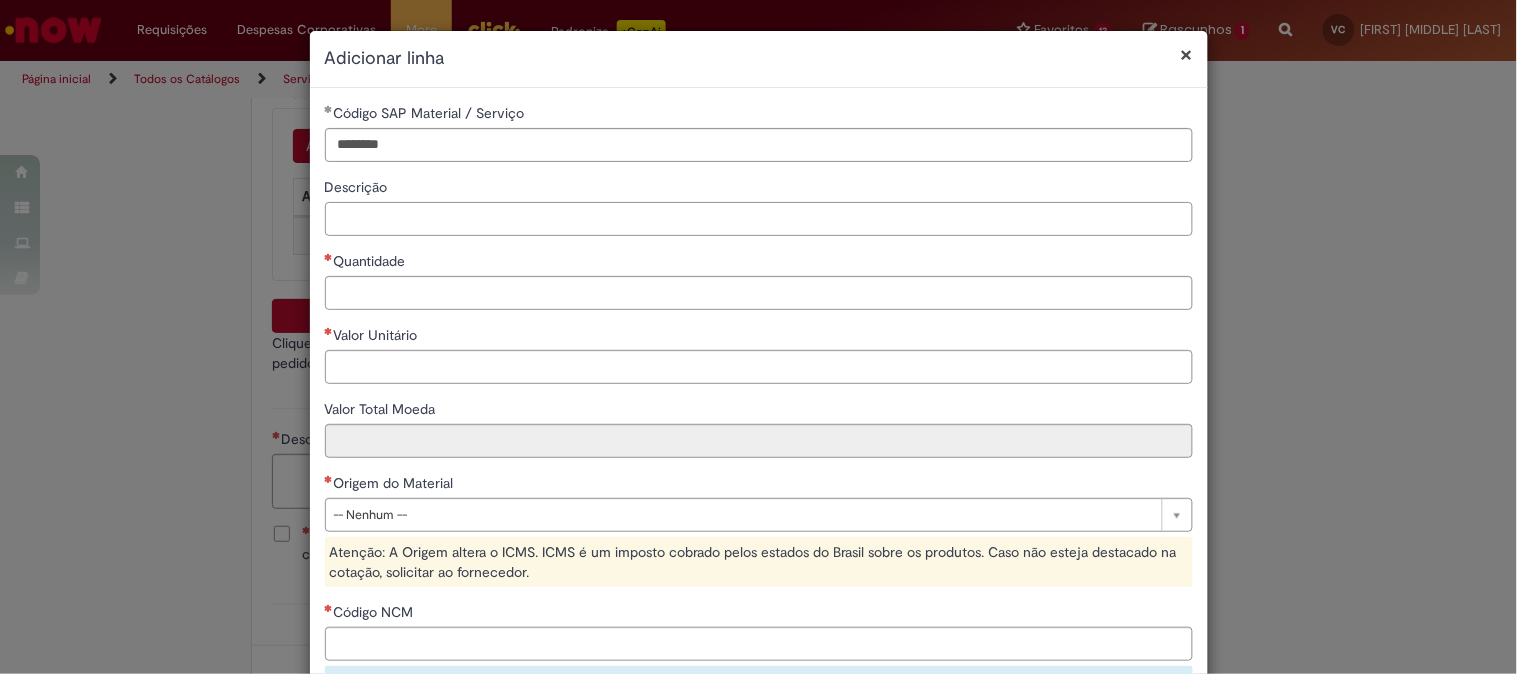 click on "Descrição" at bounding box center (759, 219) 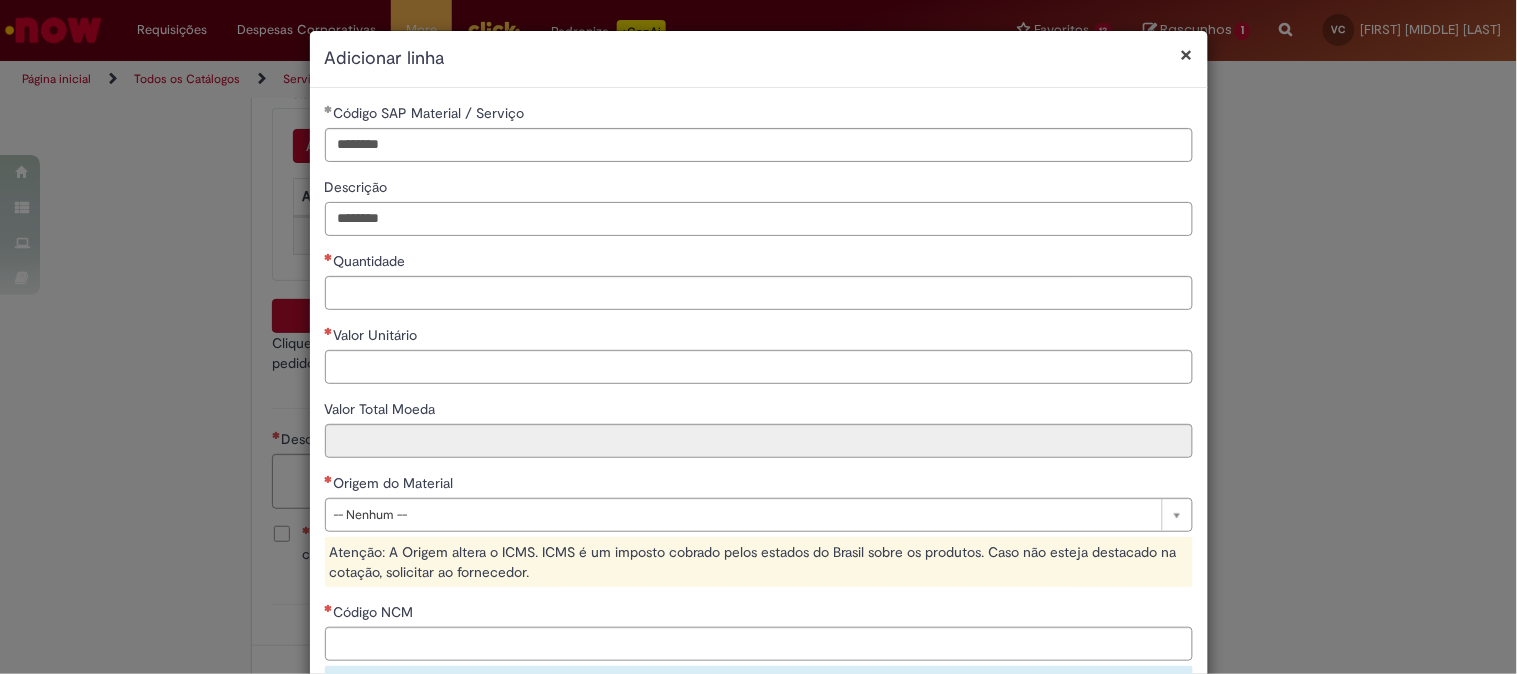 type on "********" 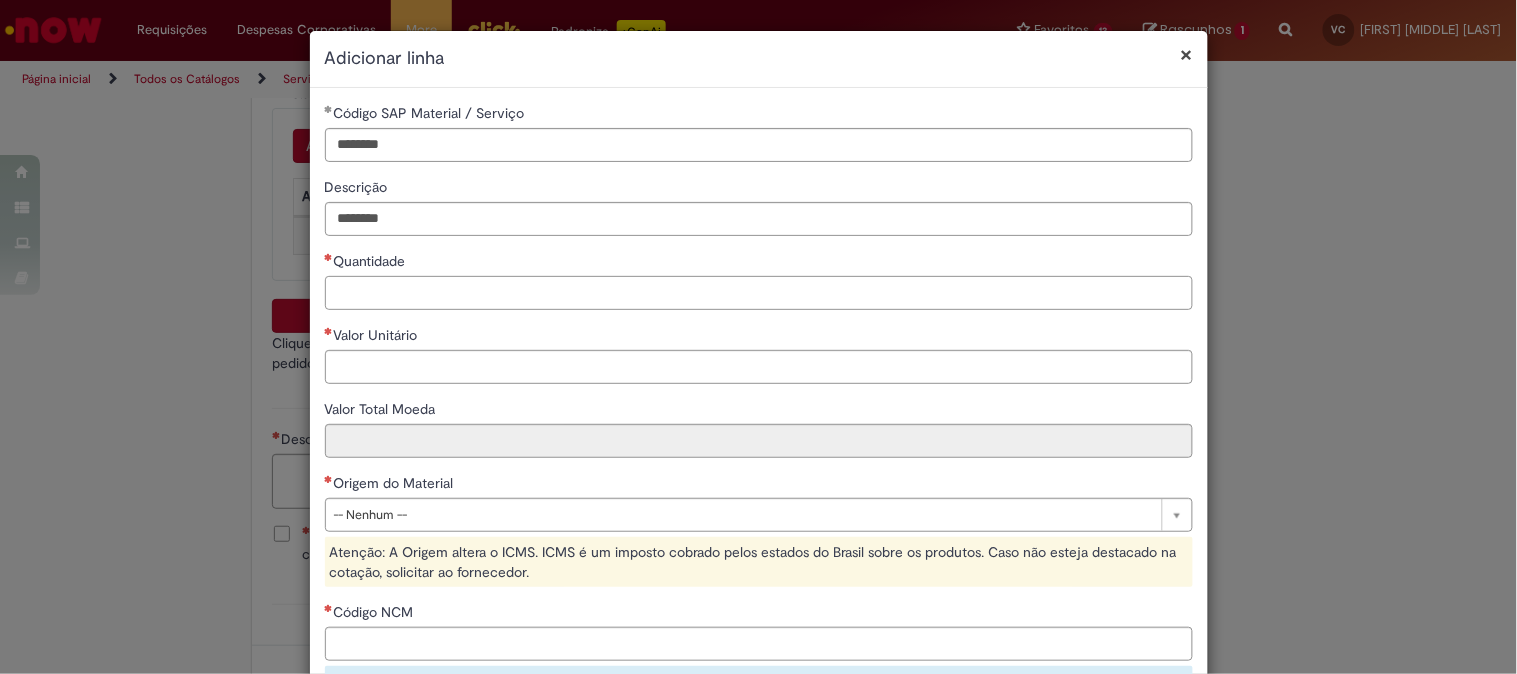 click on "Quantidade" at bounding box center (759, 293) 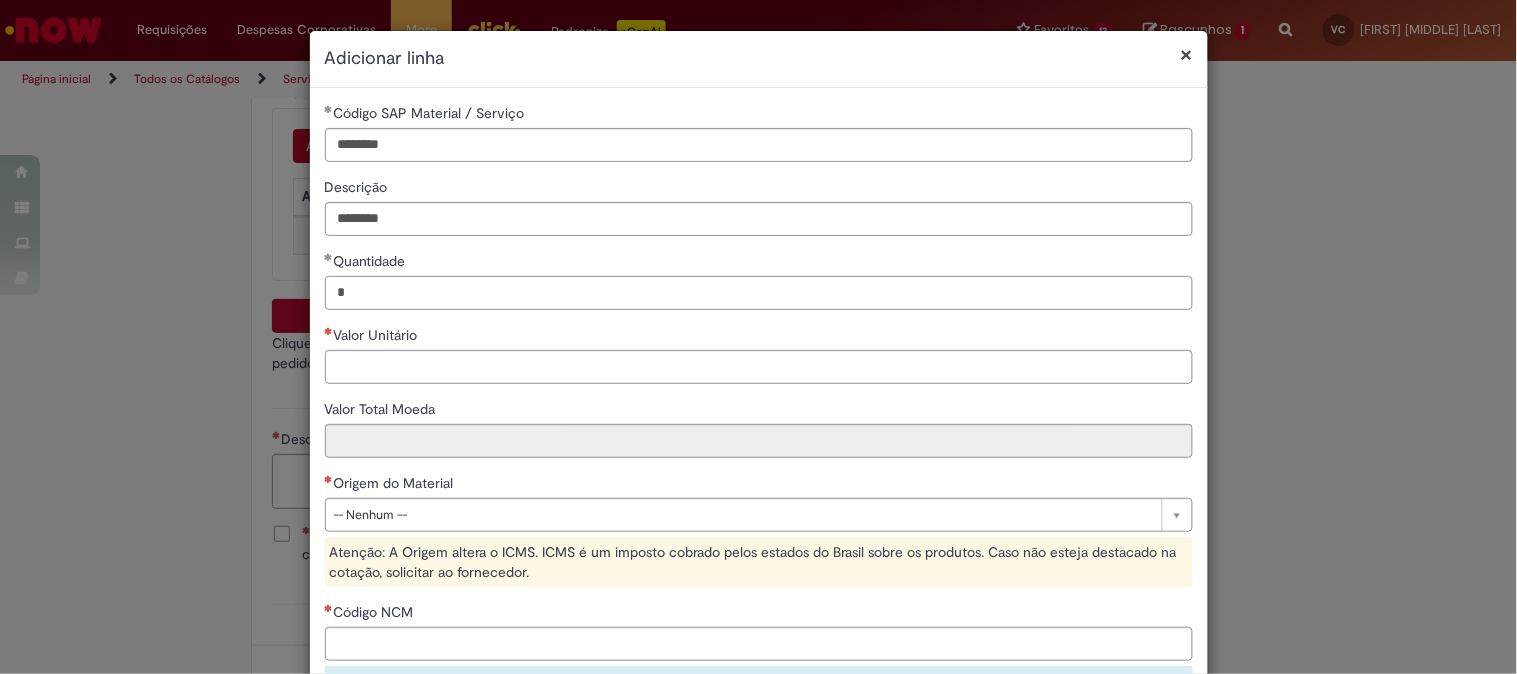type on "*" 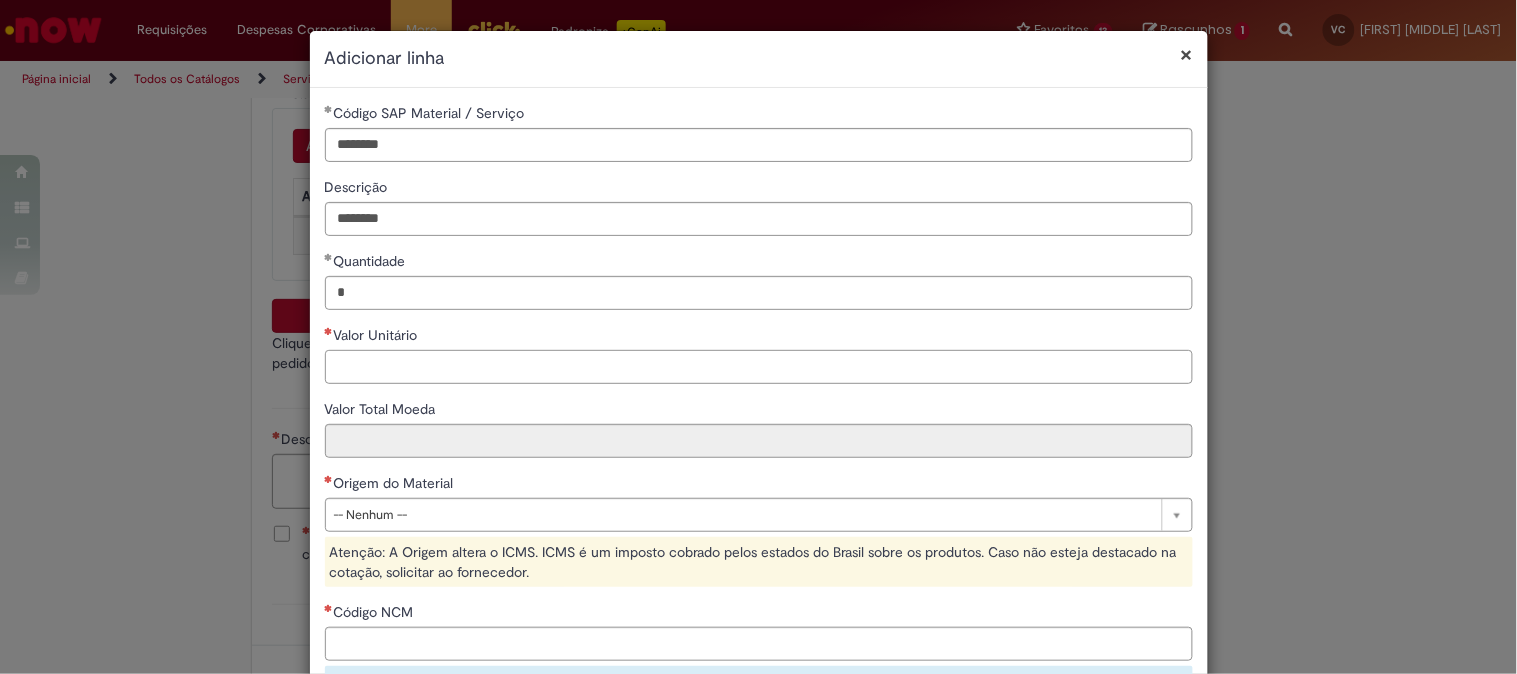 click on "Valor Unitário" at bounding box center [759, 367] 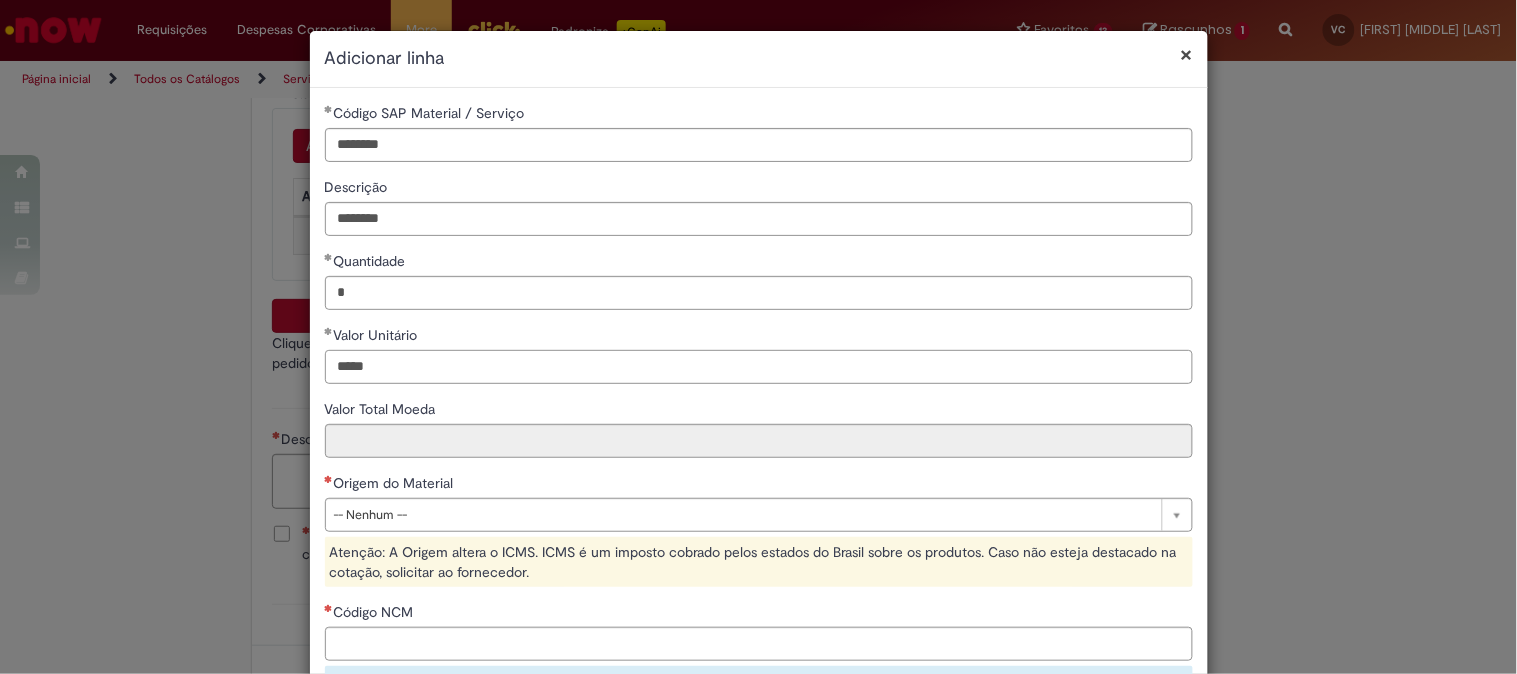 click on "*****" at bounding box center (759, 367) 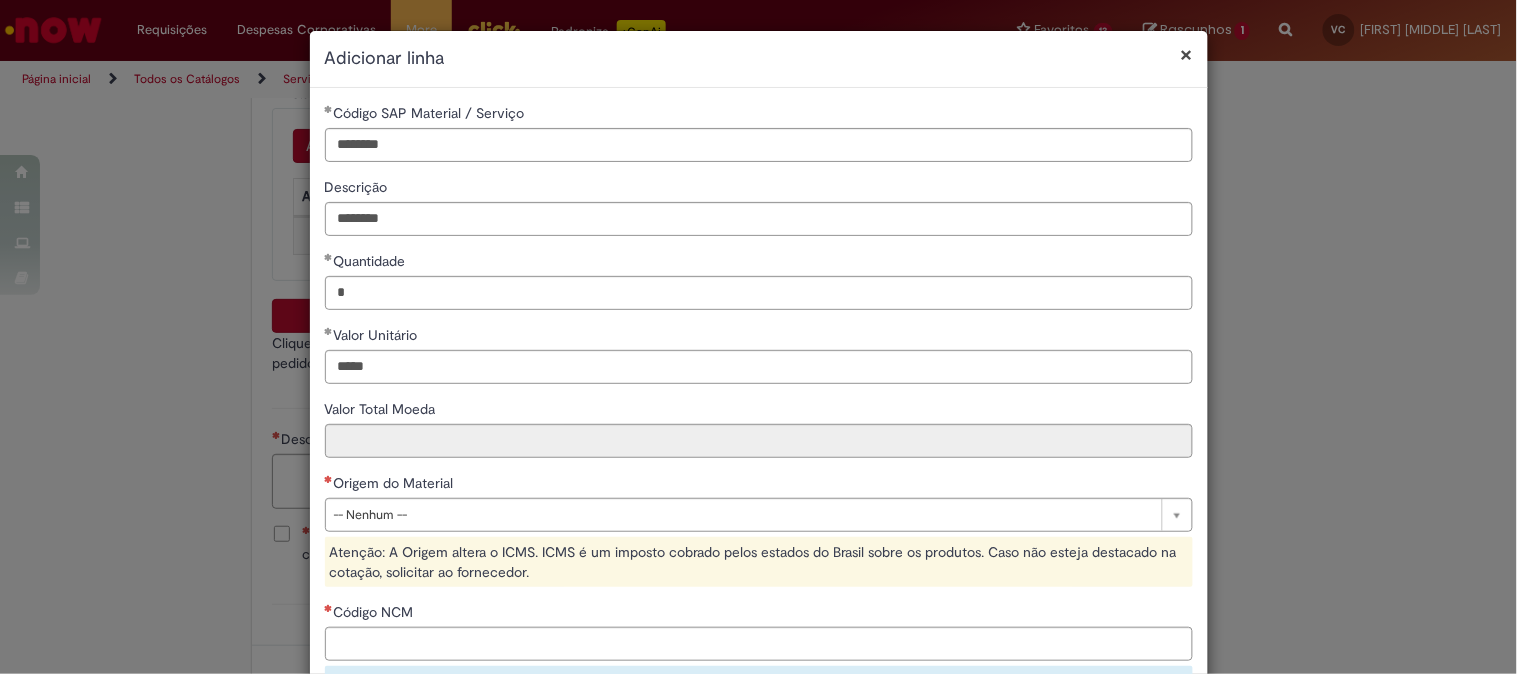 type on "******" 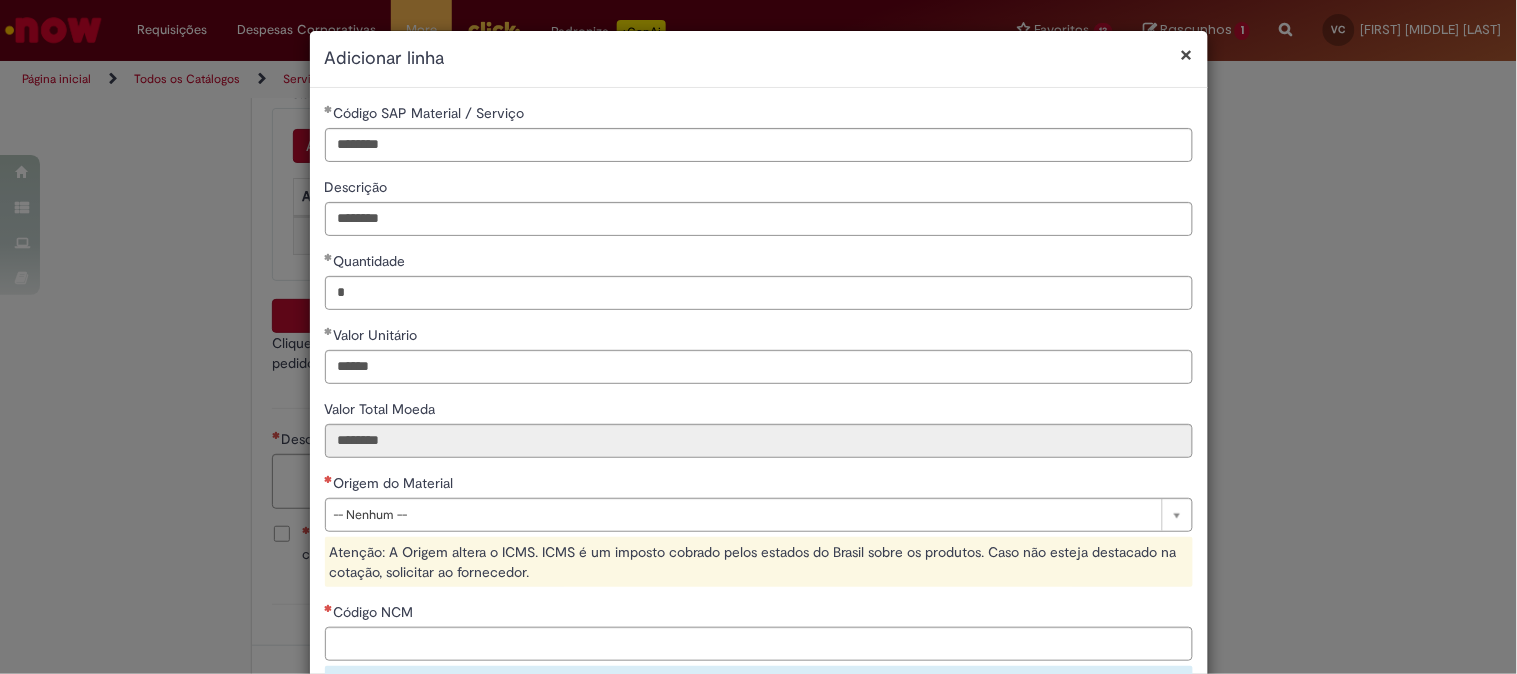 click on "**********" at bounding box center (759, 491) 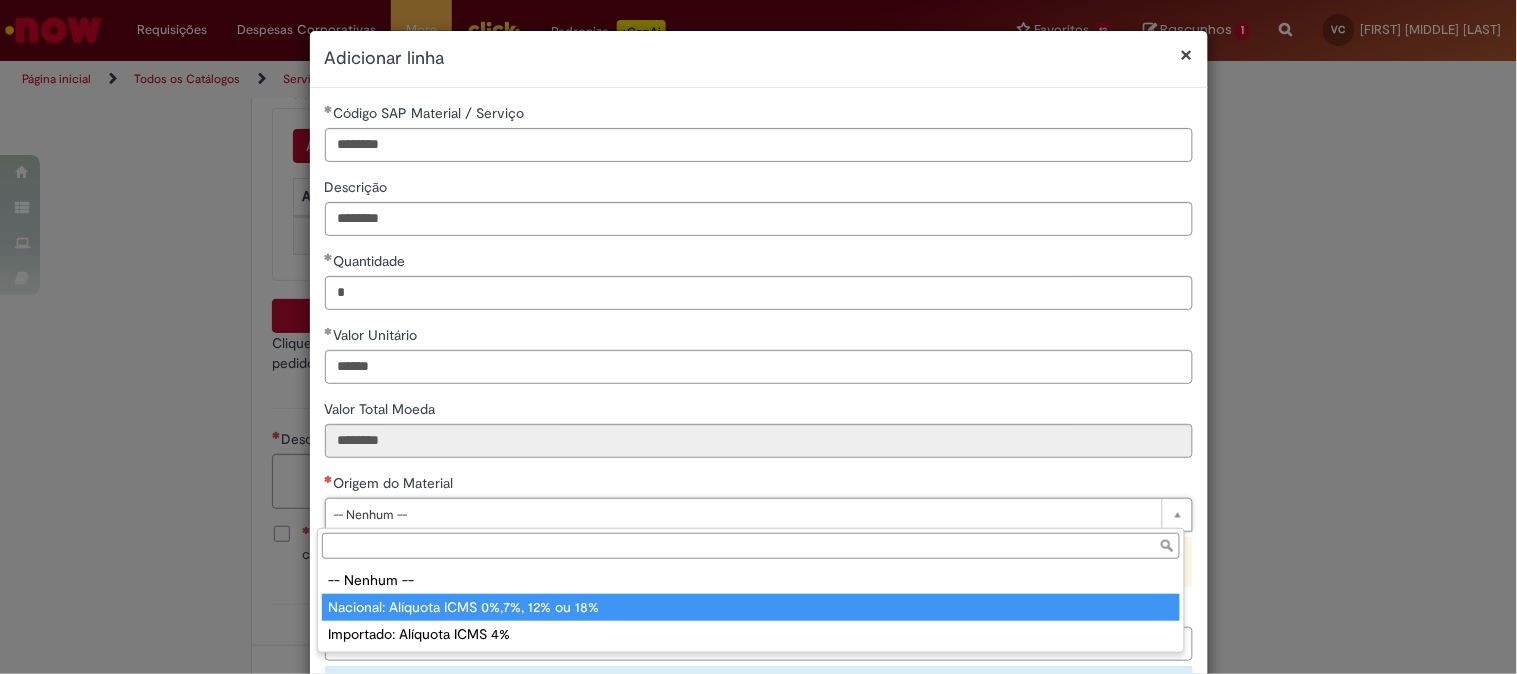 type on "**********" 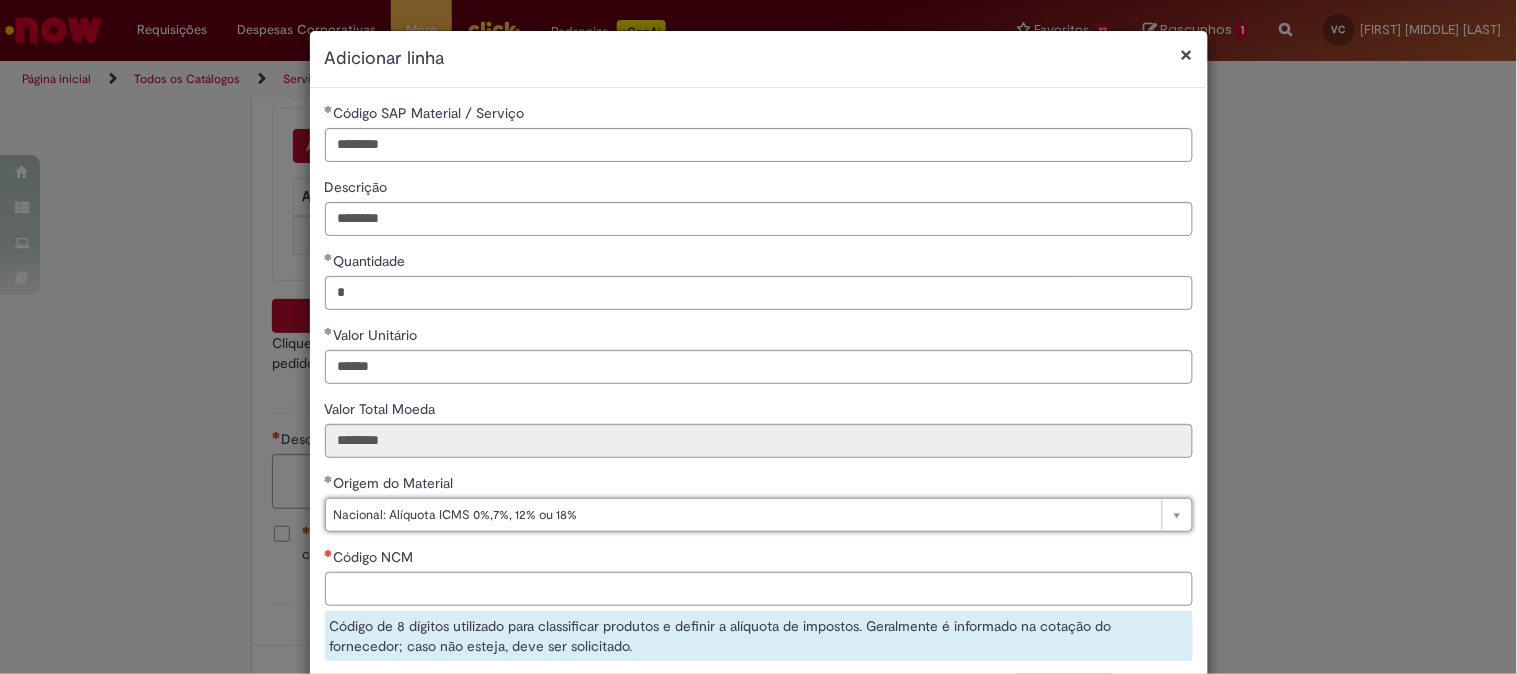scroll, scrollTop: 222, scrollLeft: 0, axis: vertical 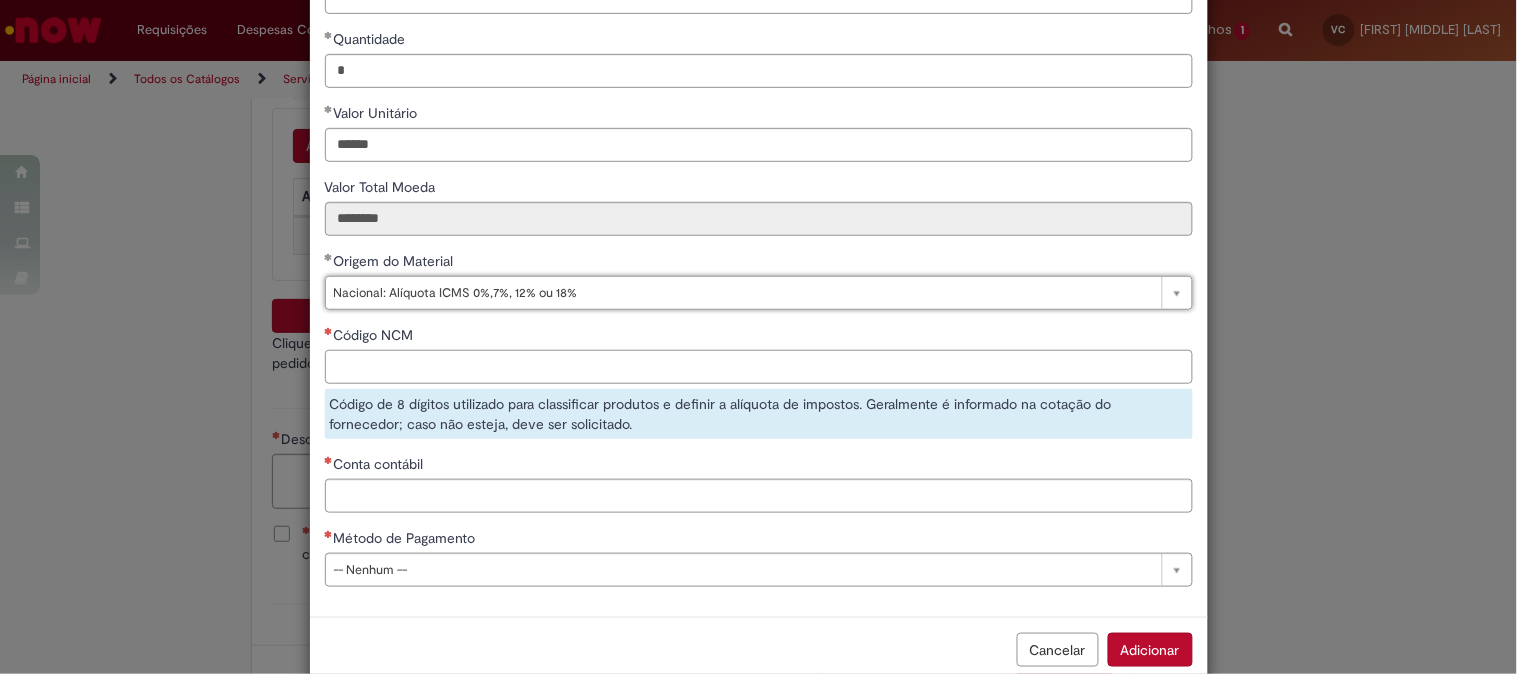 click on "Código NCM" at bounding box center (759, 367) 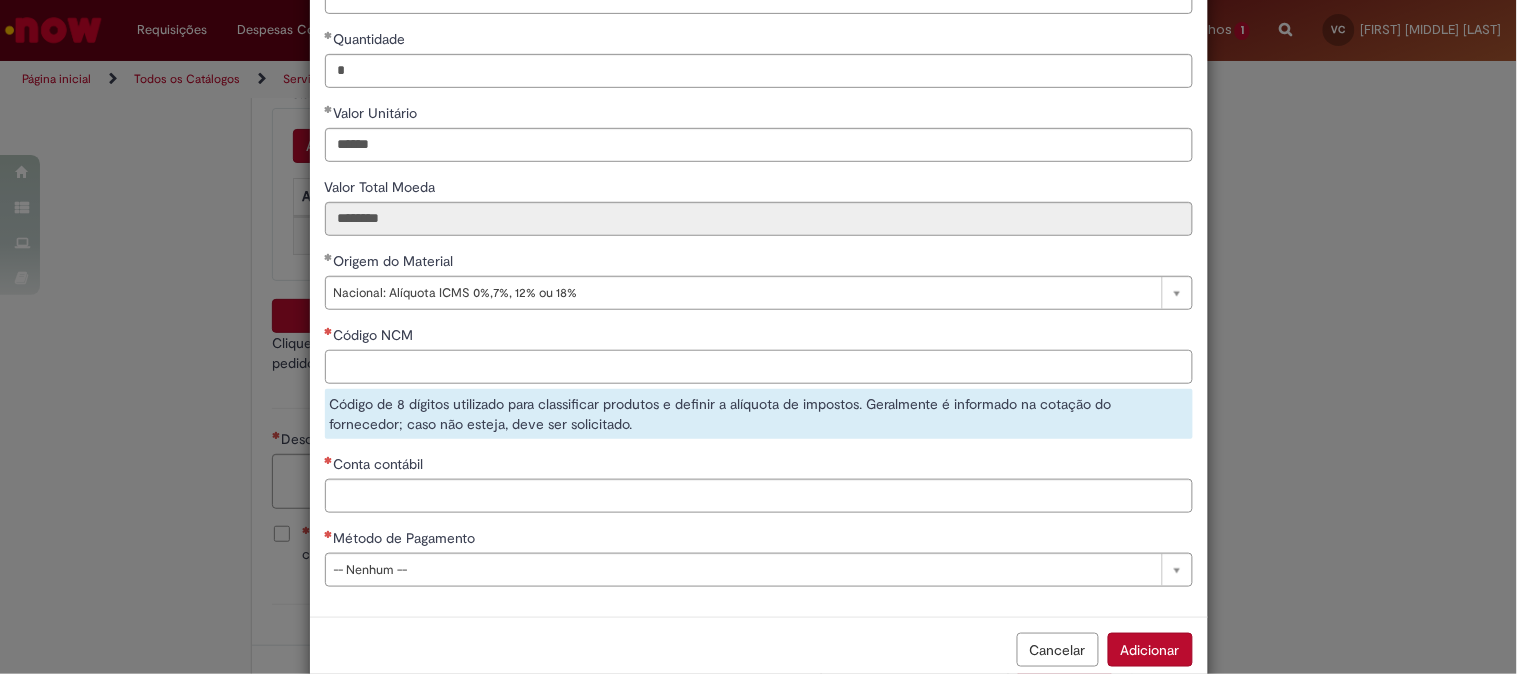 paste on "**********" 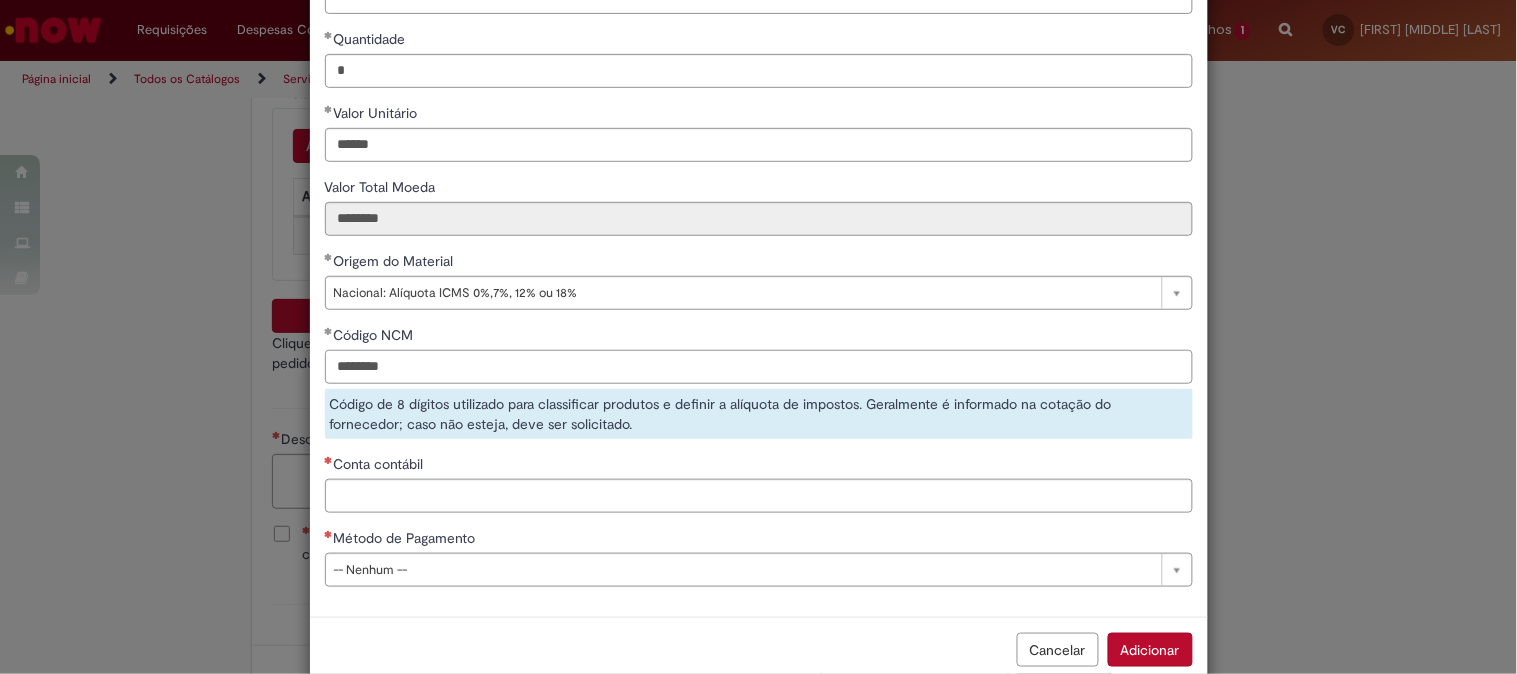 type on "********" 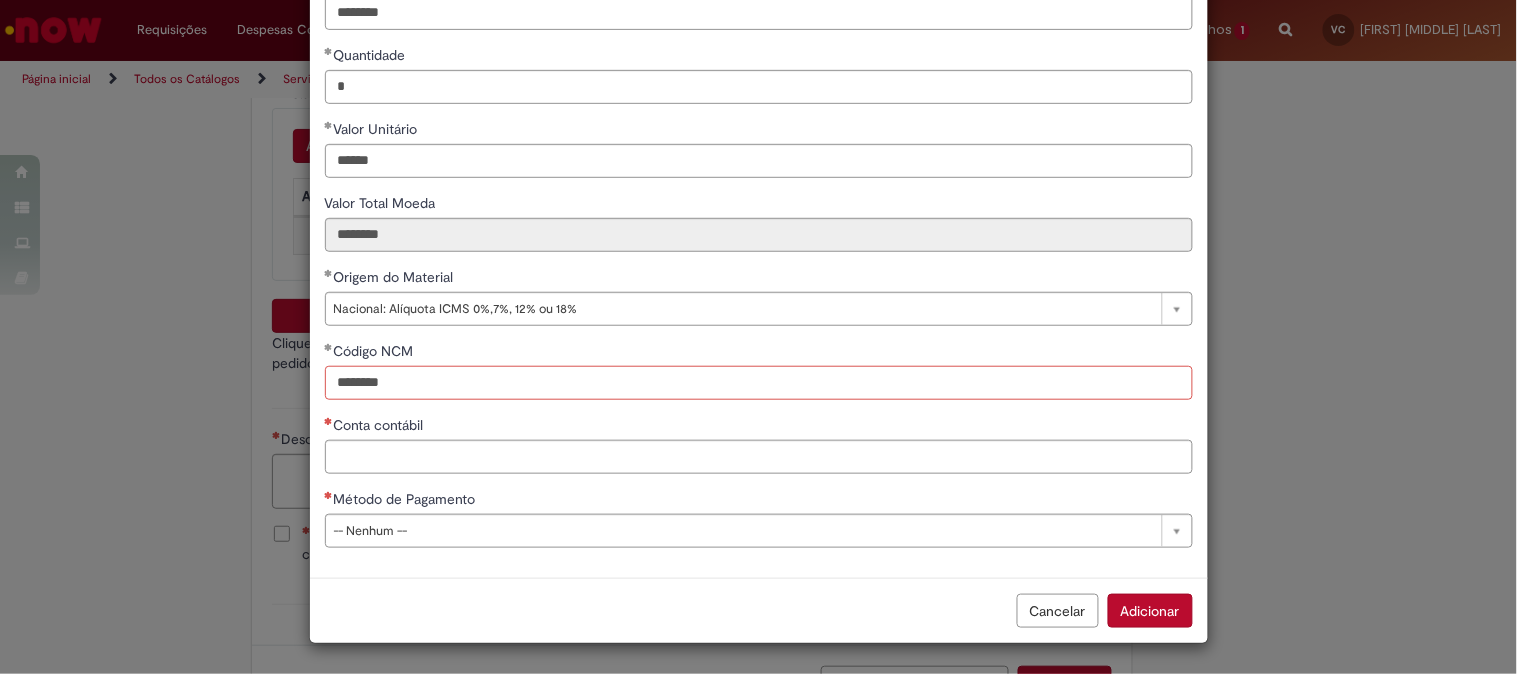 scroll, scrollTop: 206, scrollLeft: 0, axis: vertical 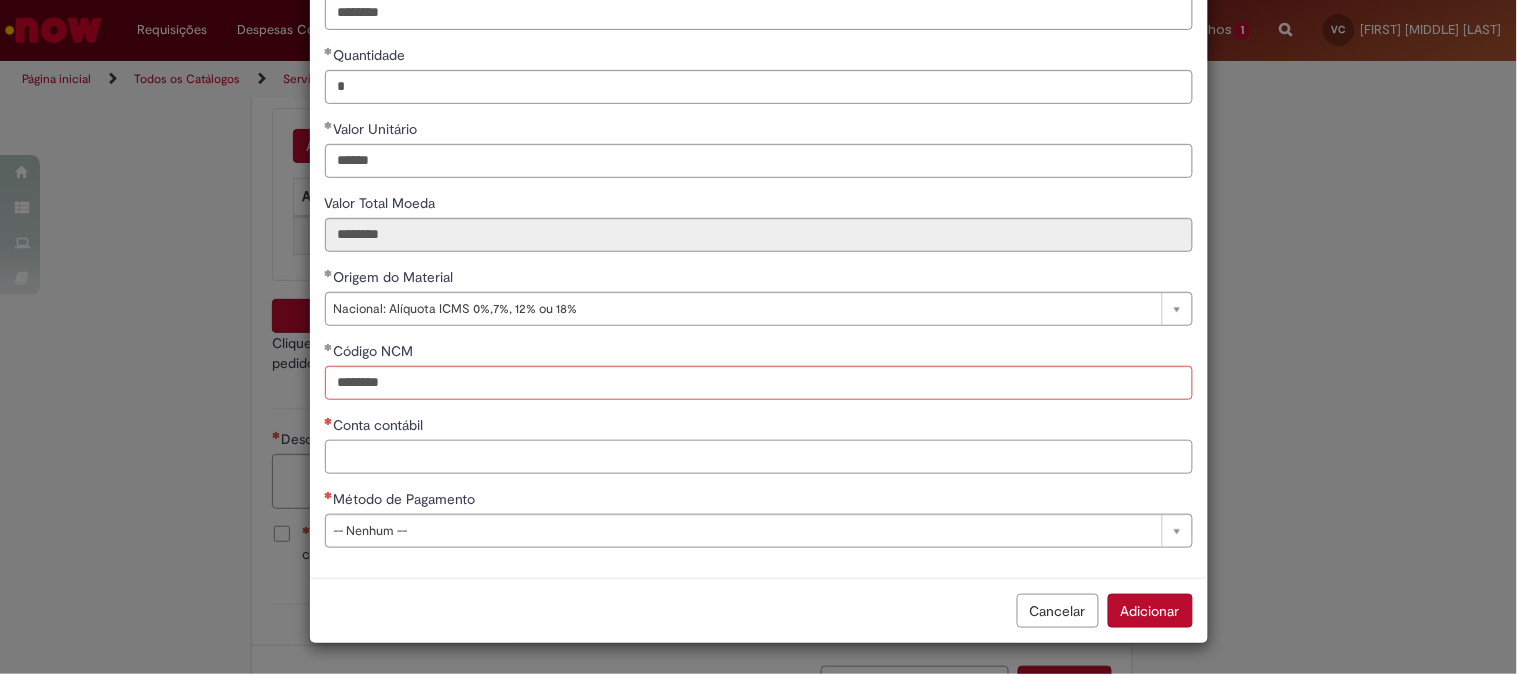 click on "Conta contábil" at bounding box center [759, 457] 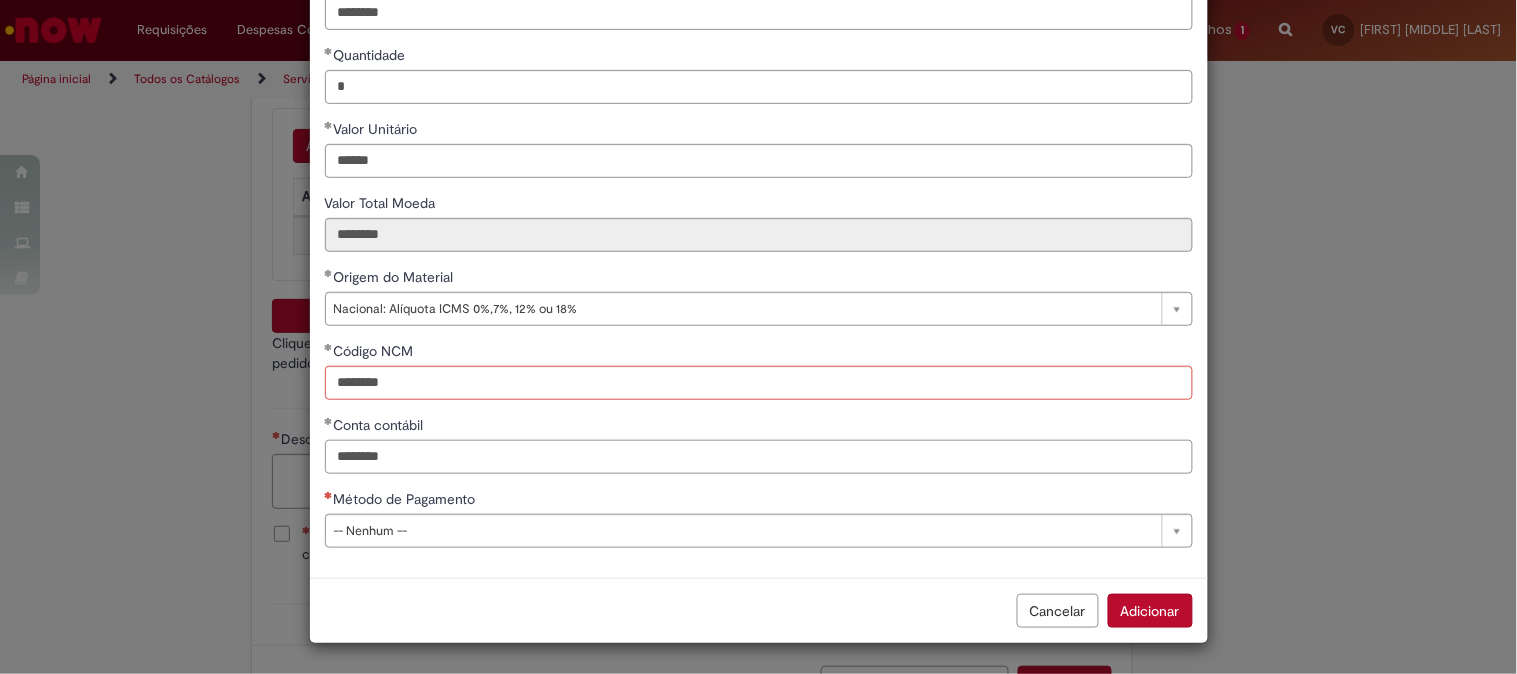 type on "********" 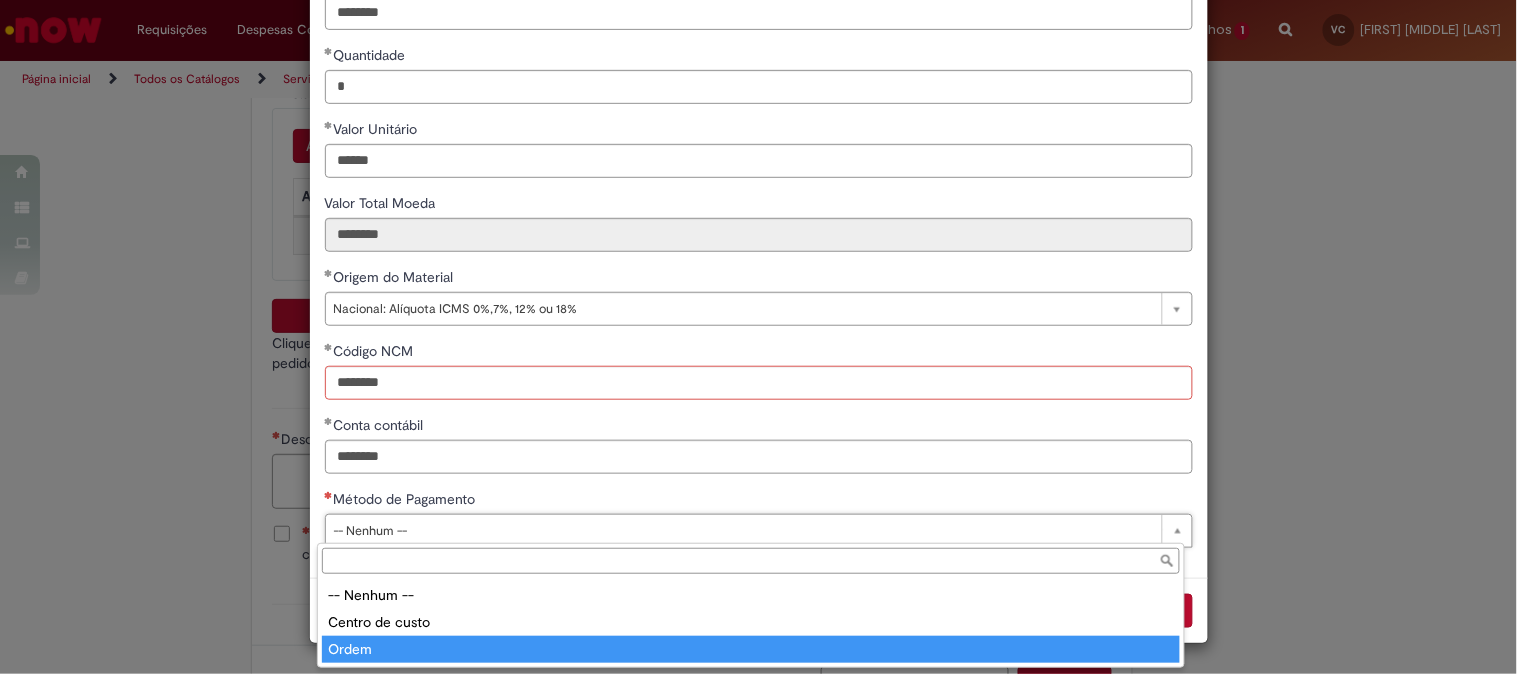 type on "*****" 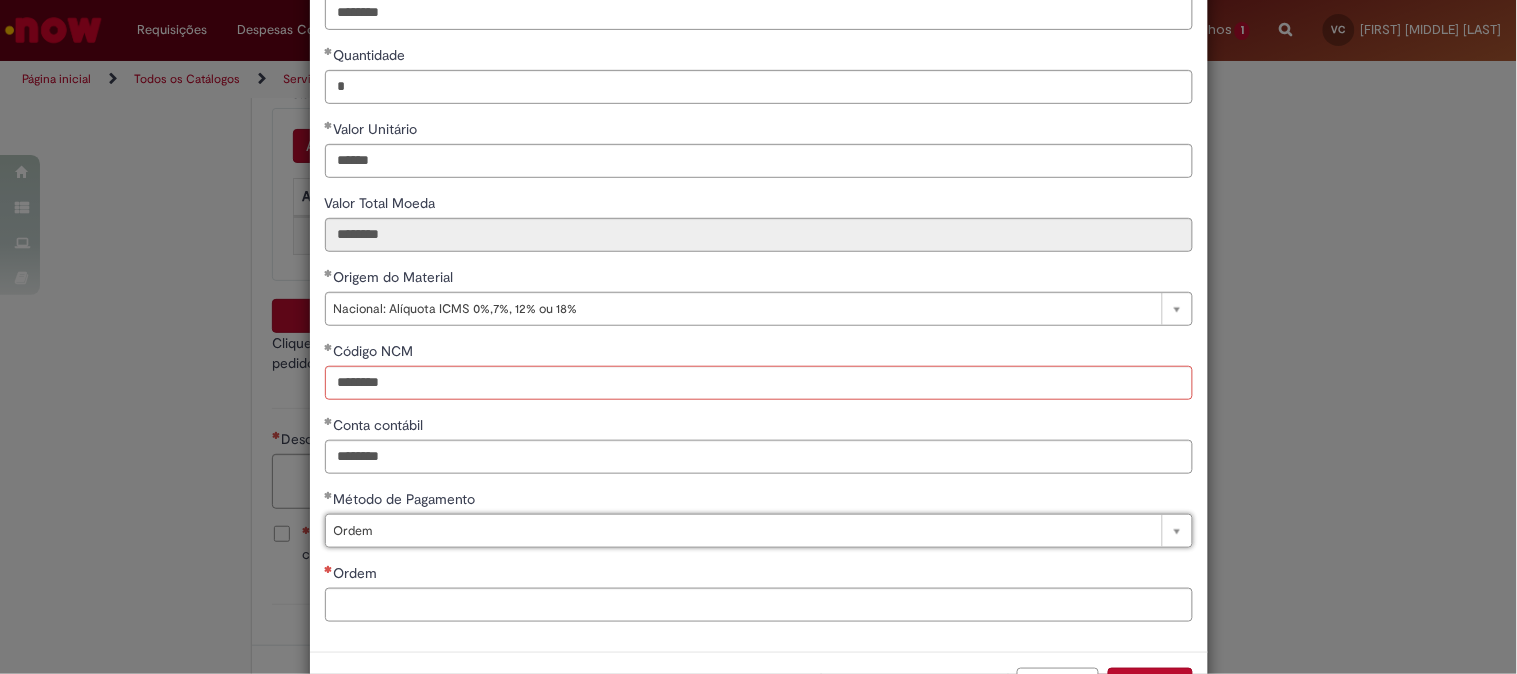 click on "Conta contábil" at bounding box center (759, 427) 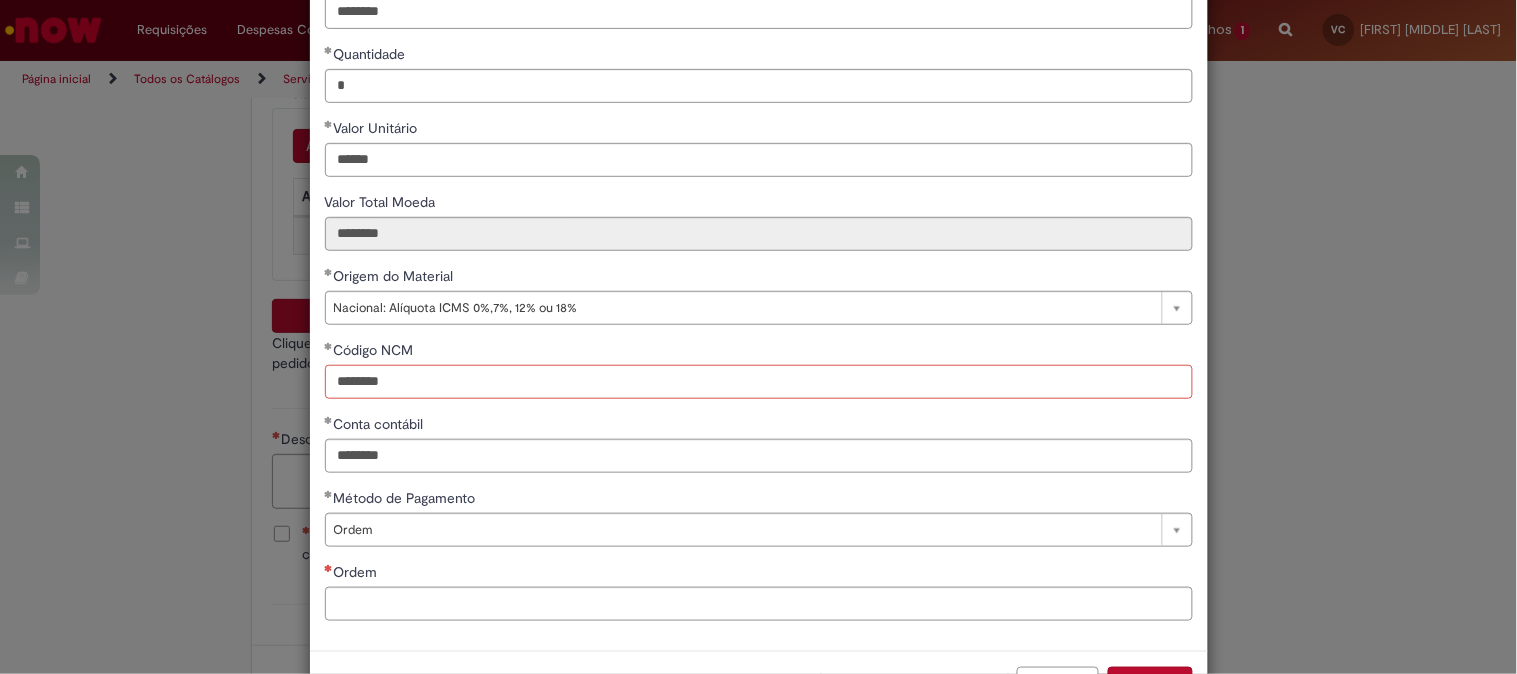 click on "********" at bounding box center (759, 382) 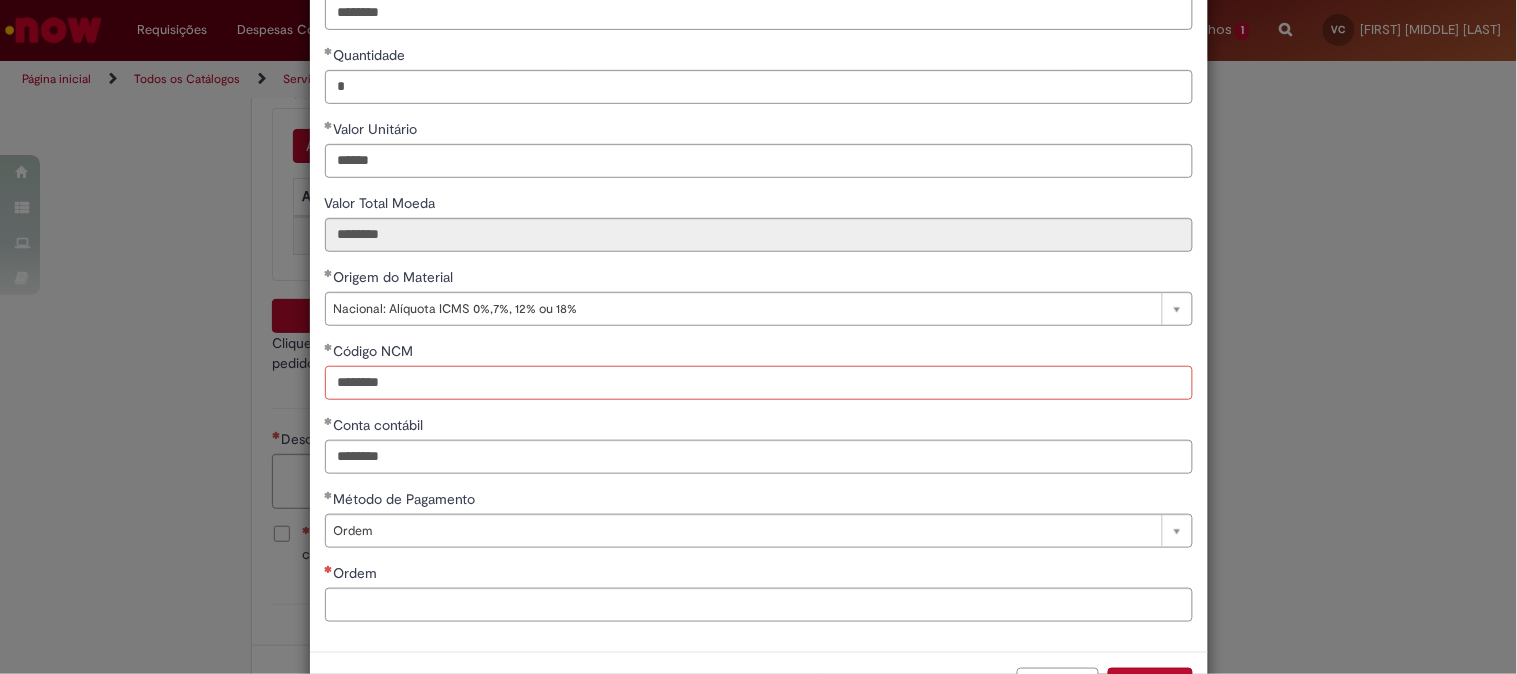 click on "********" at bounding box center (759, 383) 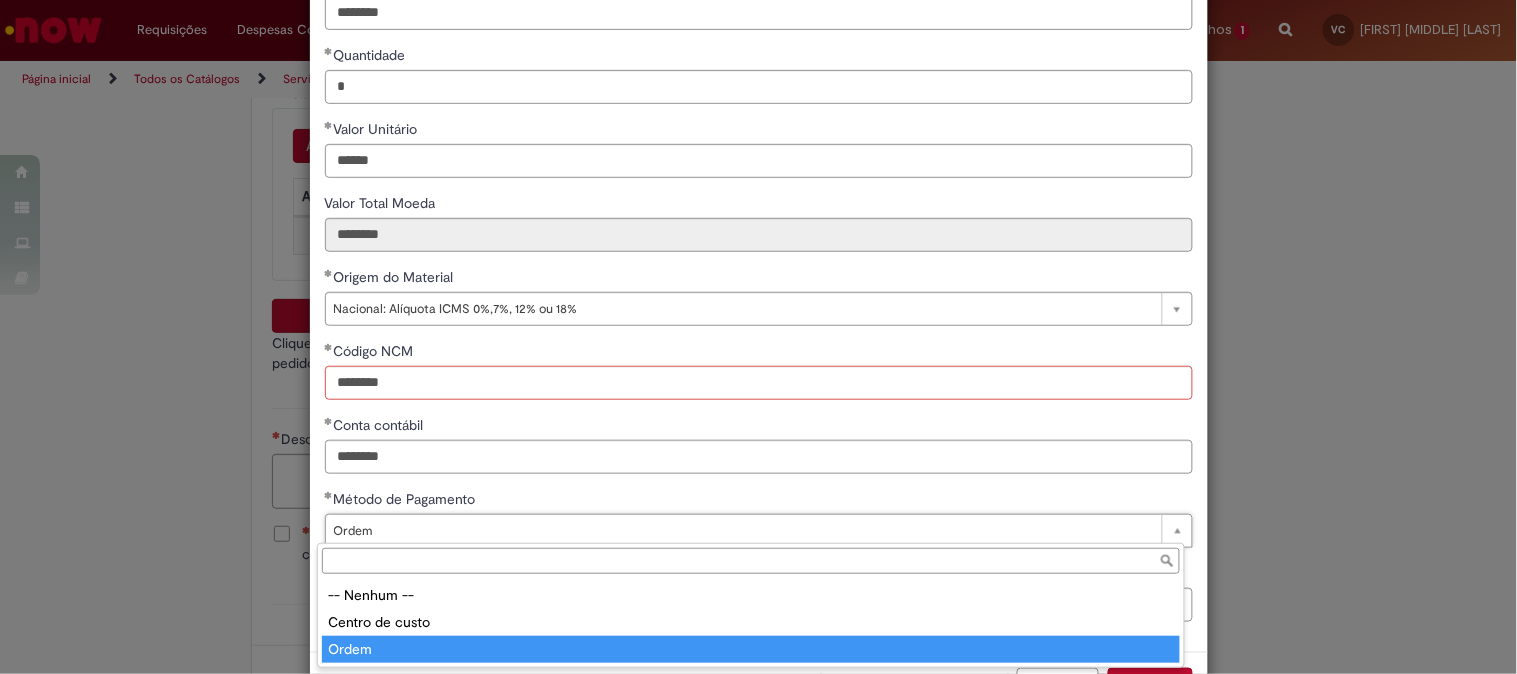 type on "*****" 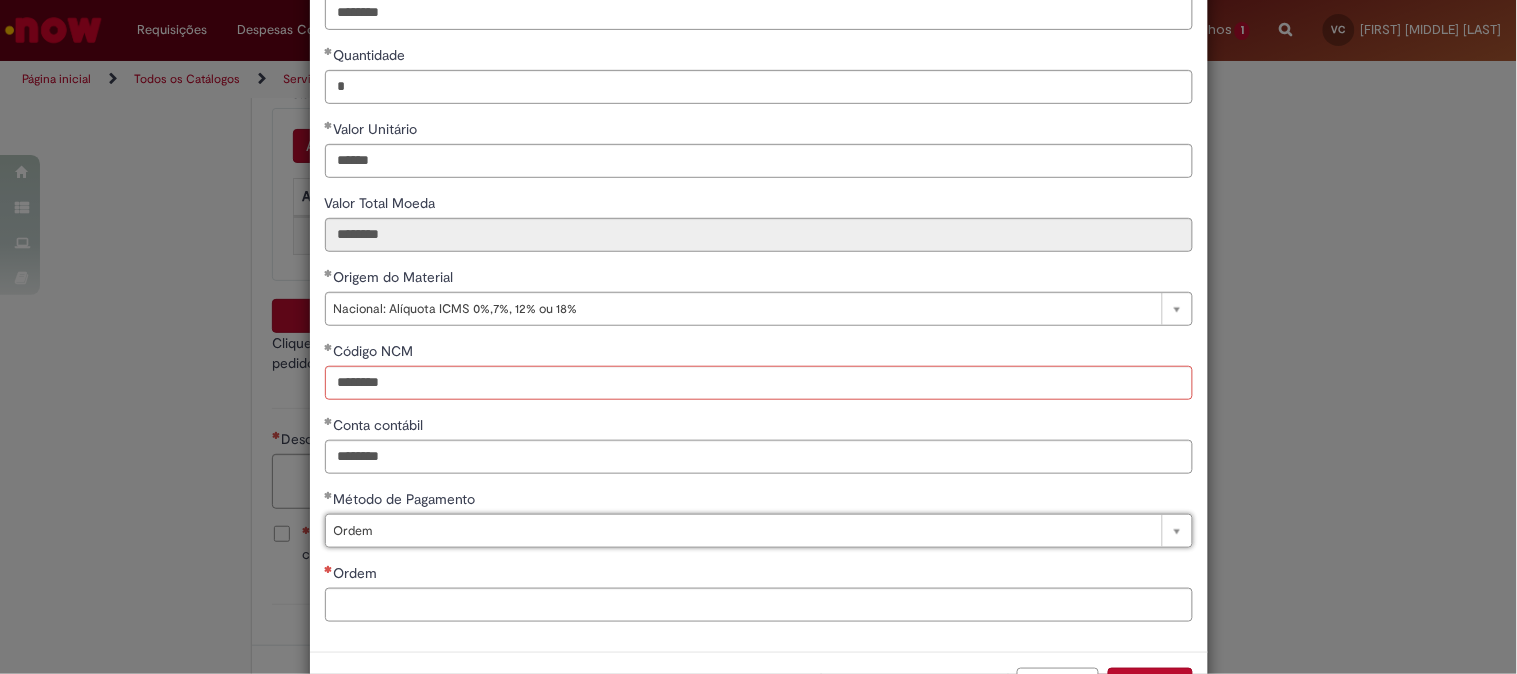 scroll, scrollTop: 0, scrollLeft: 42, axis: horizontal 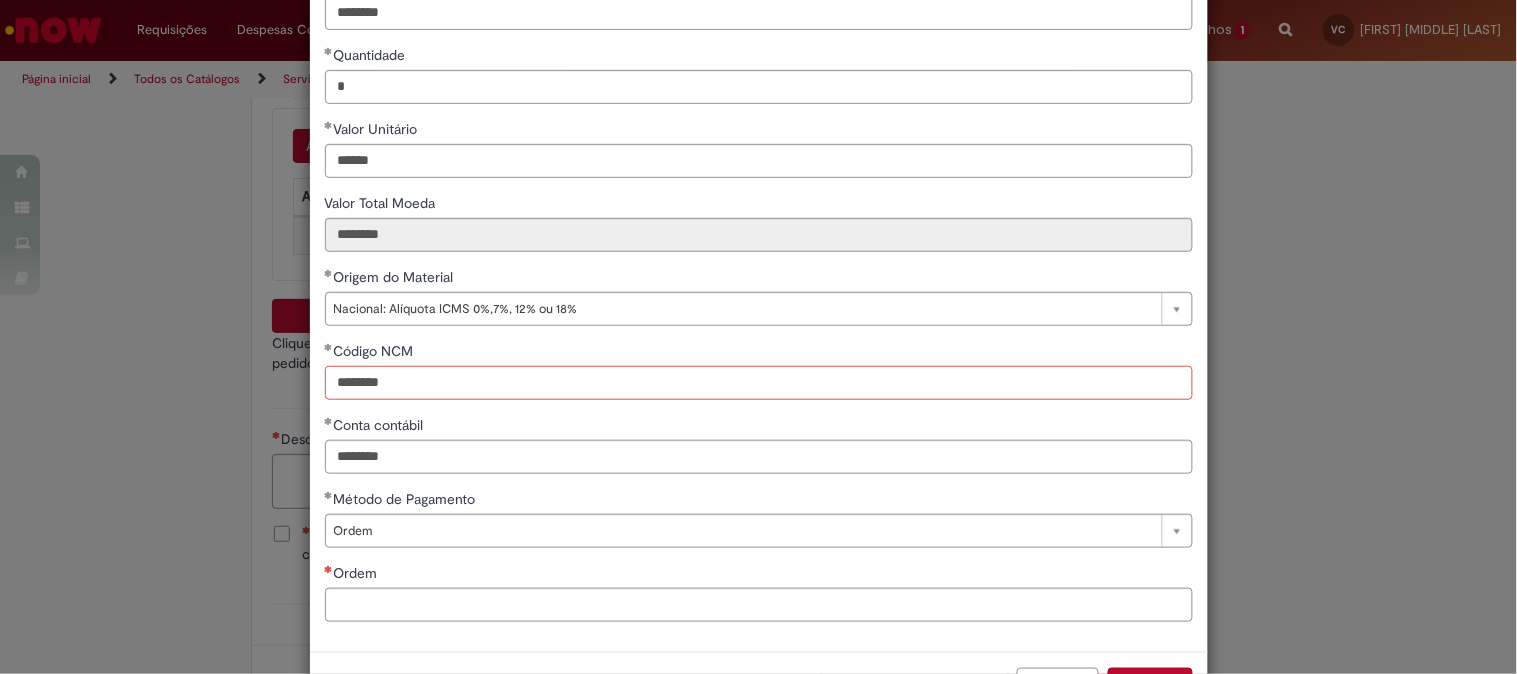 click on "********" at bounding box center [759, 383] 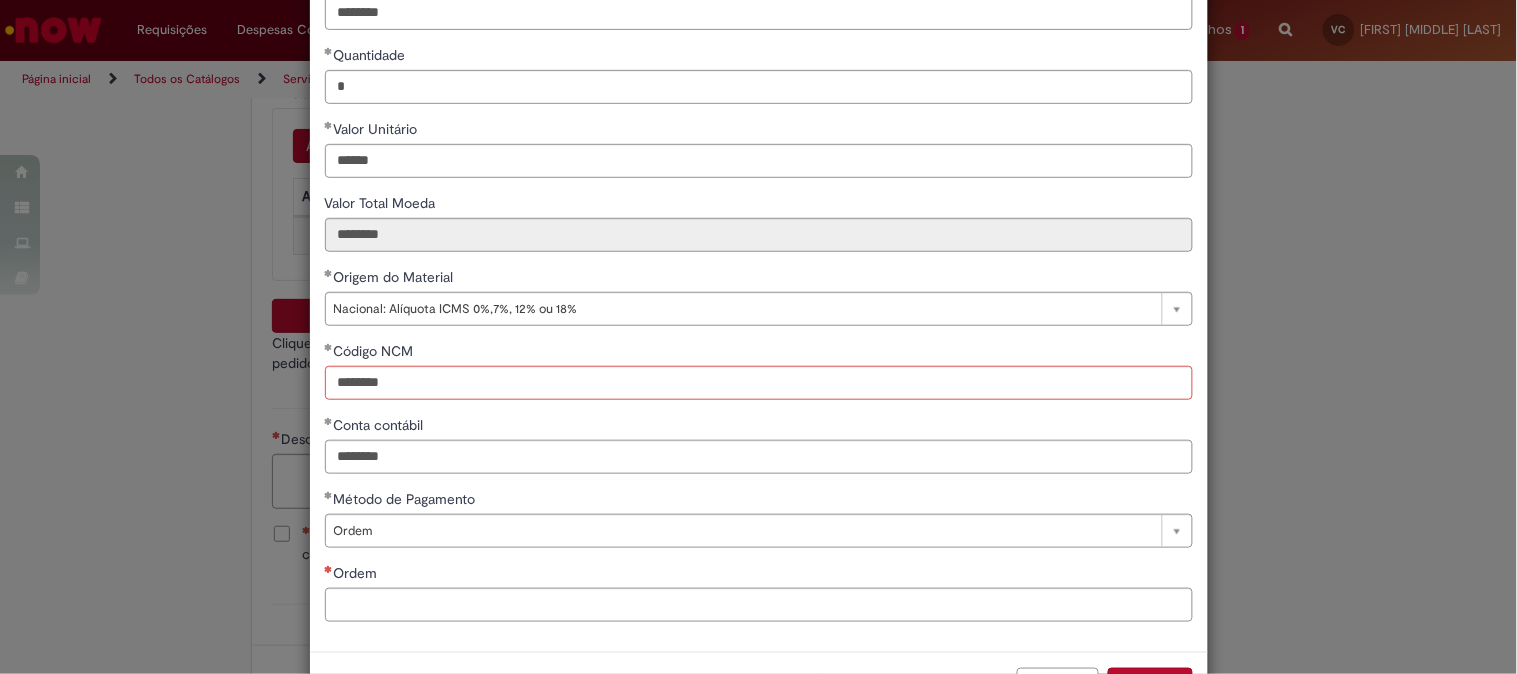 scroll, scrollTop: 207, scrollLeft: 0, axis: vertical 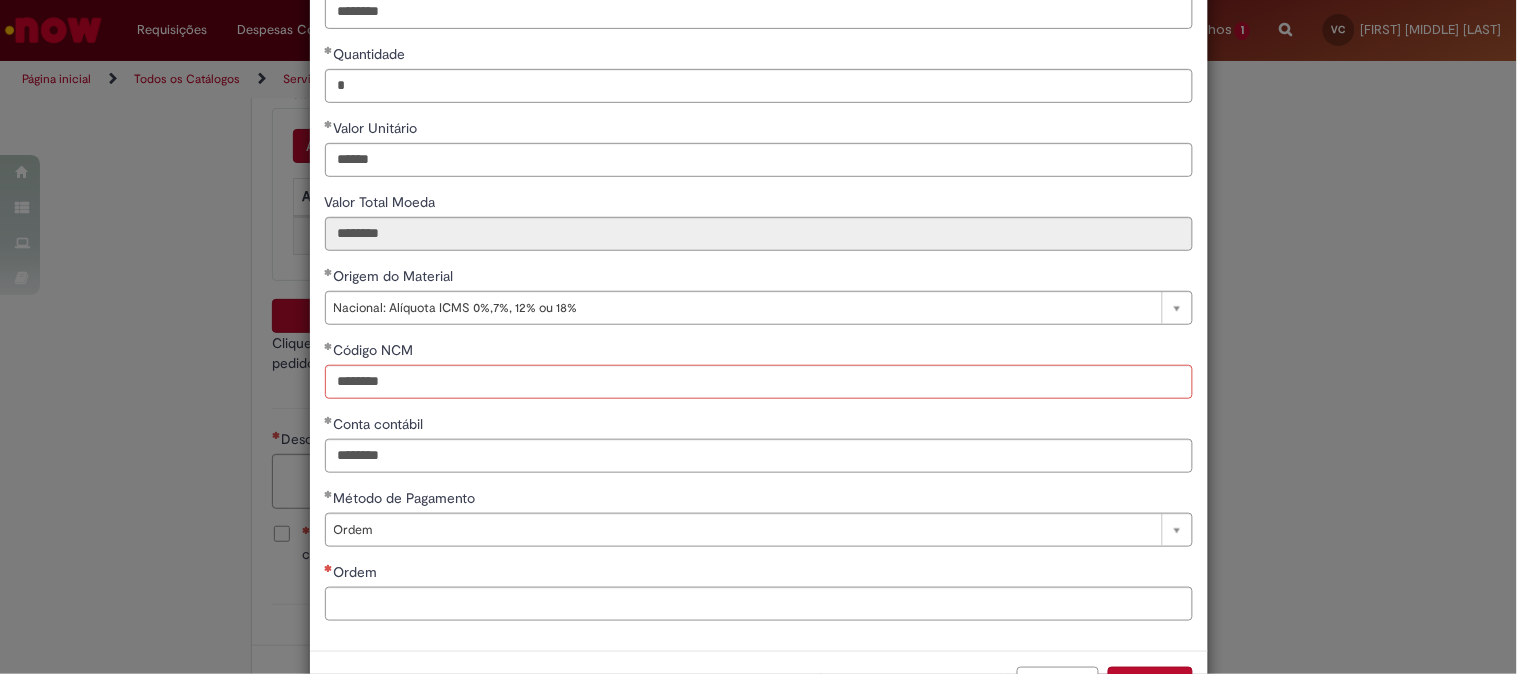 click on "**********" at bounding box center [759, 266] 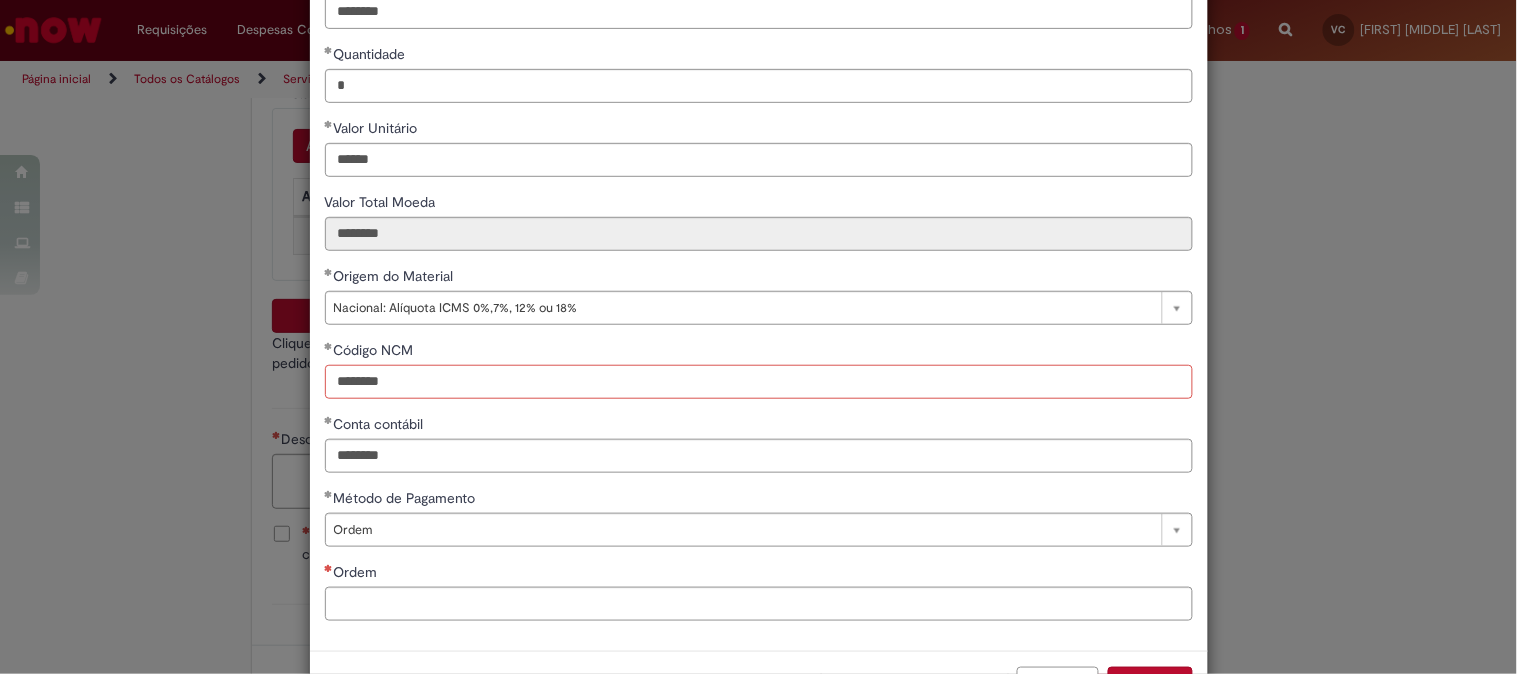 click on "********" at bounding box center (759, 382) 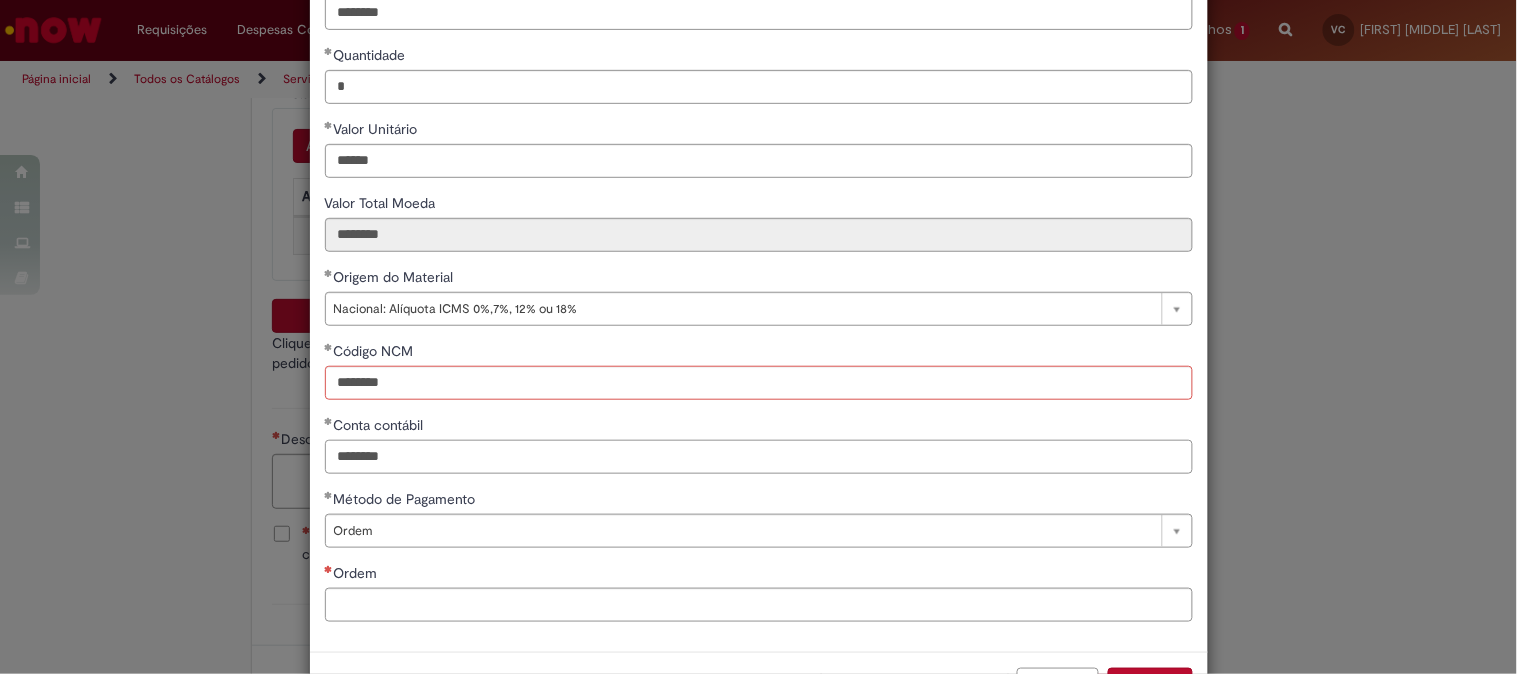 click on "********" at bounding box center [759, 457] 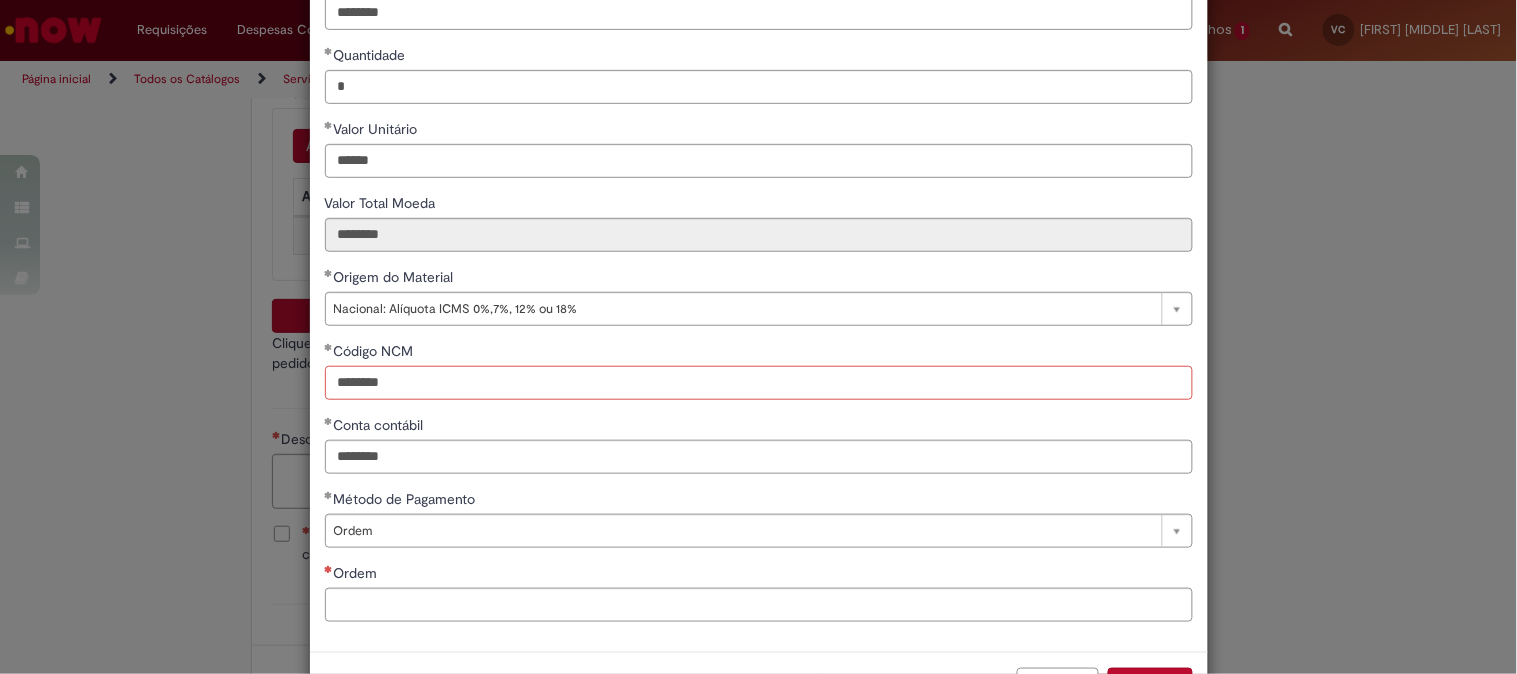 click on "********" at bounding box center (759, 383) 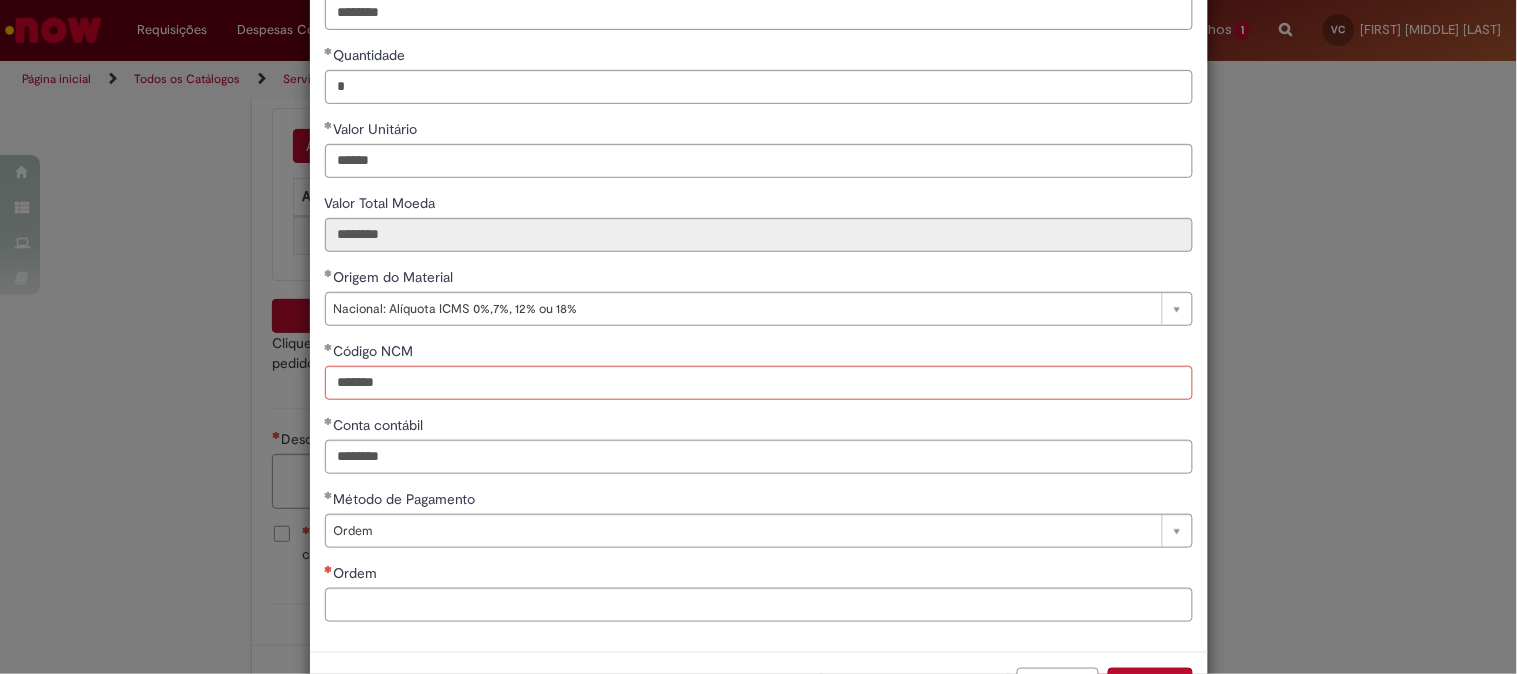 click on "**********" at bounding box center (759, 267) 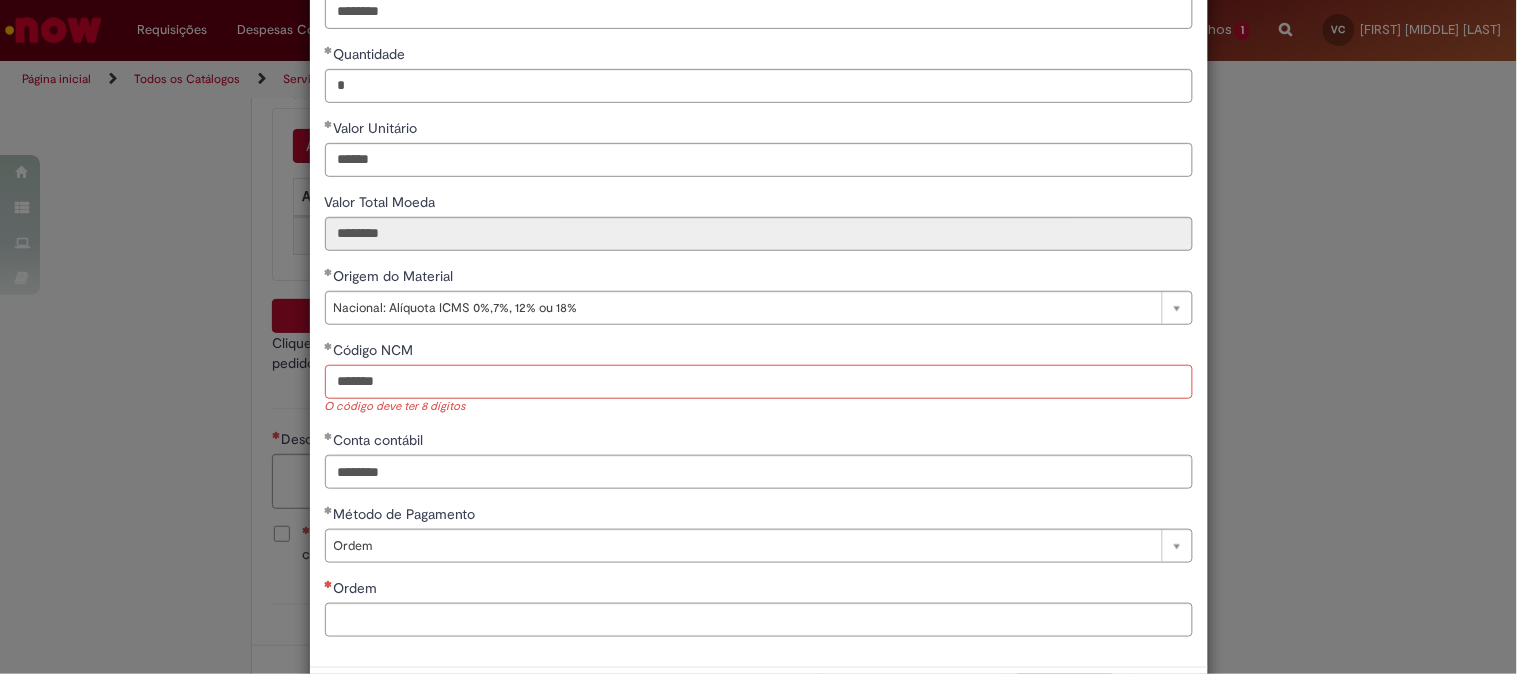 click on "*******" at bounding box center [759, 382] 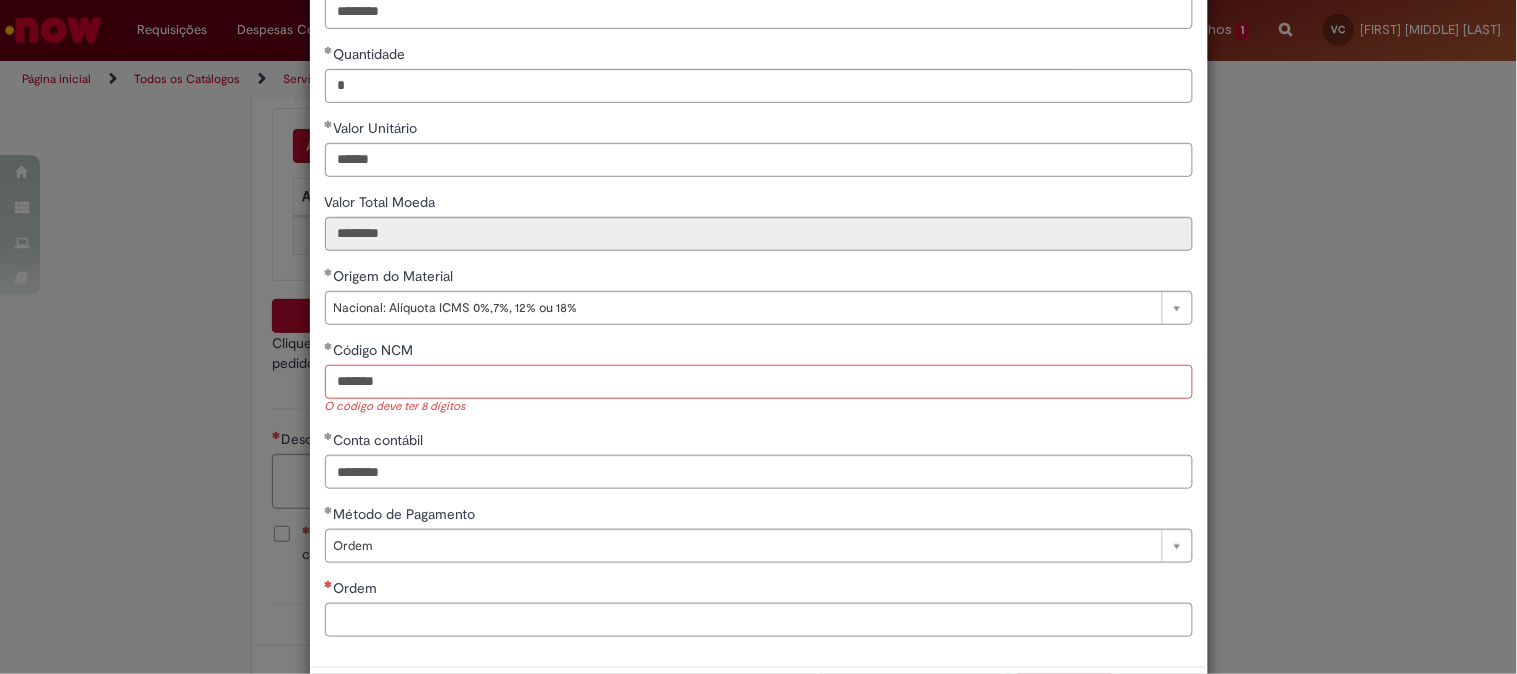 scroll, scrollTop: 206, scrollLeft: 0, axis: vertical 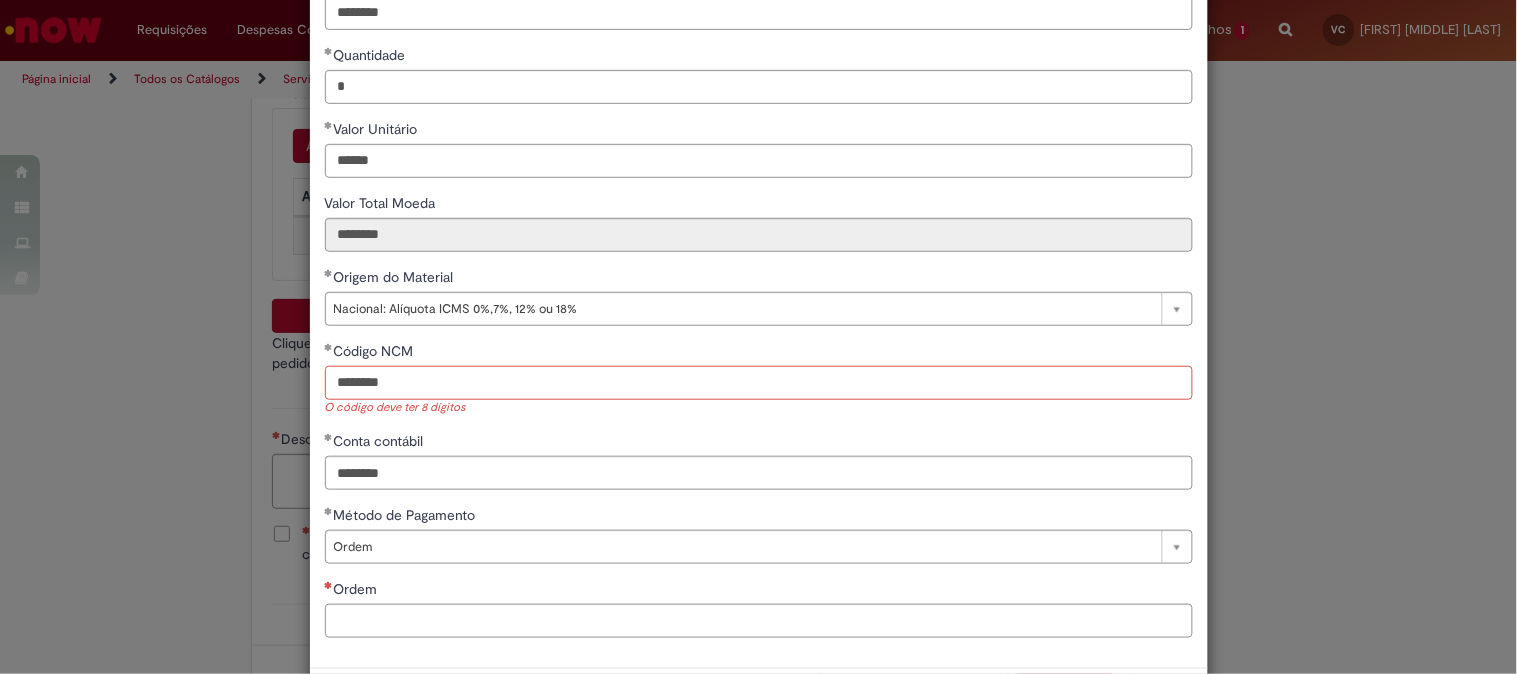 type on "********" 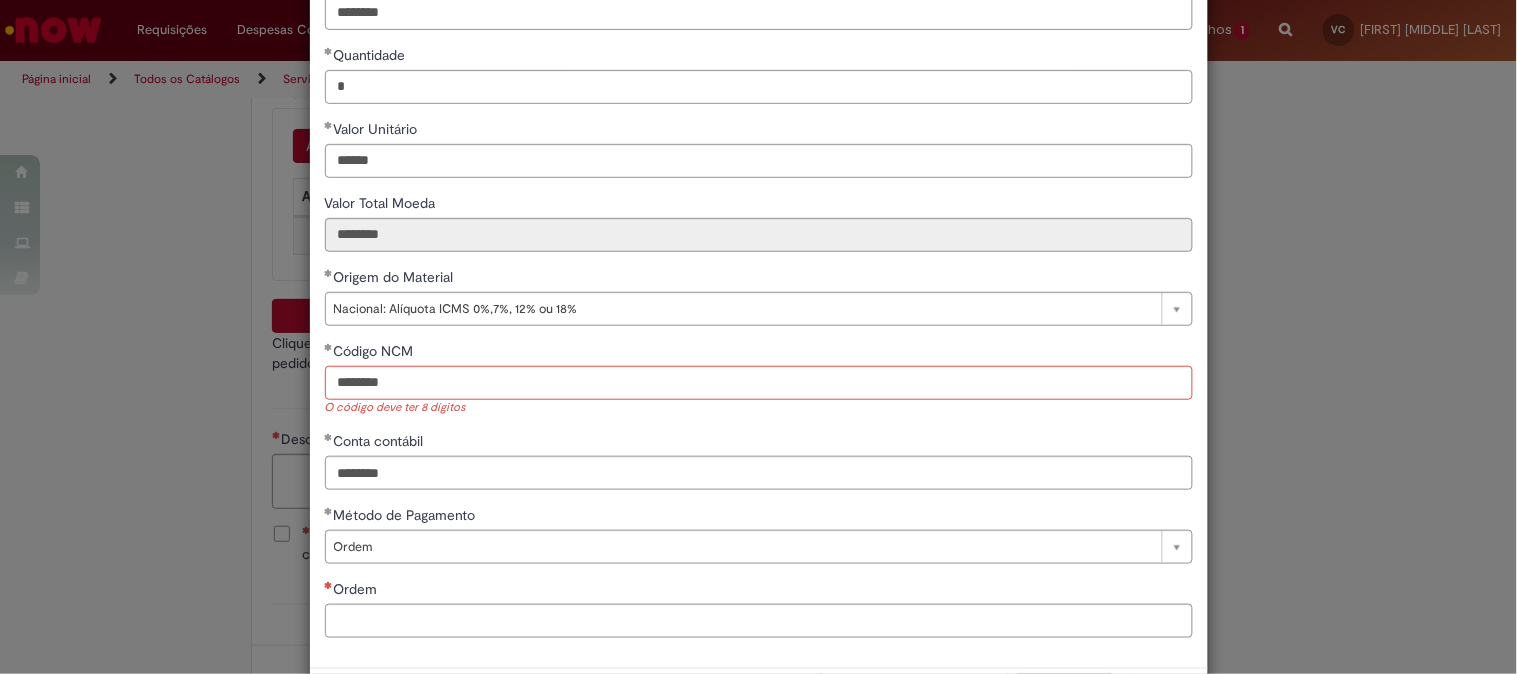click on "Conta contábil ********" at bounding box center [759, 460] 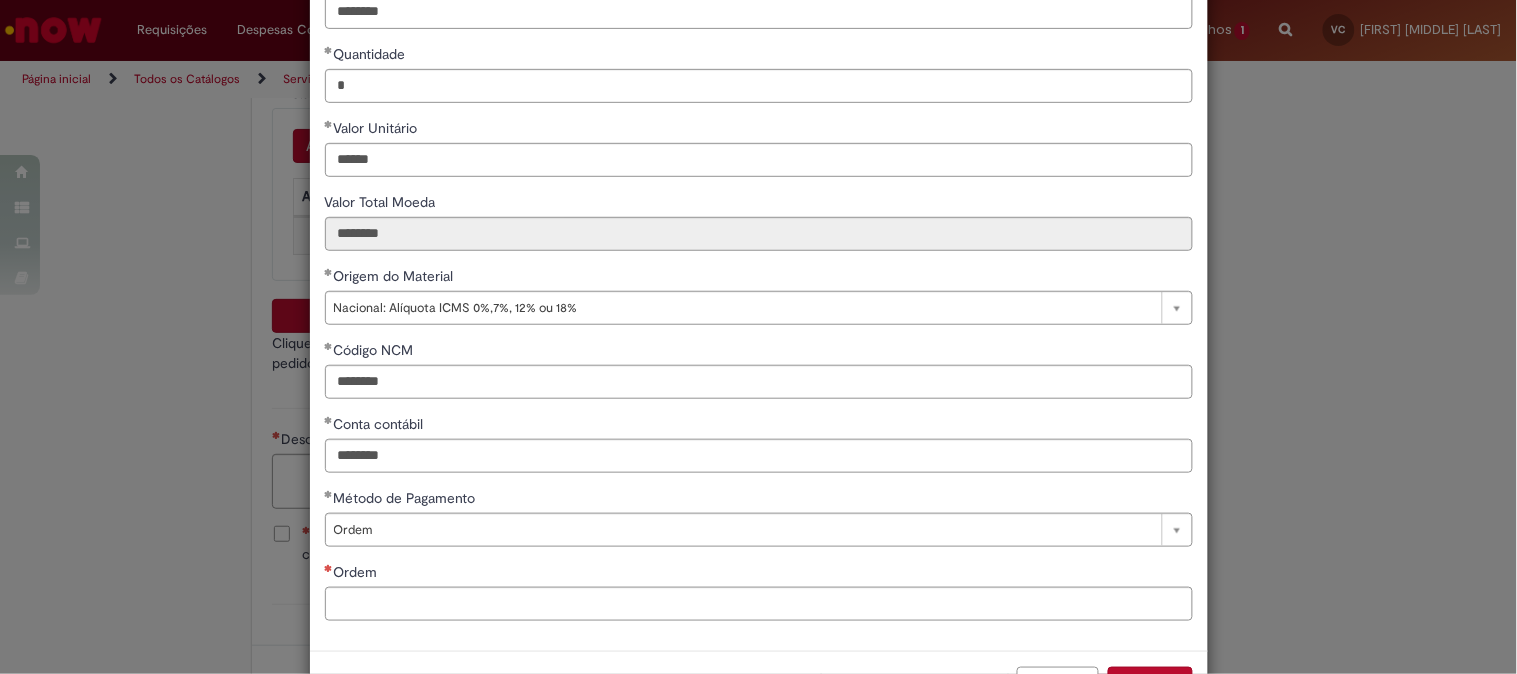 scroll, scrollTop: 206, scrollLeft: 0, axis: vertical 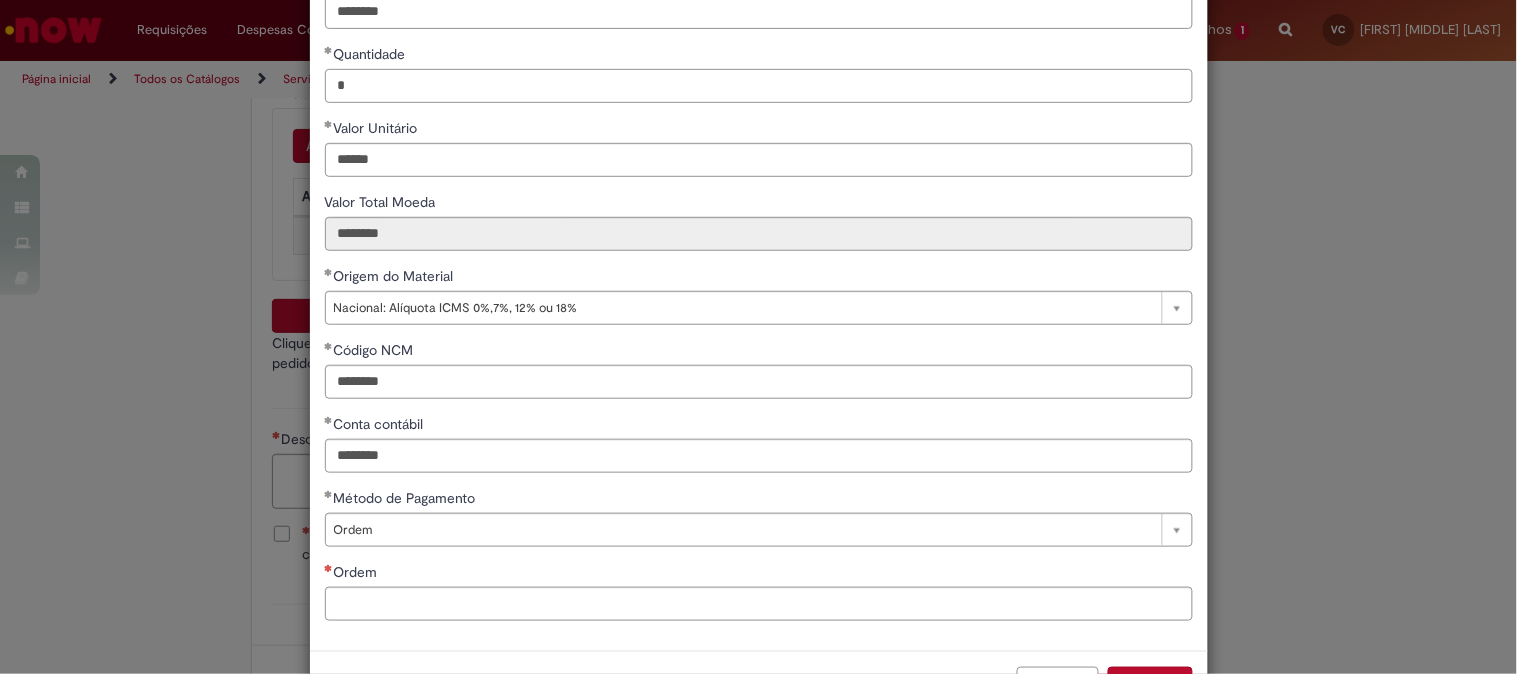 click on "*" at bounding box center (759, 86) 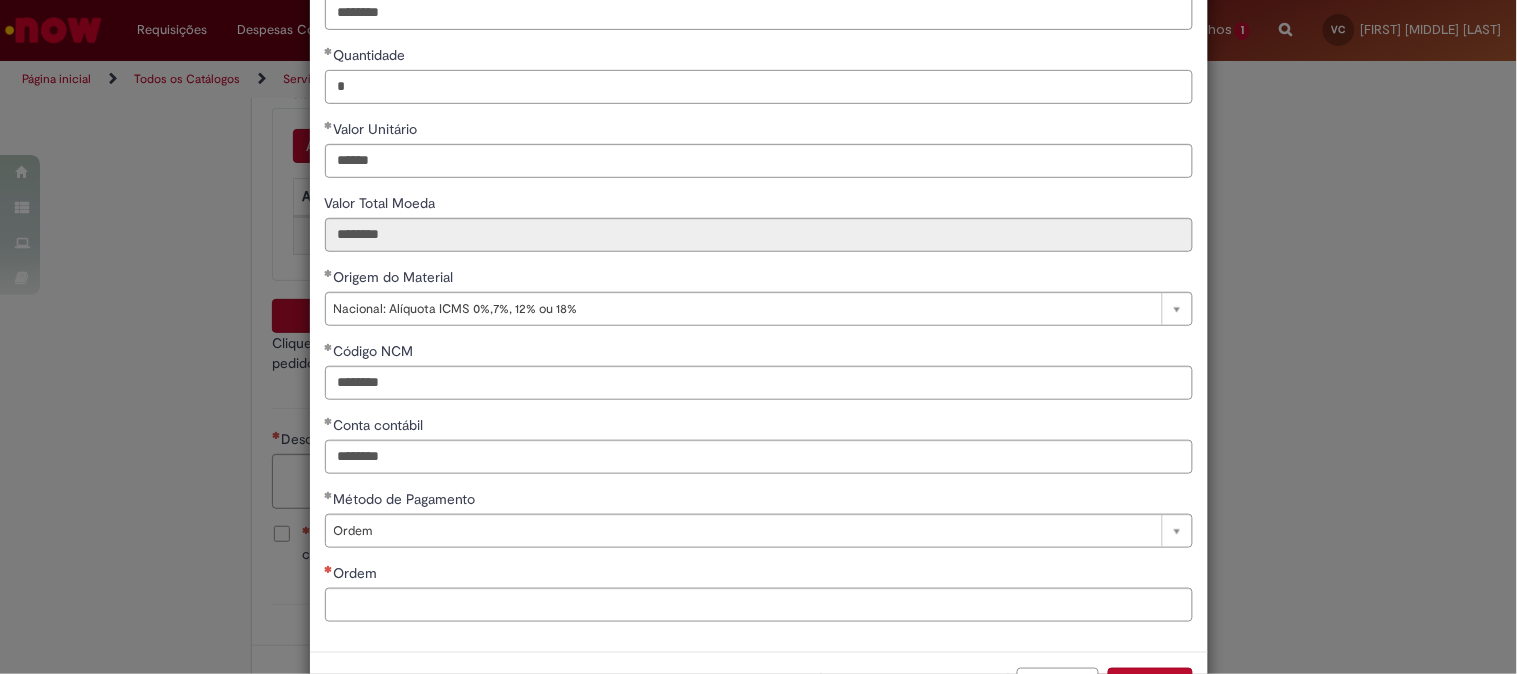 type on "*" 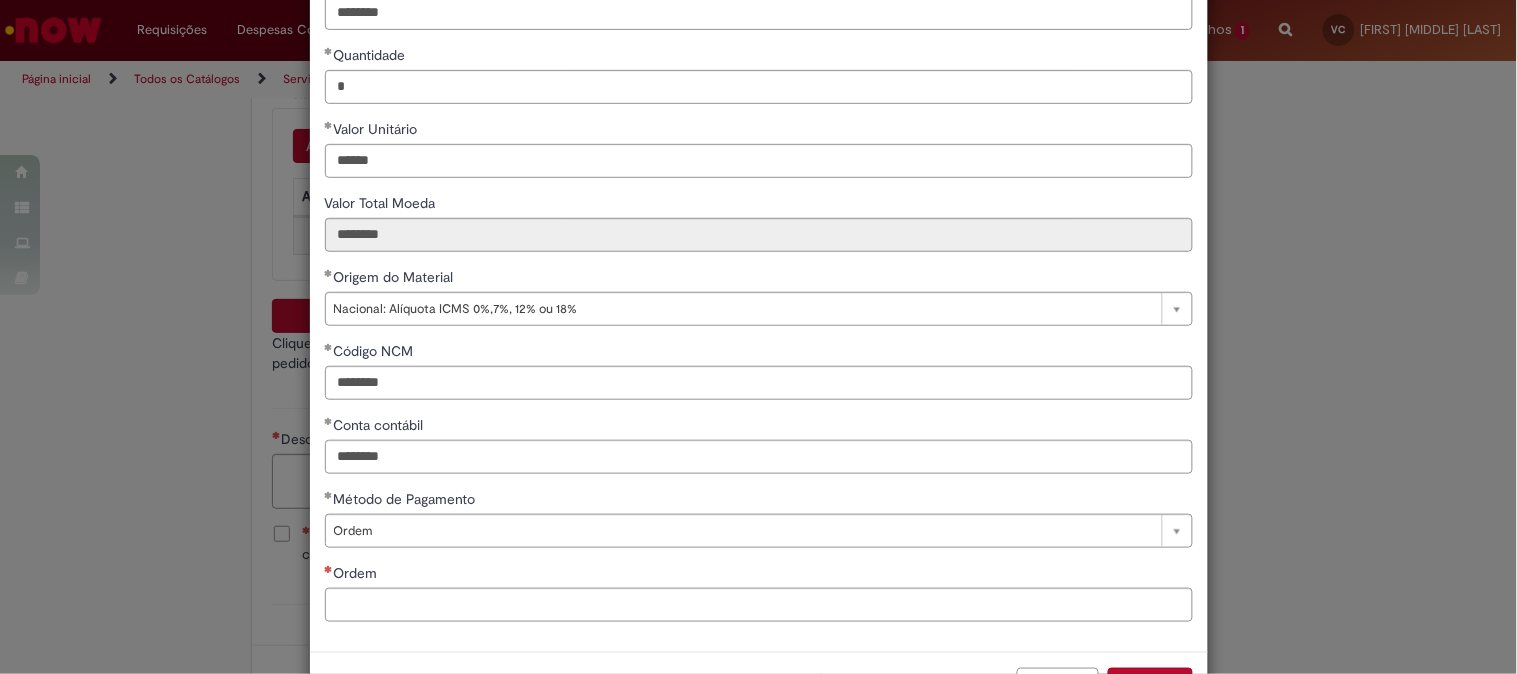 type on "********" 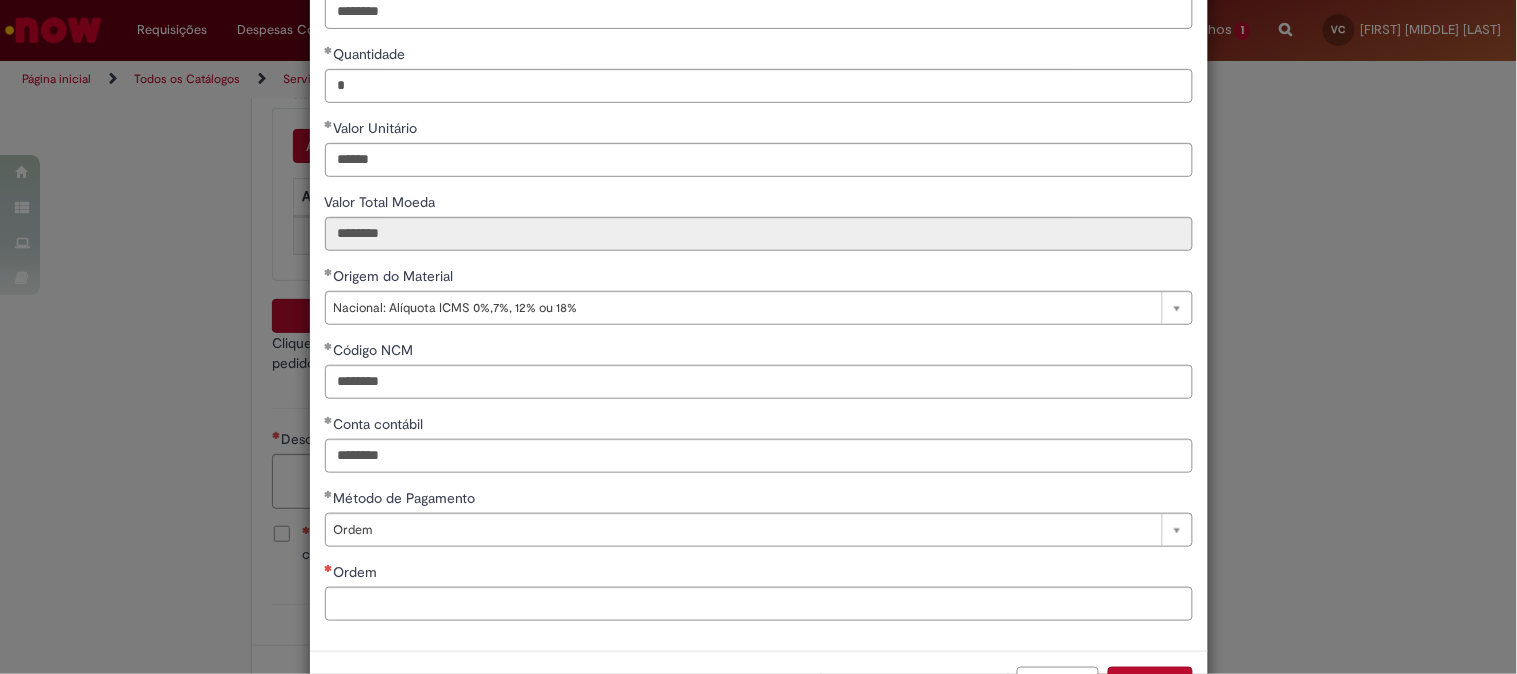click on "Valor Unitário" at bounding box center [759, 130] 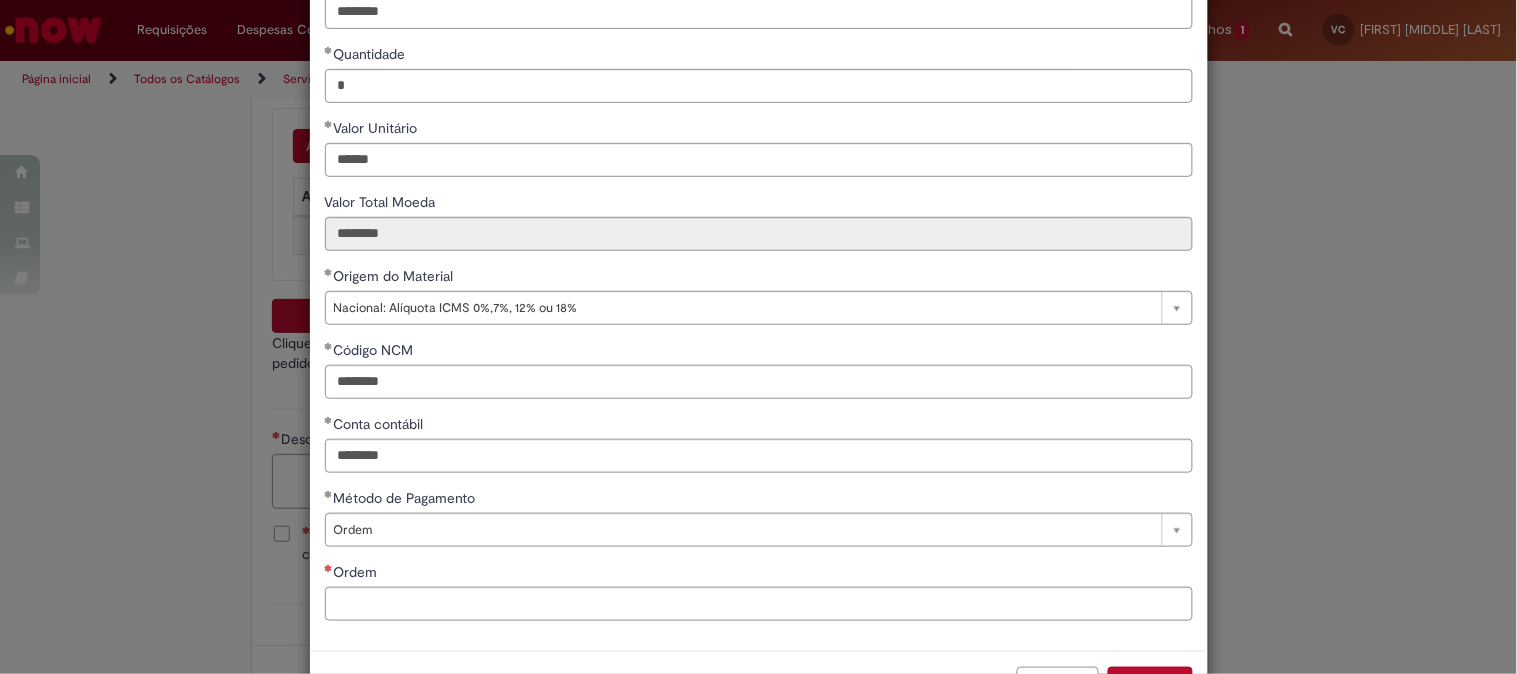scroll, scrollTop: 207, scrollLeft: 0, axis: vertical 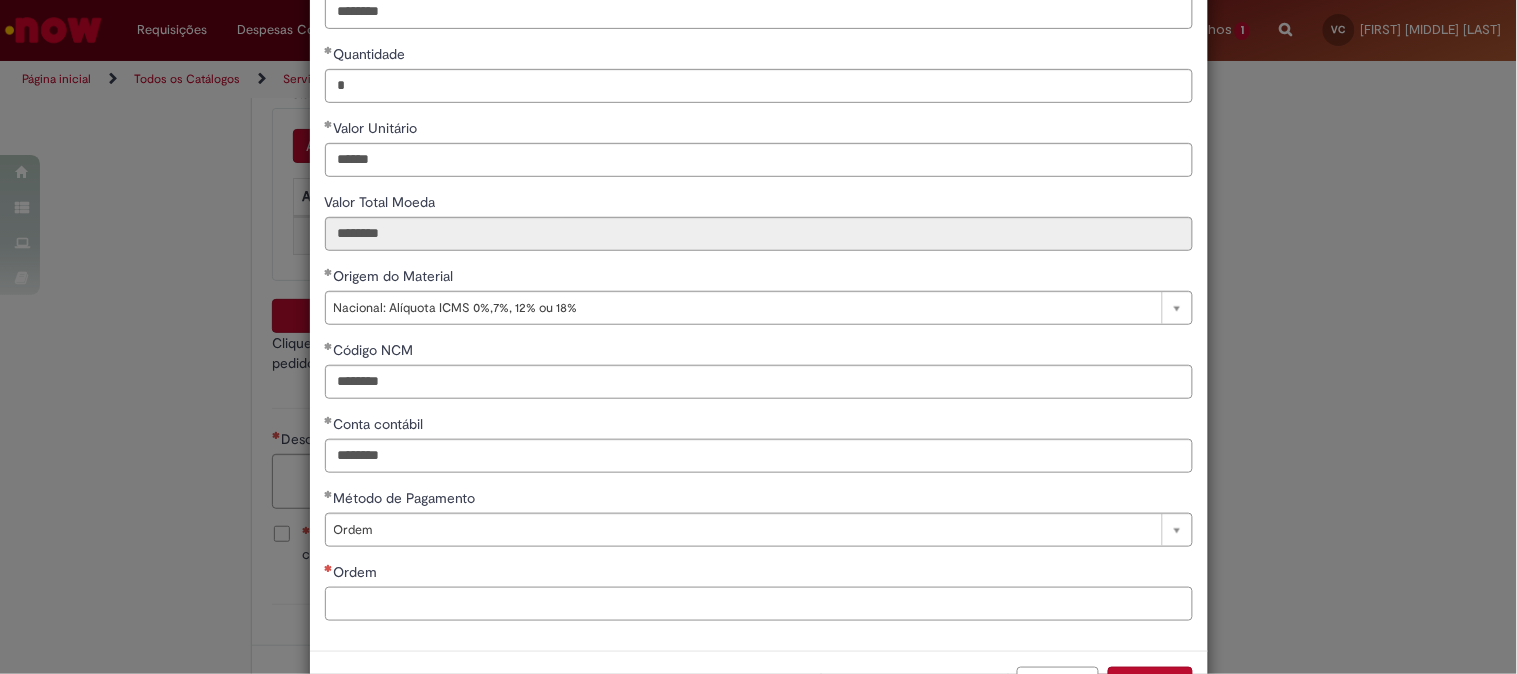 click on "Ordem" at bounding box center (759, 604) 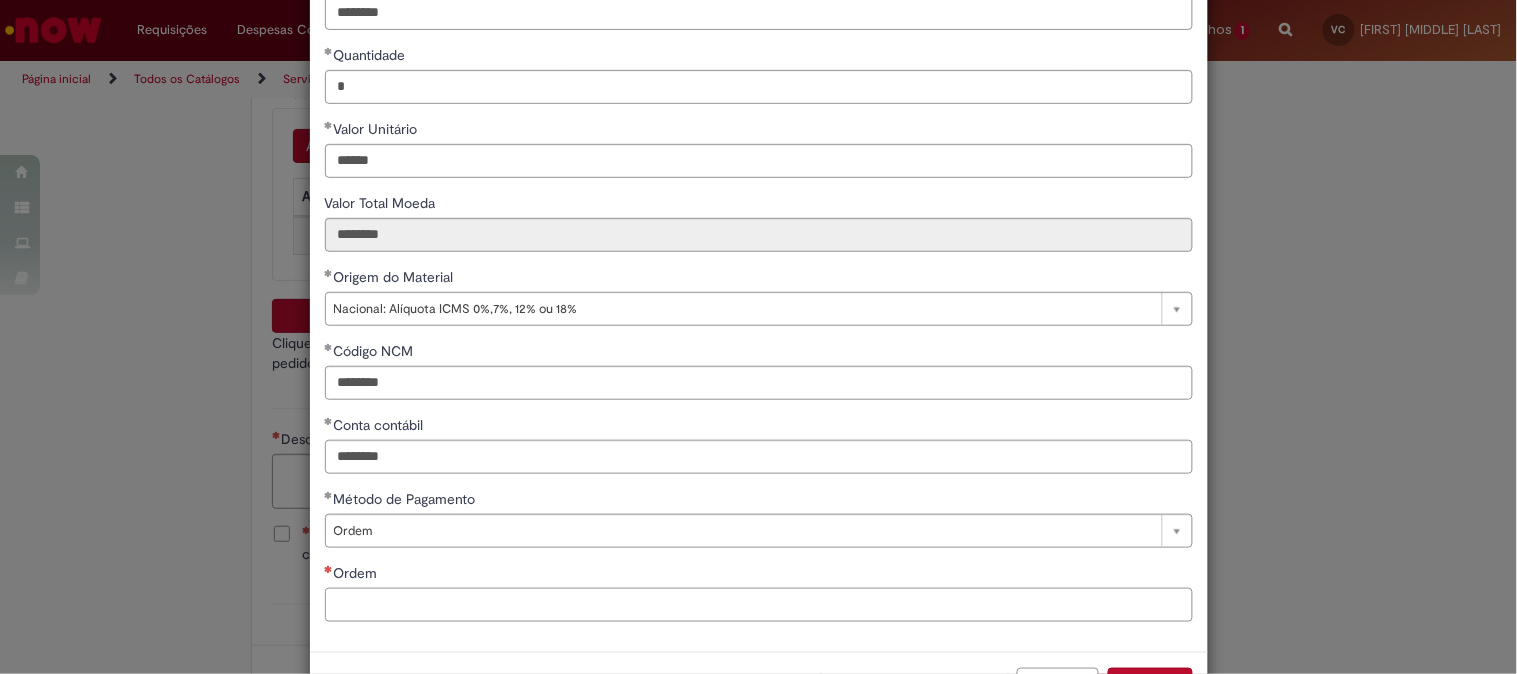 paste on "**********" 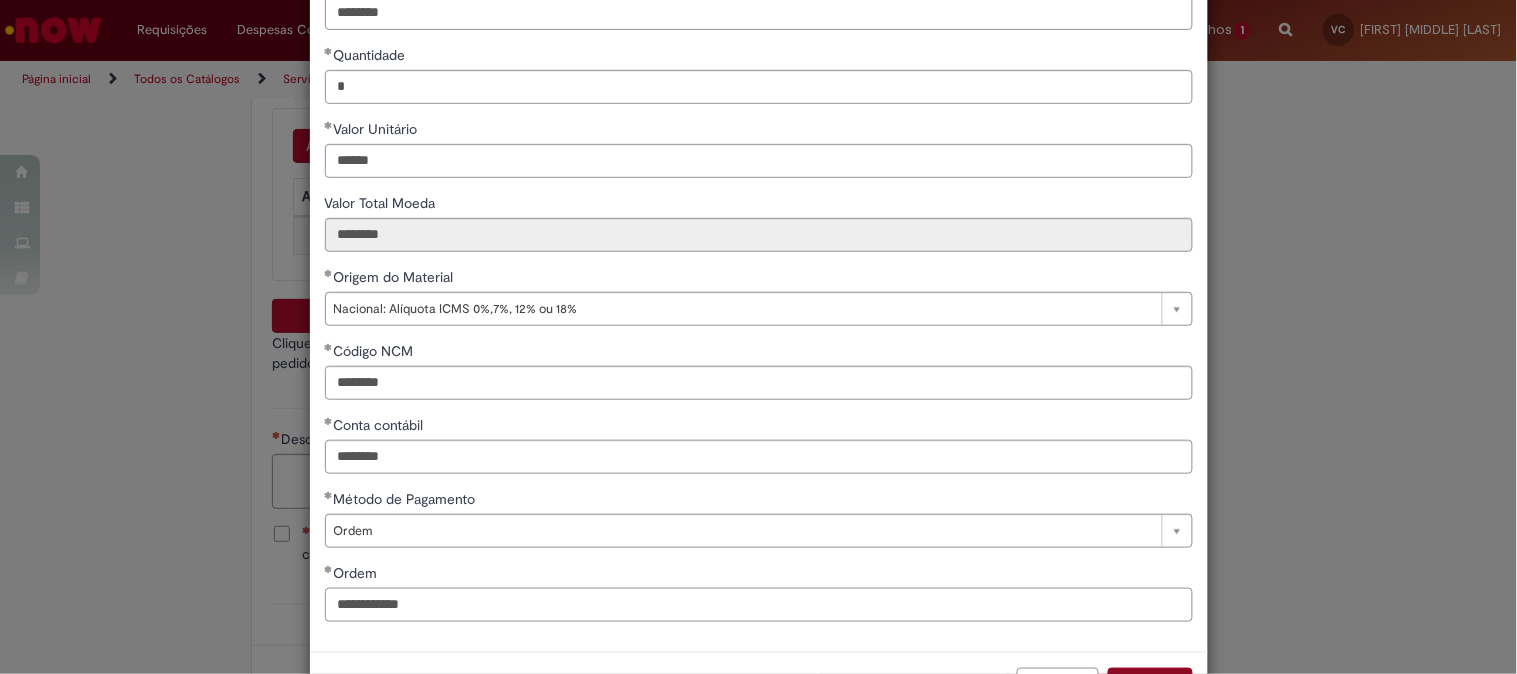 type on "**********" 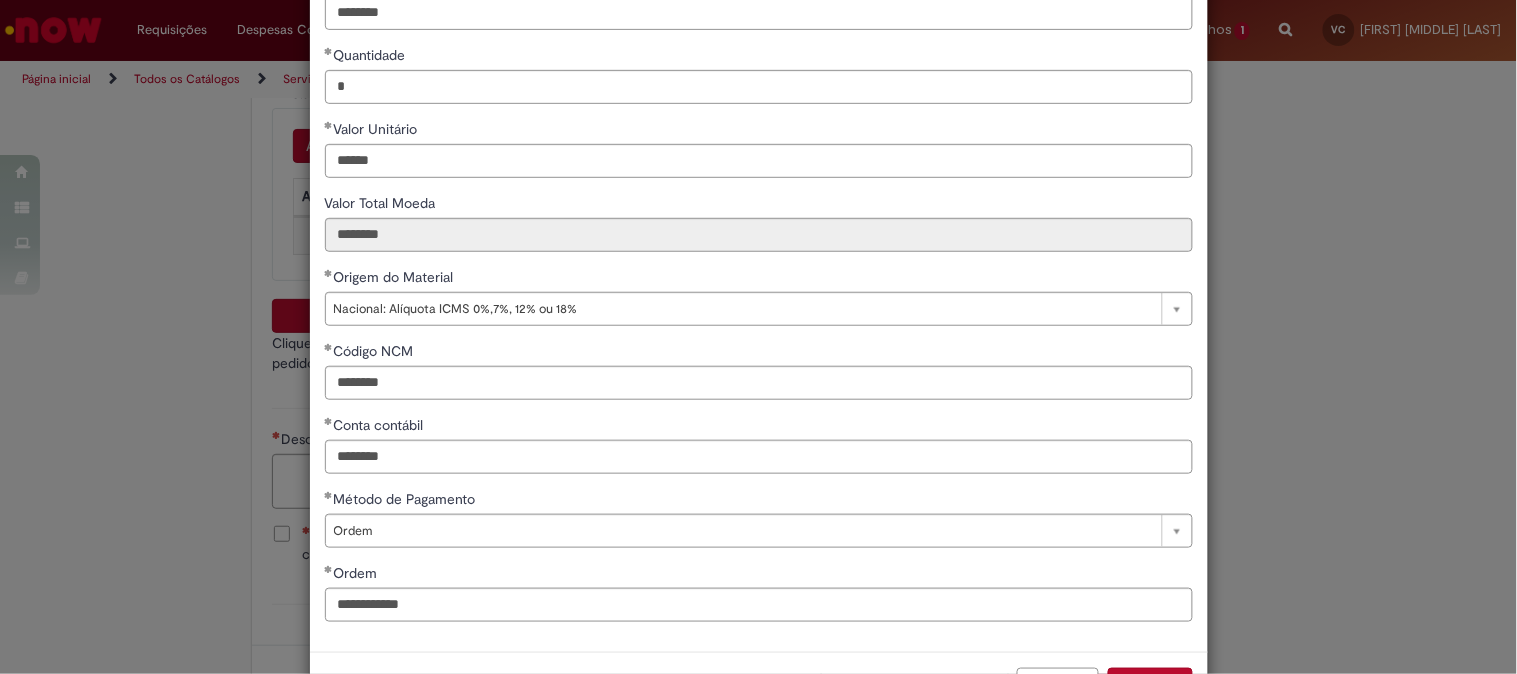 click on "Adicionar" at bounding box center [1150, 685] 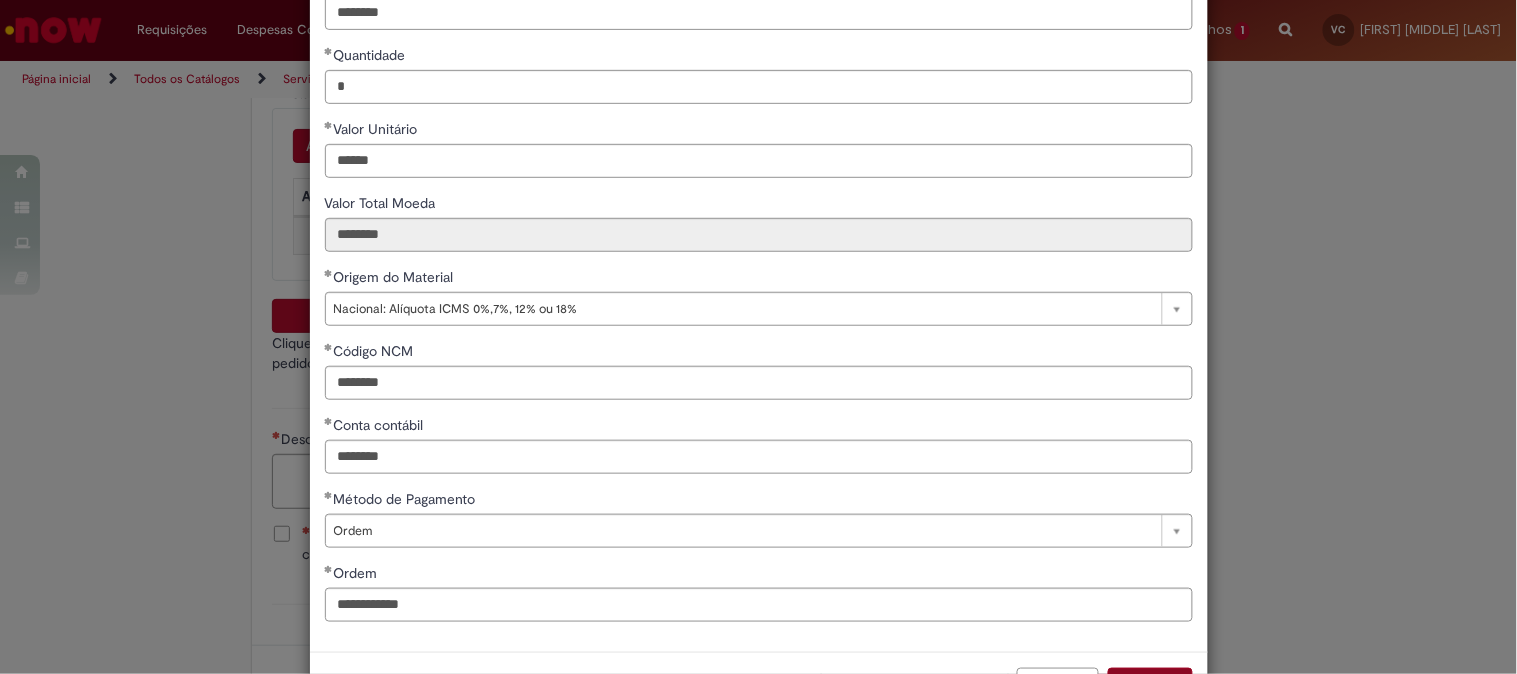 scroll, scrollTop: 234, scrollLeft: 0, axis: vertical 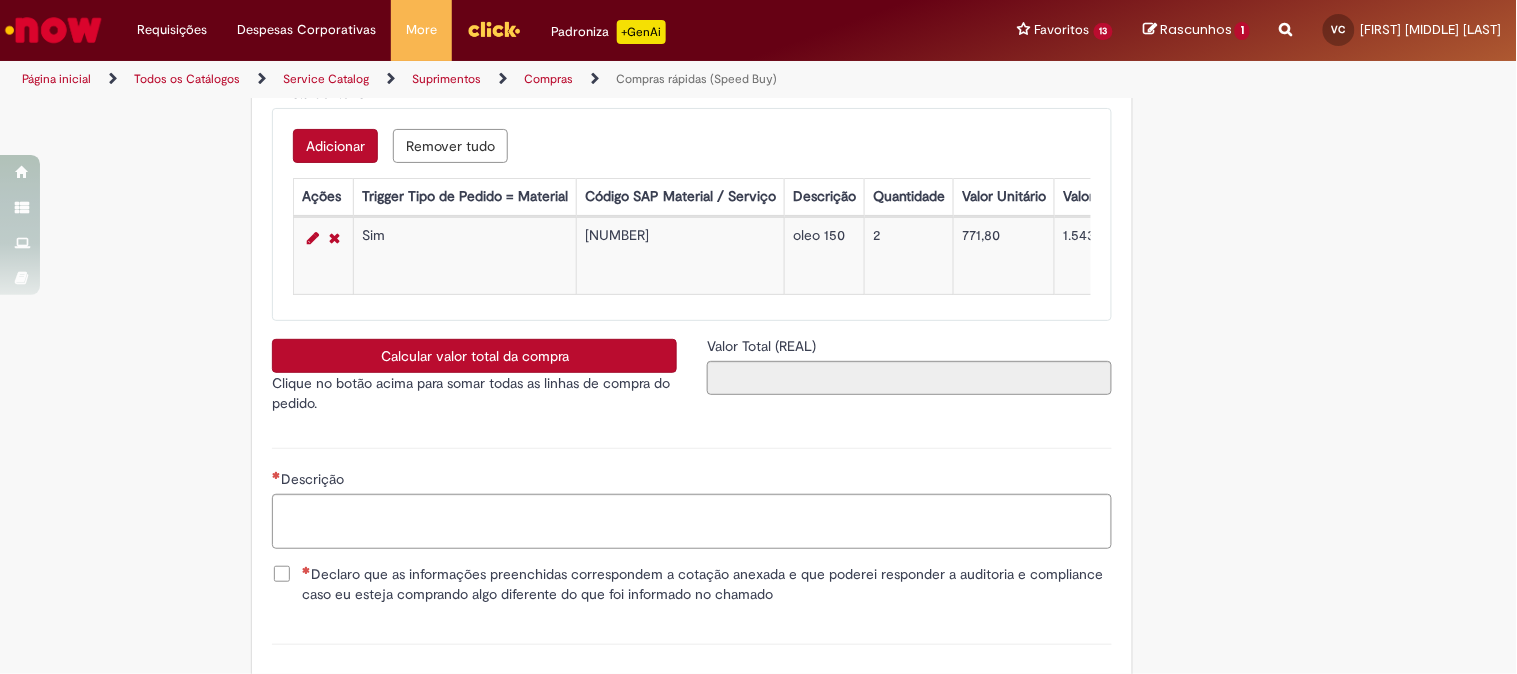 click on "Calcular valor total da compra" at bounding box center (474, 356) 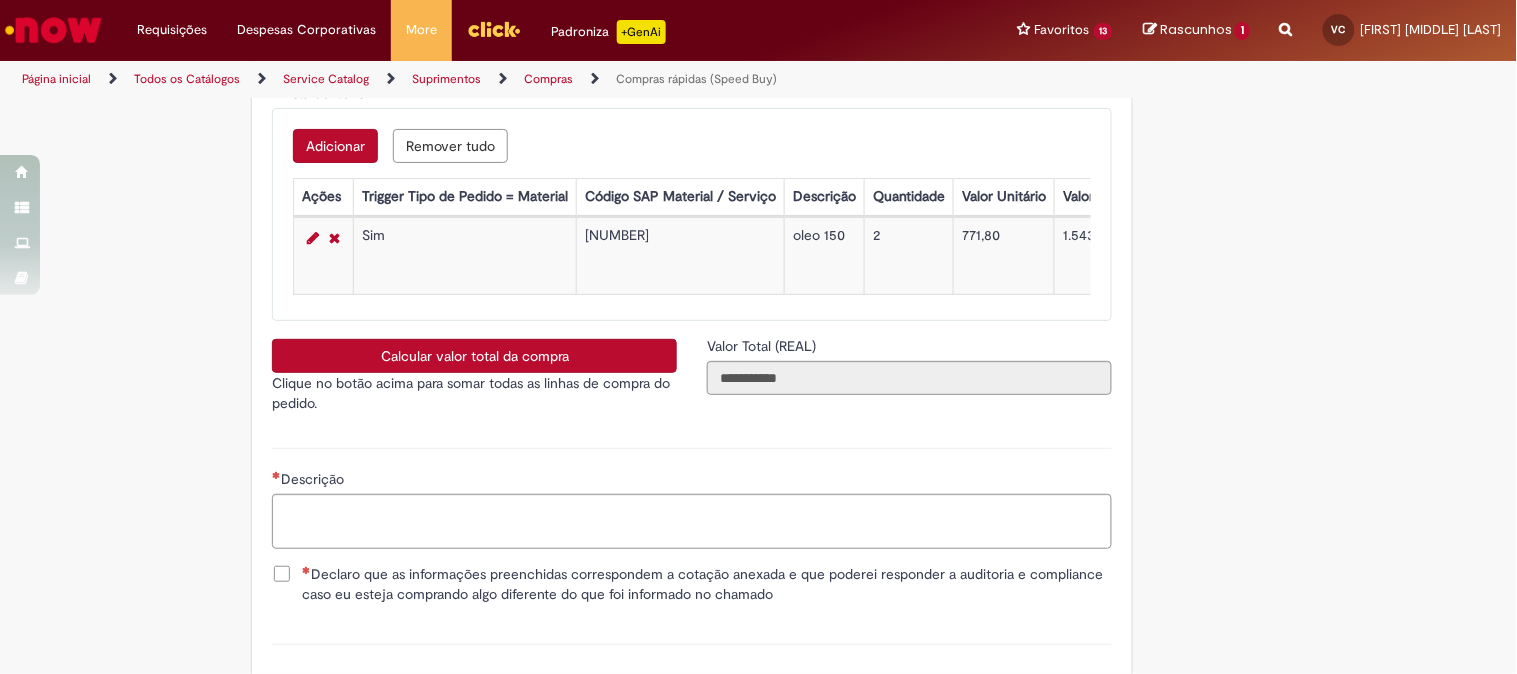 click on "Declaro que as informações preenchidas correspondem a cotação anexada e que poderei responder a auditoria e compliance caso eu esteja comprando algo diferente do que foi informado no chamado" at bounding box center (707, 584) 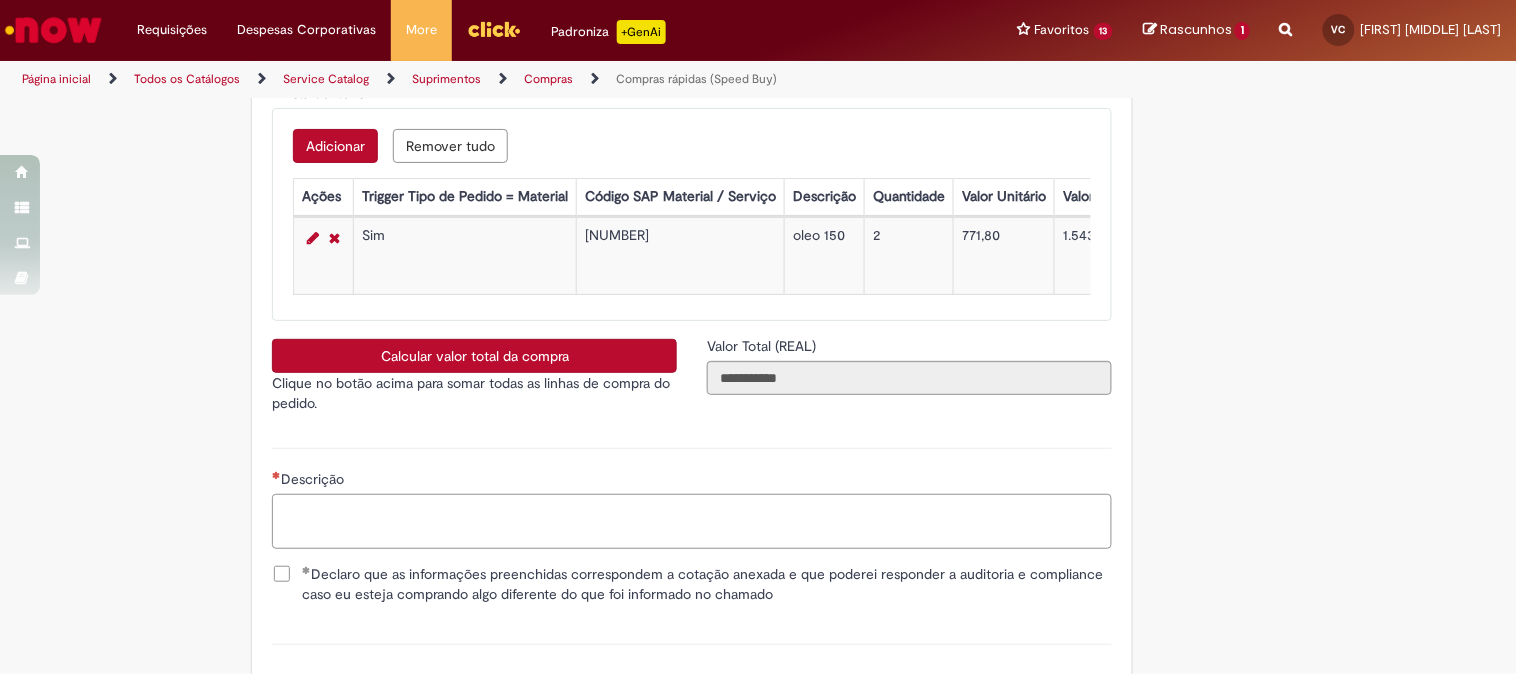 click on "Descrição" at bounding box center [692, 521] 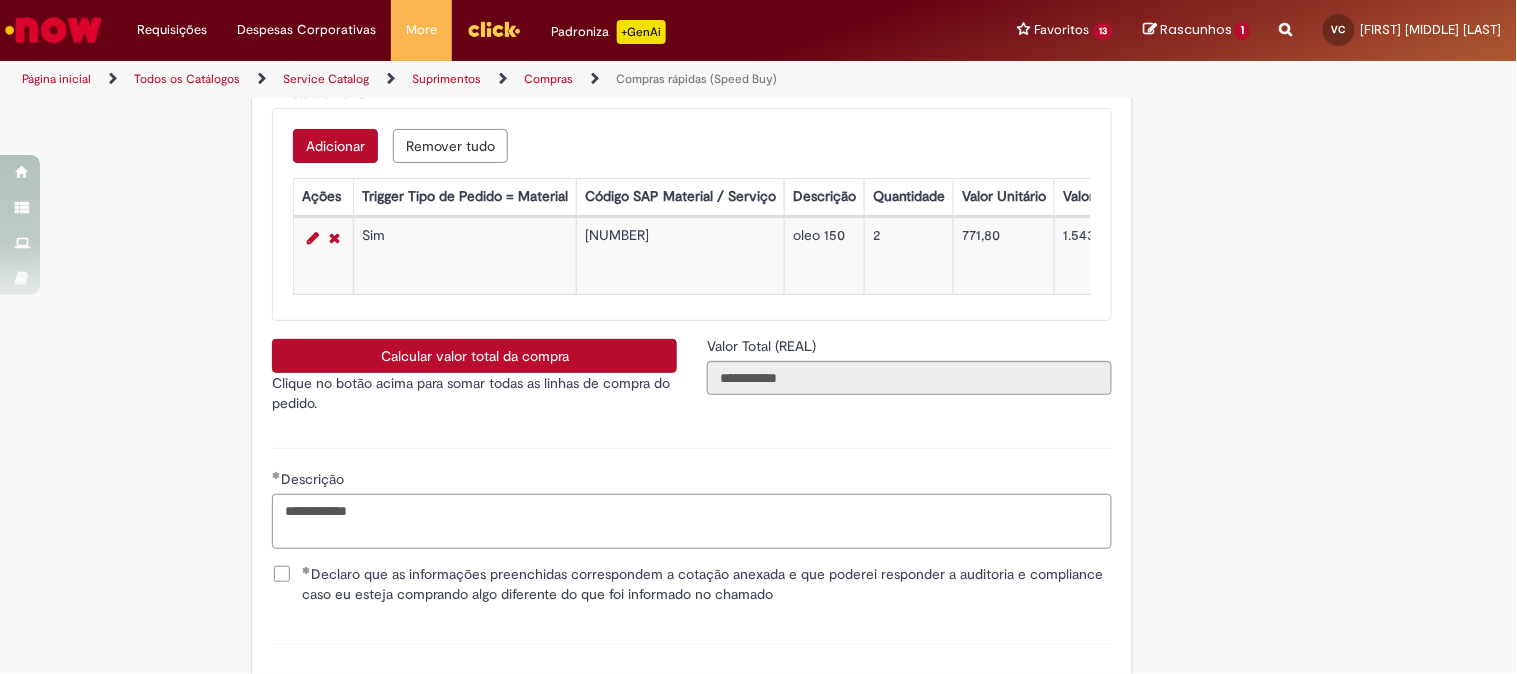 scroll, scrollTop: 3656, scrollLeft: 0, axis: vertical 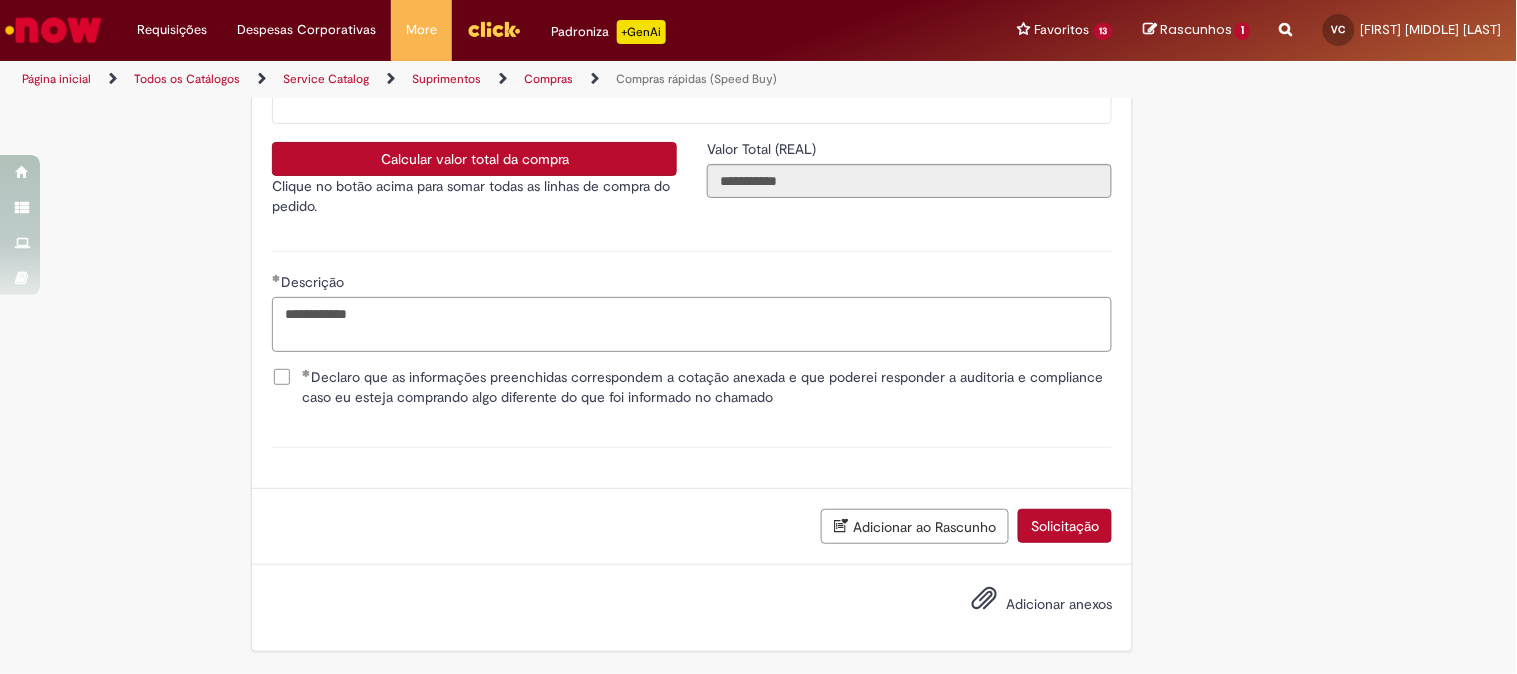 type on "**********" 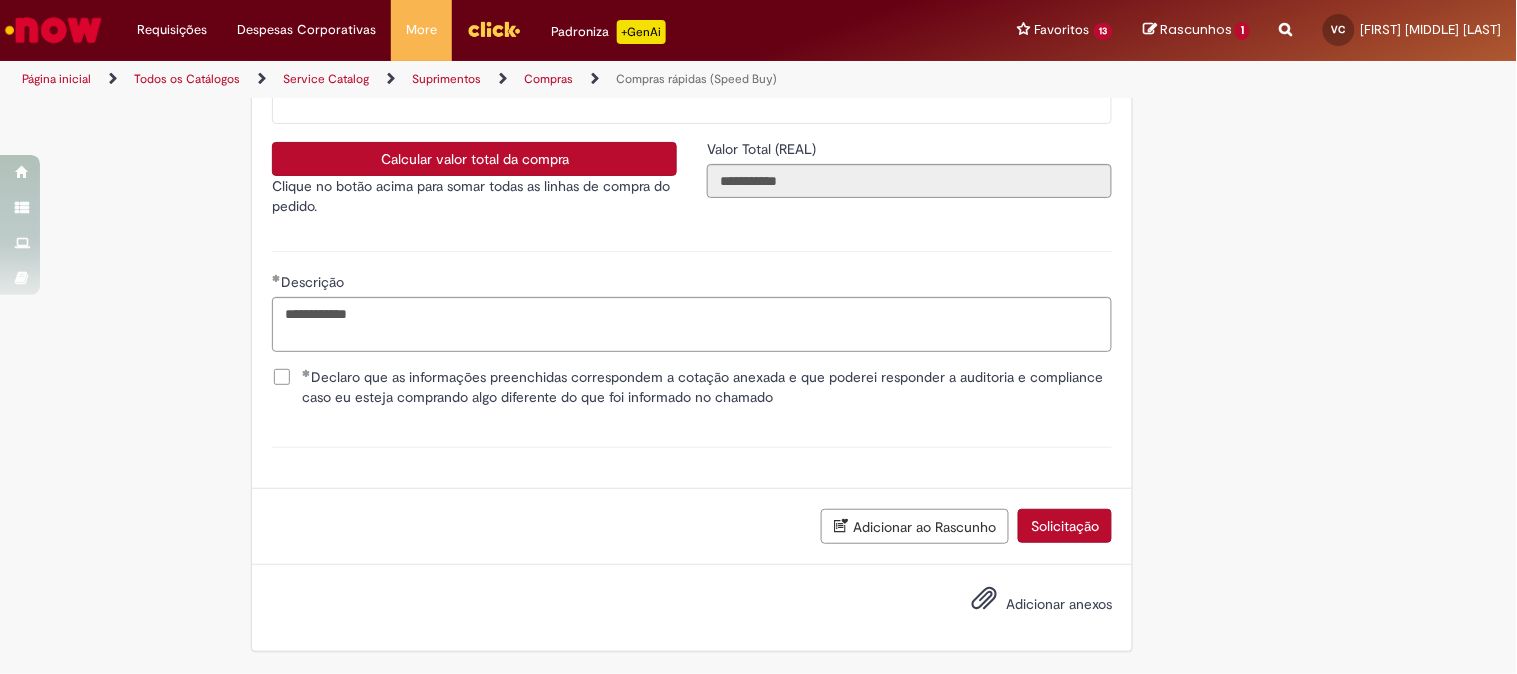 click on "Adicionar anexos" at bounding box center (1059, 604) 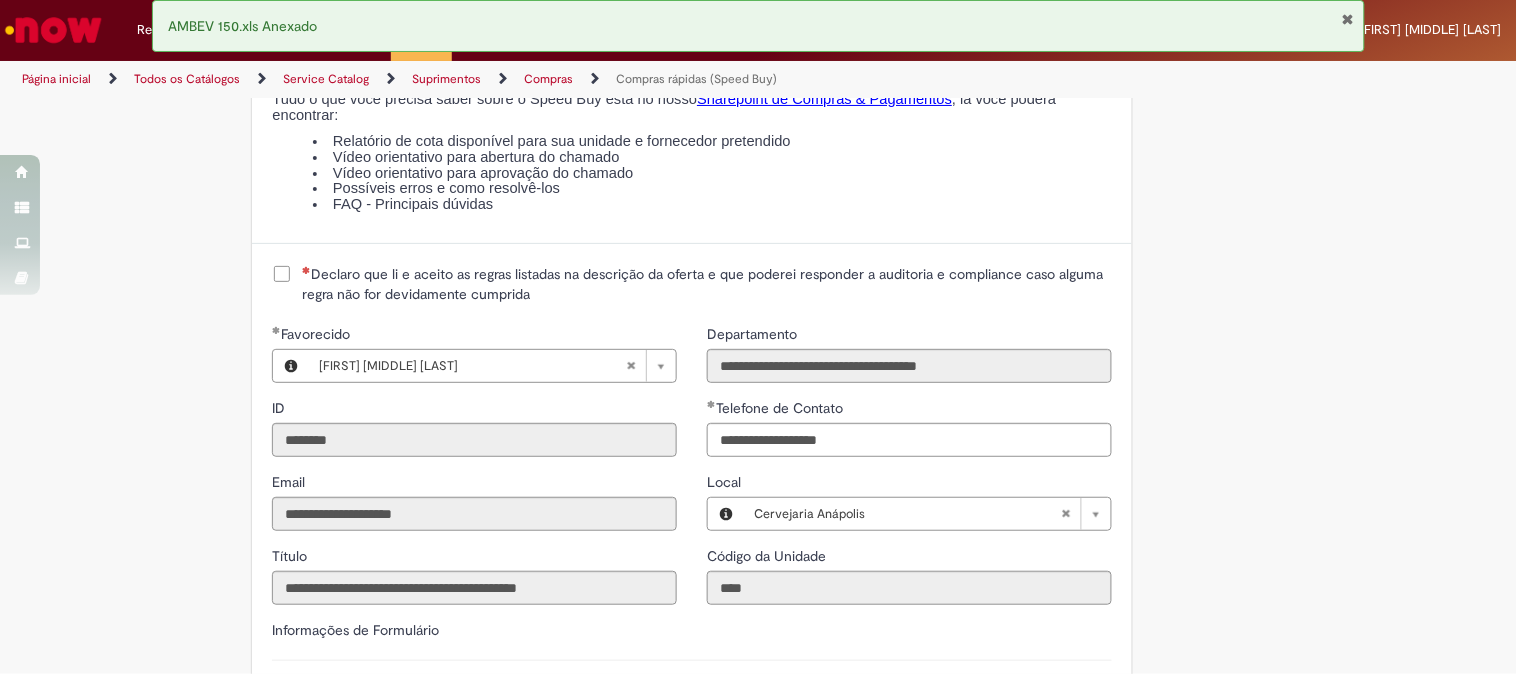 scroll, scrollTop: 2212, scrollLeft: 0, axis: vertical 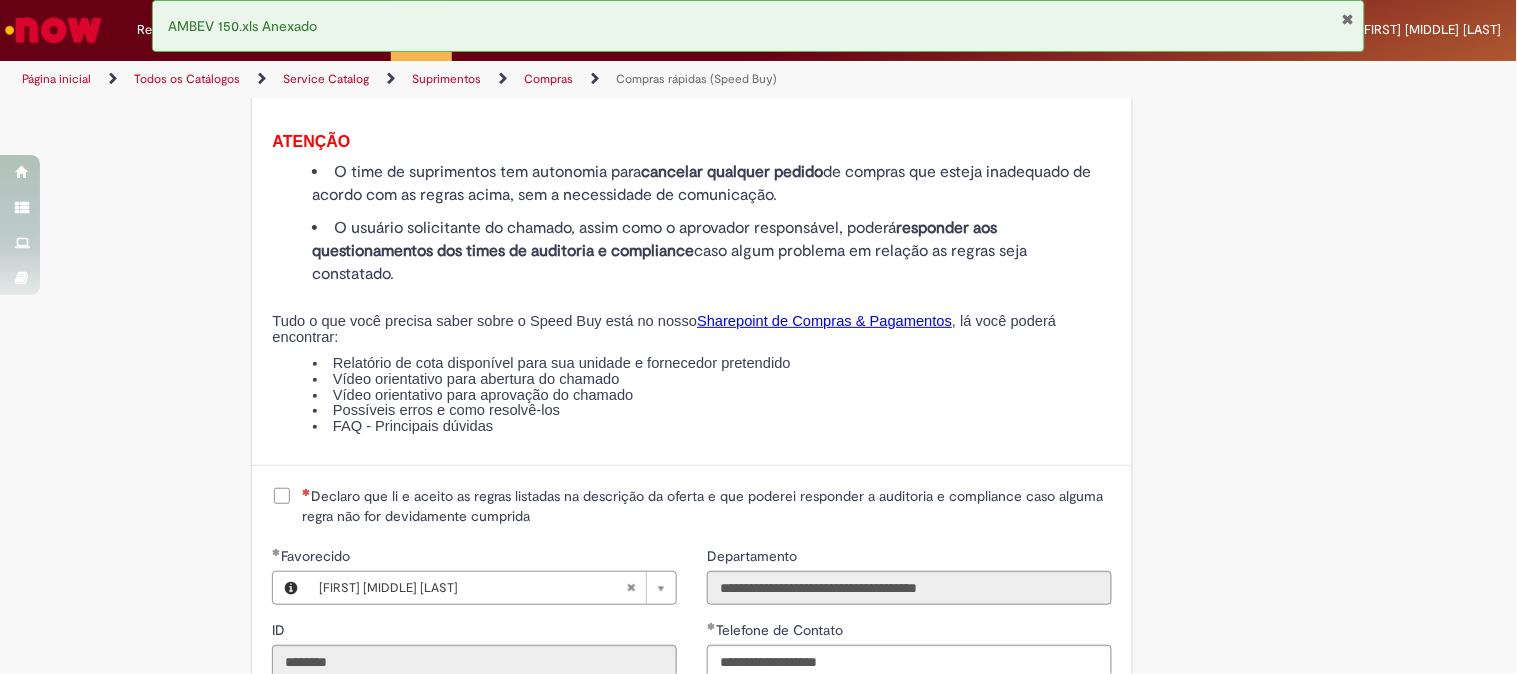 drag, startPoint x: 275, startPoint y: 525, endPoint x: 303, endPoint y: 522, distance: 28.160255 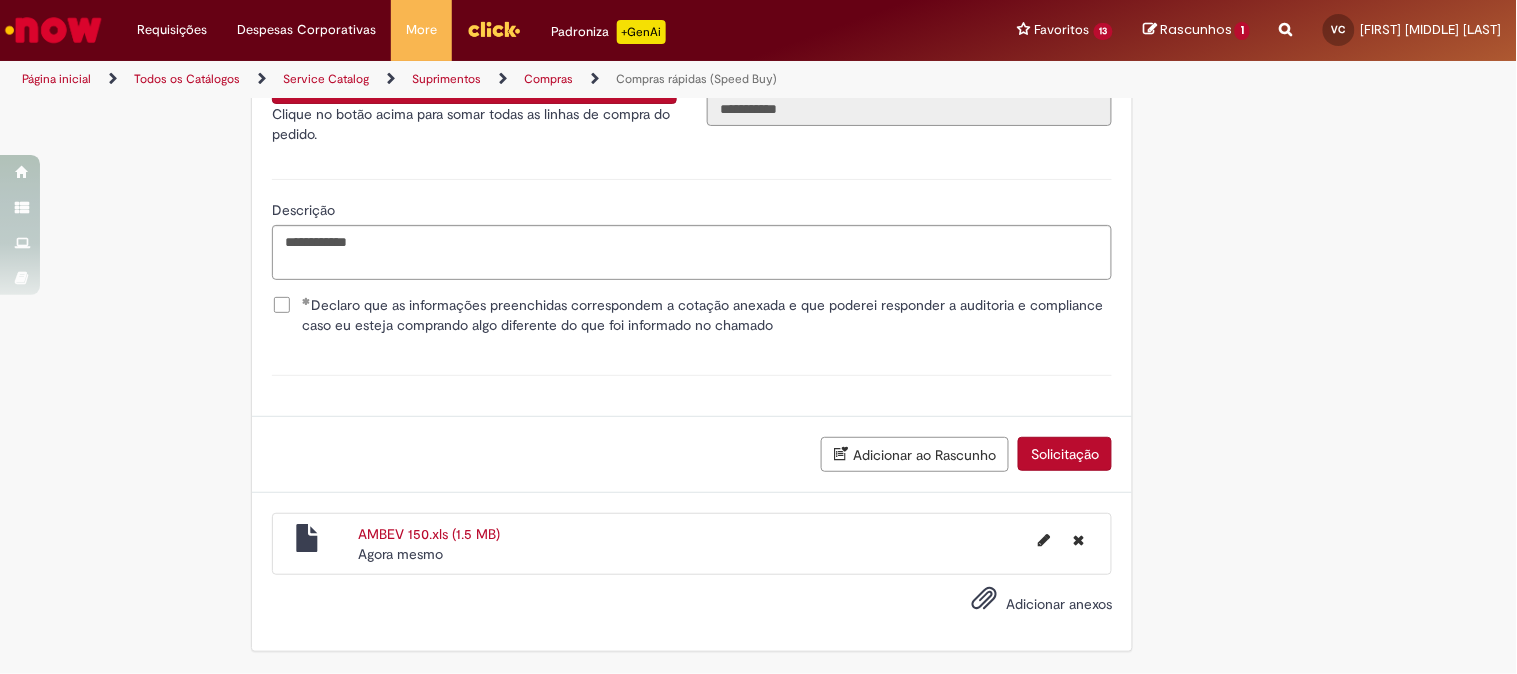 scroll, scrollTop: 3417, scrollLeft: 0, axis: vertical 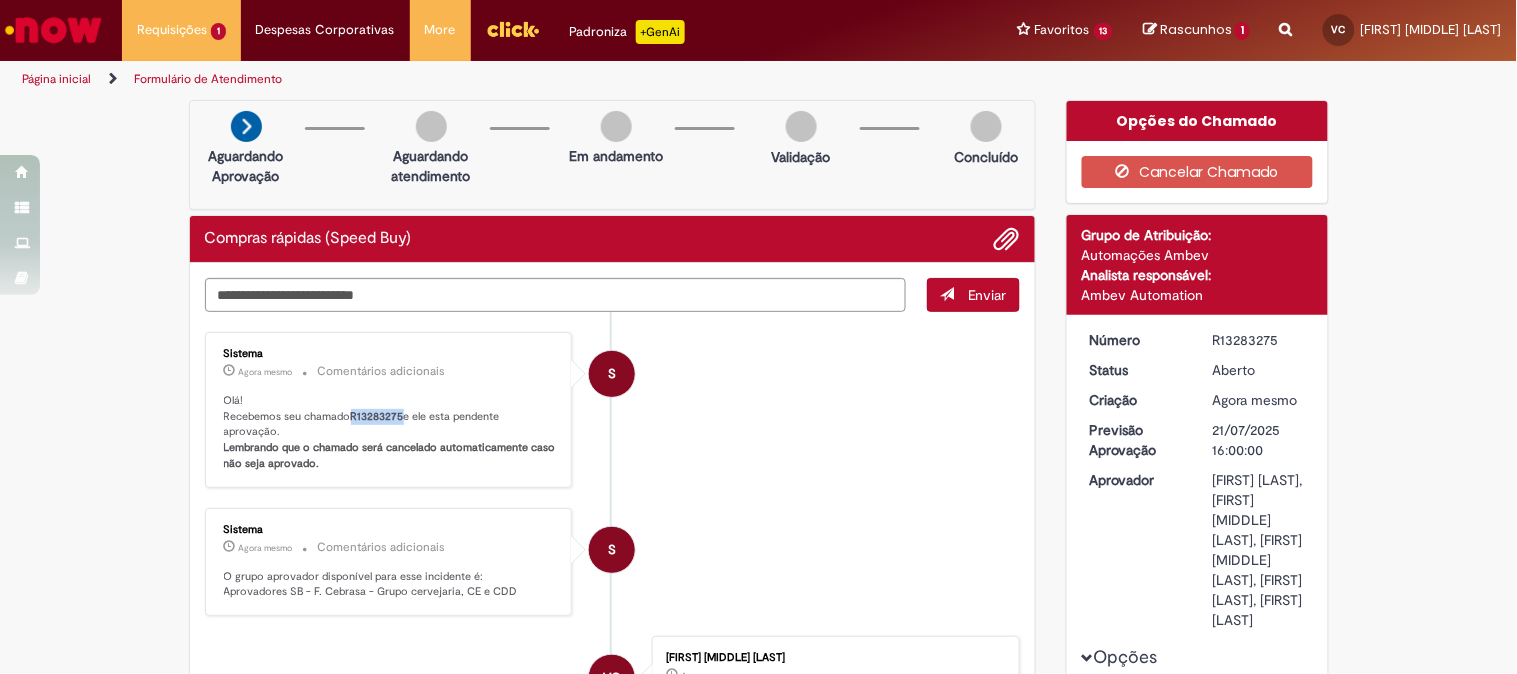 drag, startPoint x: 342, startPoint y: 418, endPoint x: 394, endPoint y: 414, distance: 52.153618 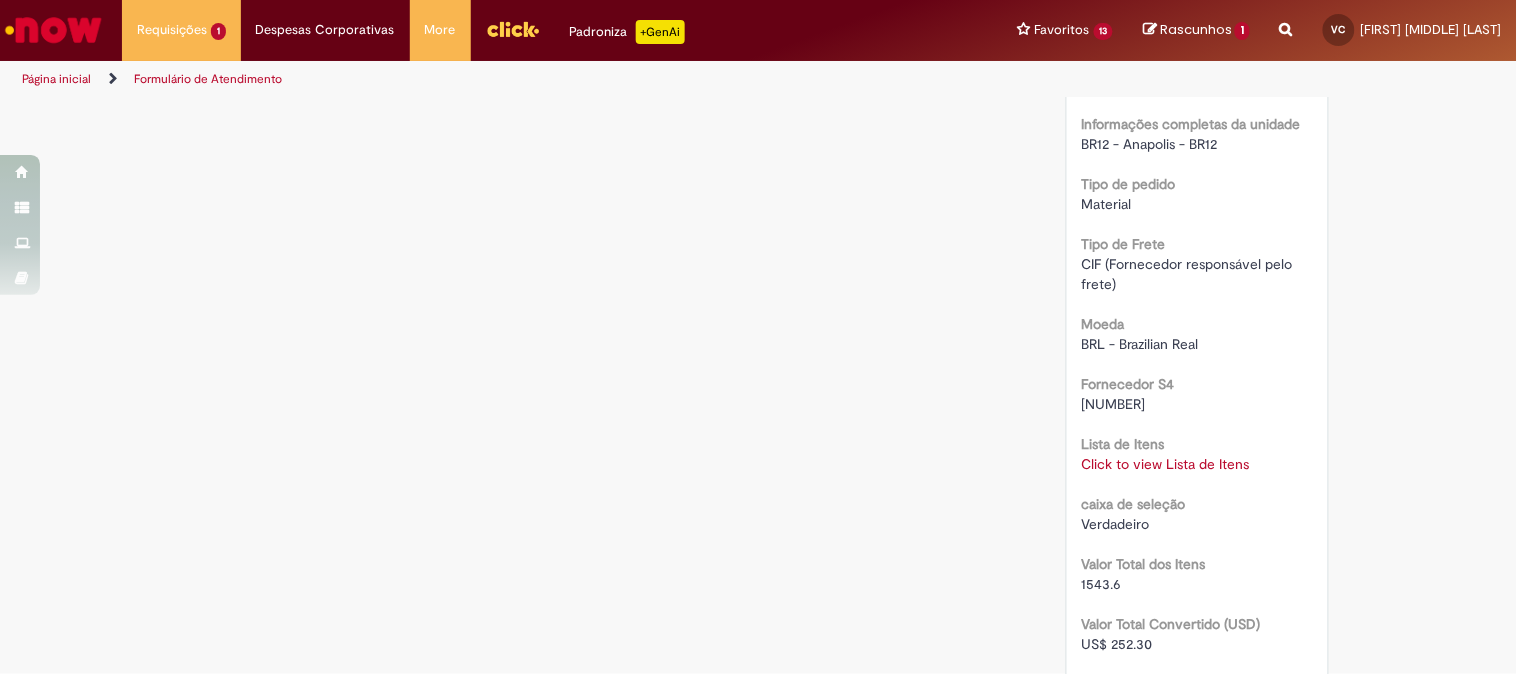 scroll, scrollTop: 2333, scrollLeft: 0, axis: vertical 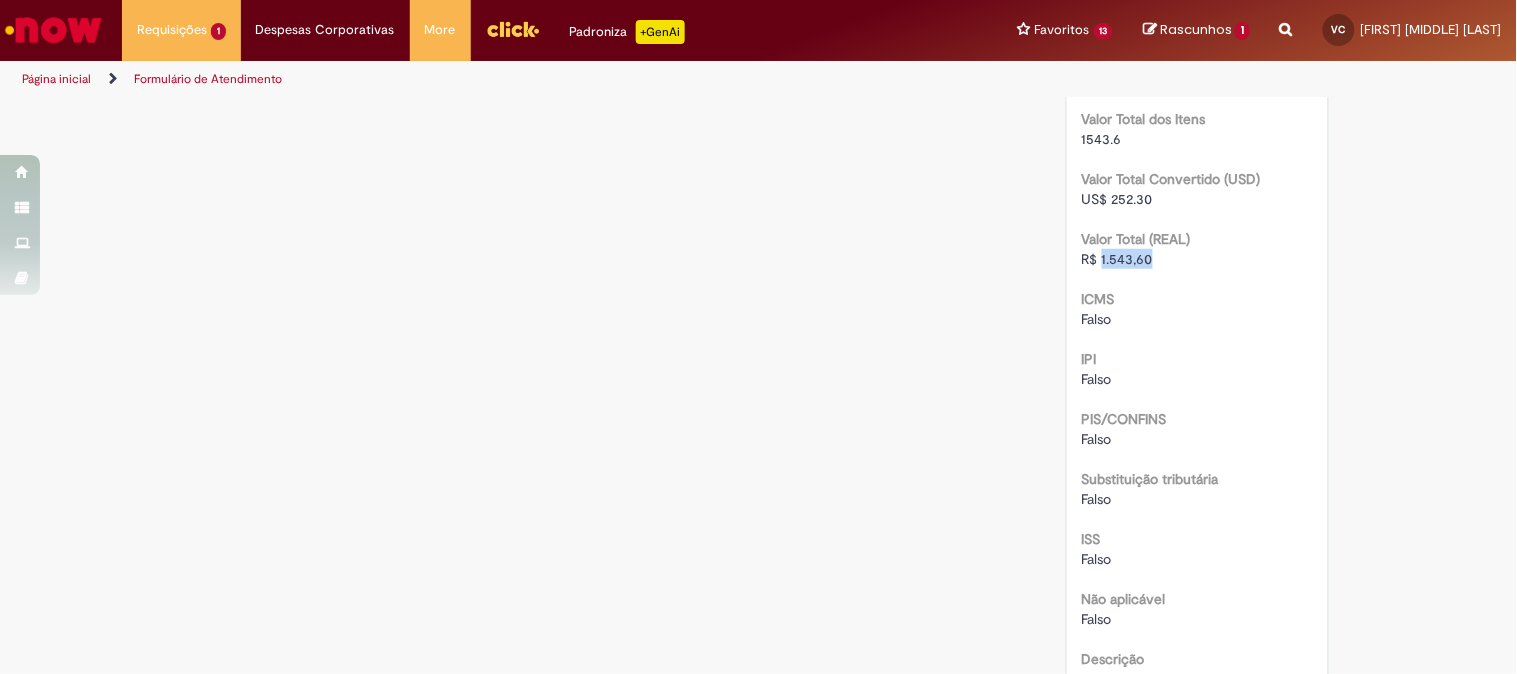 drag, startPoint x: 1080, startPoint y: 333, endPoint x: 1094, endPoint y: 335, distance: 14.142136 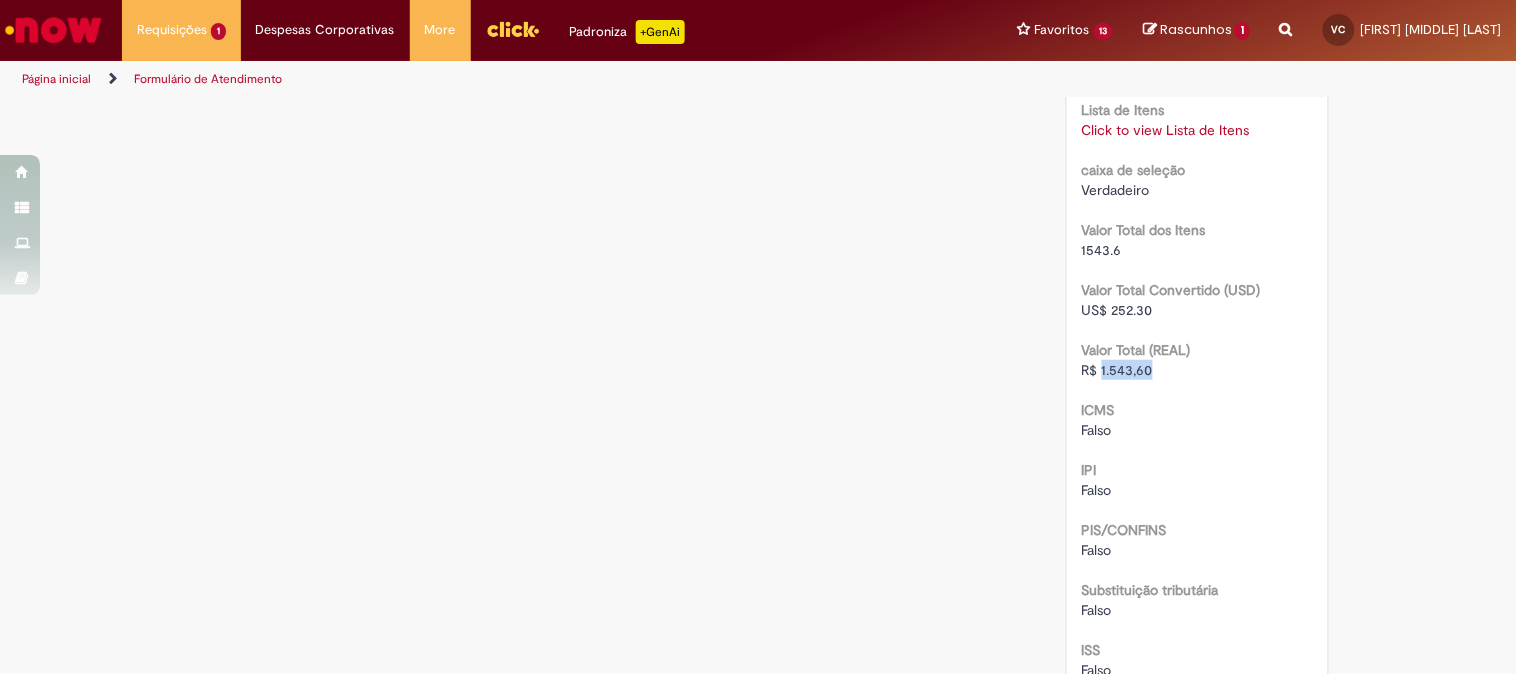 click on "Olá!  Recebemos seu chamado  R13283275  e ele esta pendente aprovação.  Lembrando que o chamado será cancelado automaticamente caso não seja aprovado." at bounding box center [759, -462] 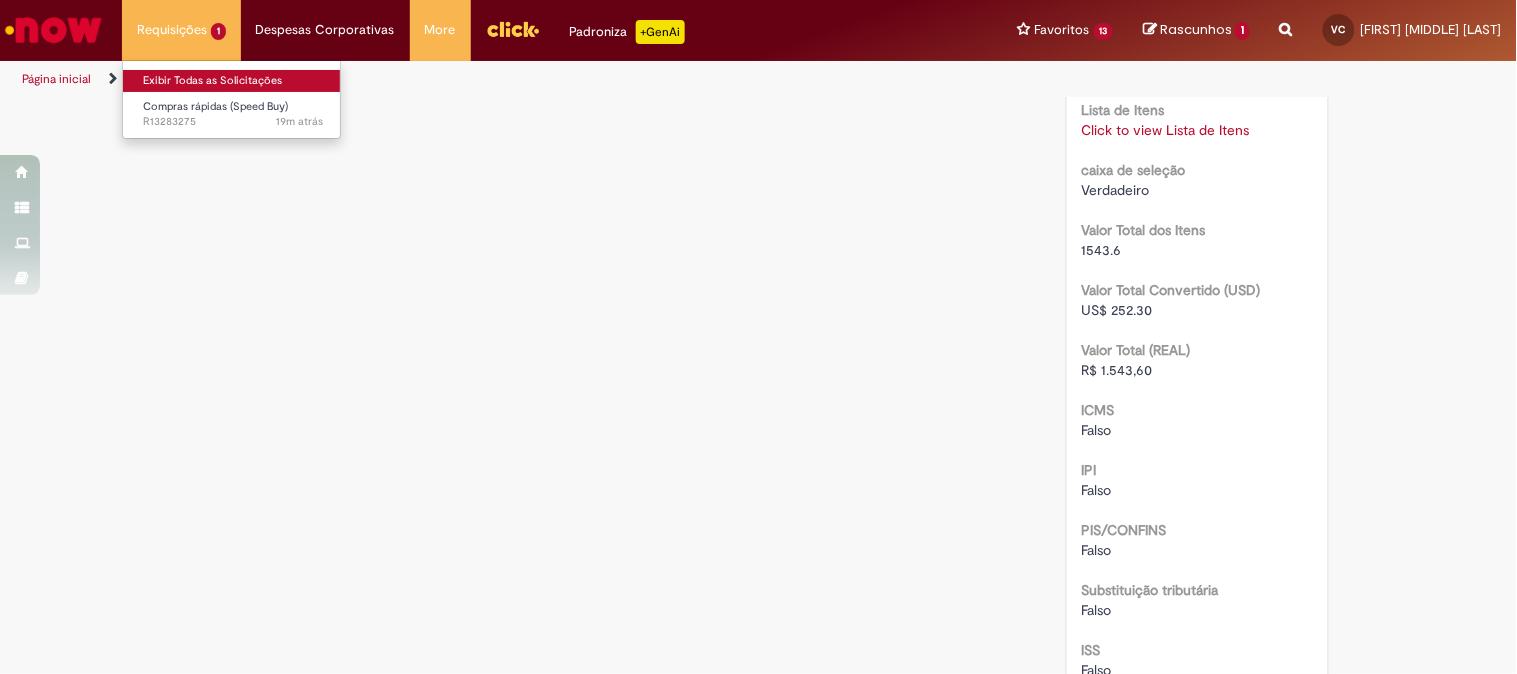 click on "Exibir Todas as Solicitações" at bounding box center (233, 81) 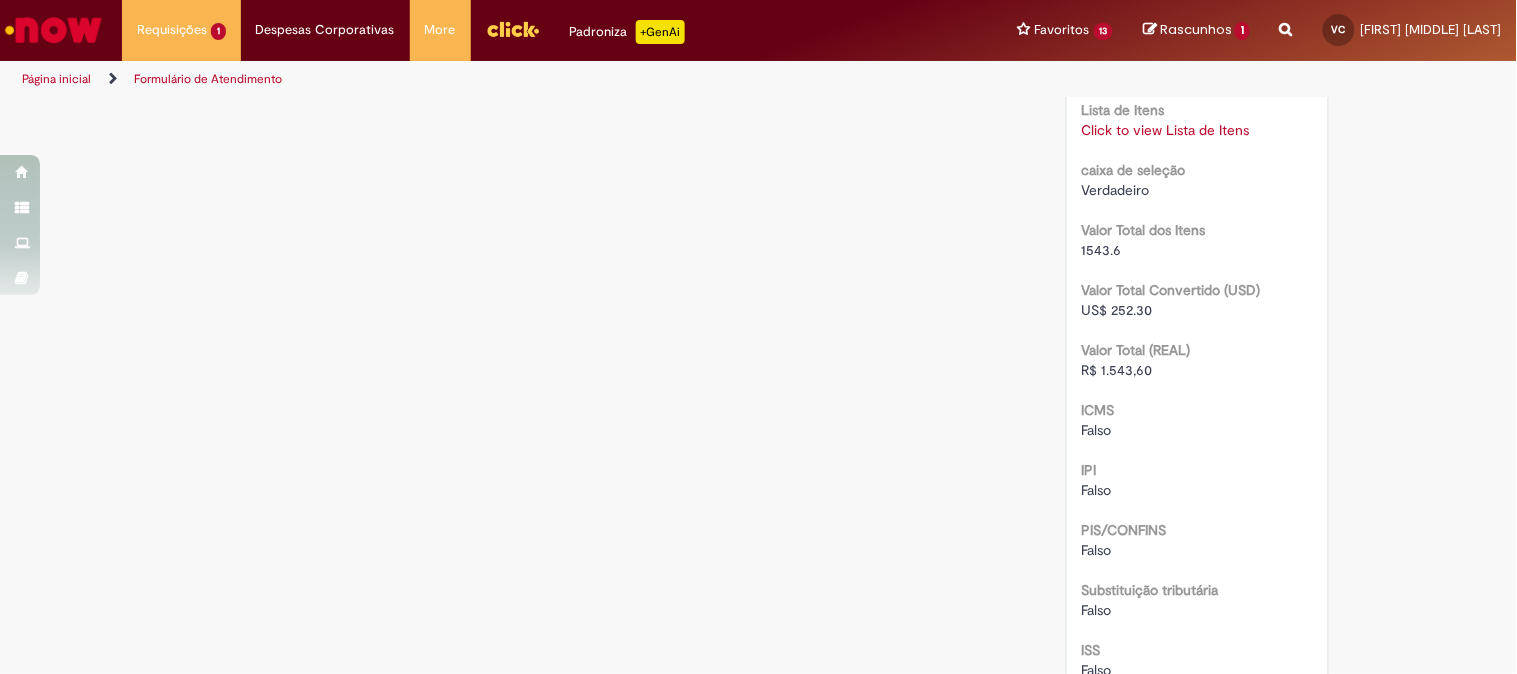 scroll, scrollTop: 0, scrollLeft: 0, axis: both 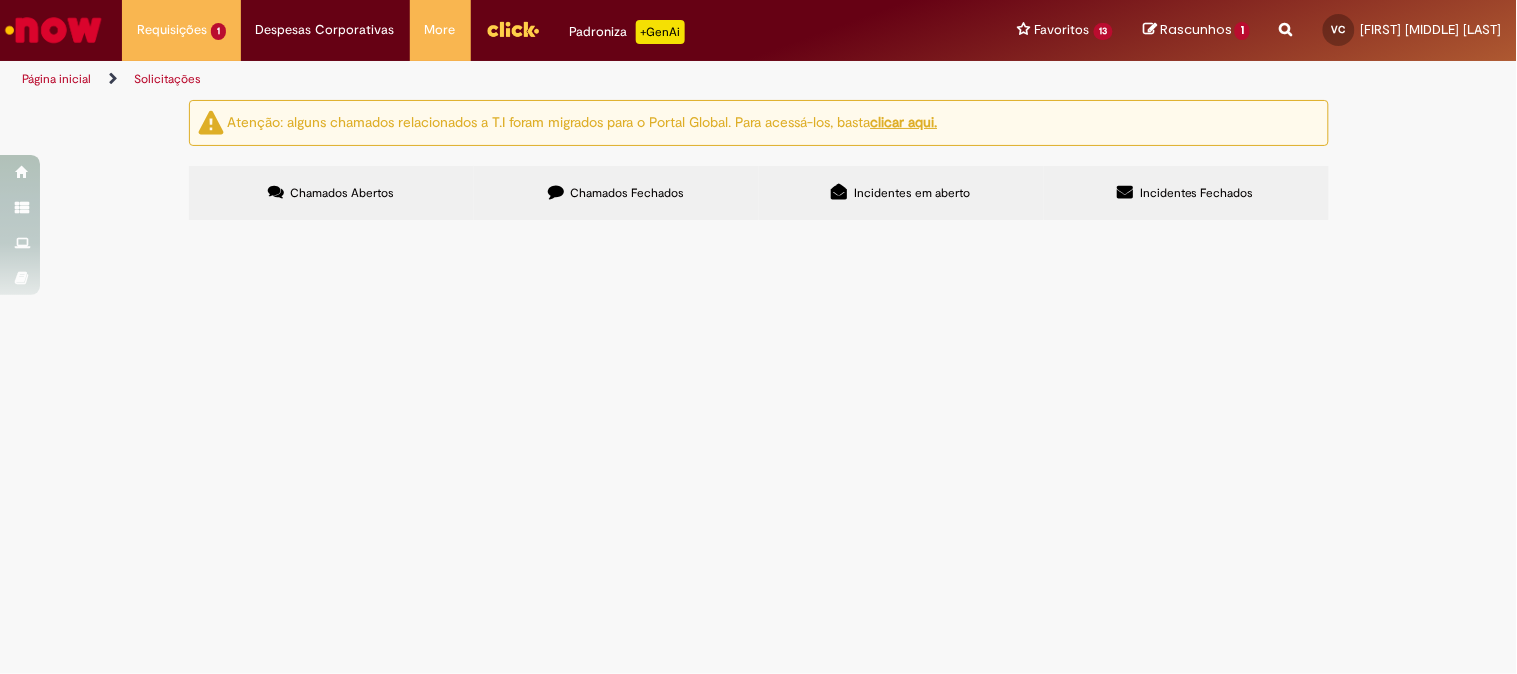 click at bounding box center [0, 0] 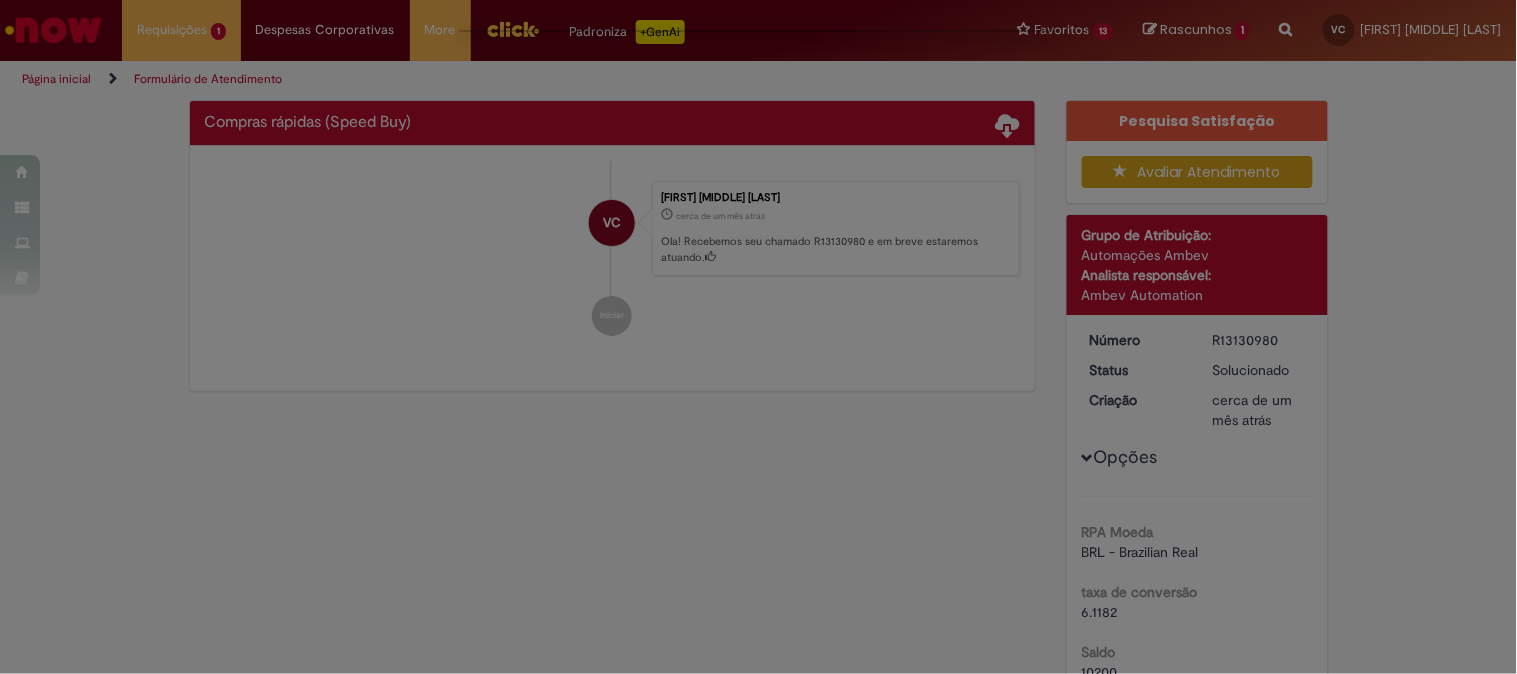 click at bounding box center (758, 337) 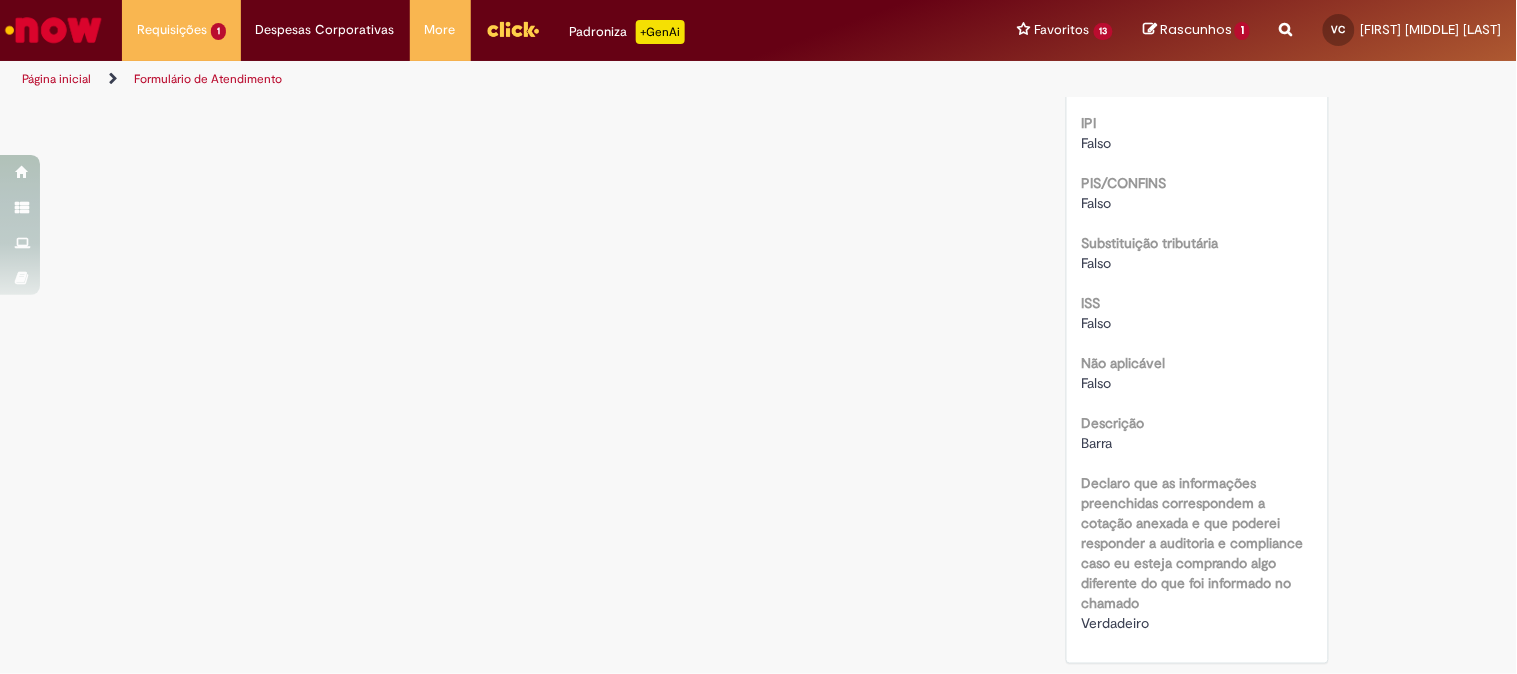 scroll, scrollTop: 2033, scrollLeft: 0, axis: vertical 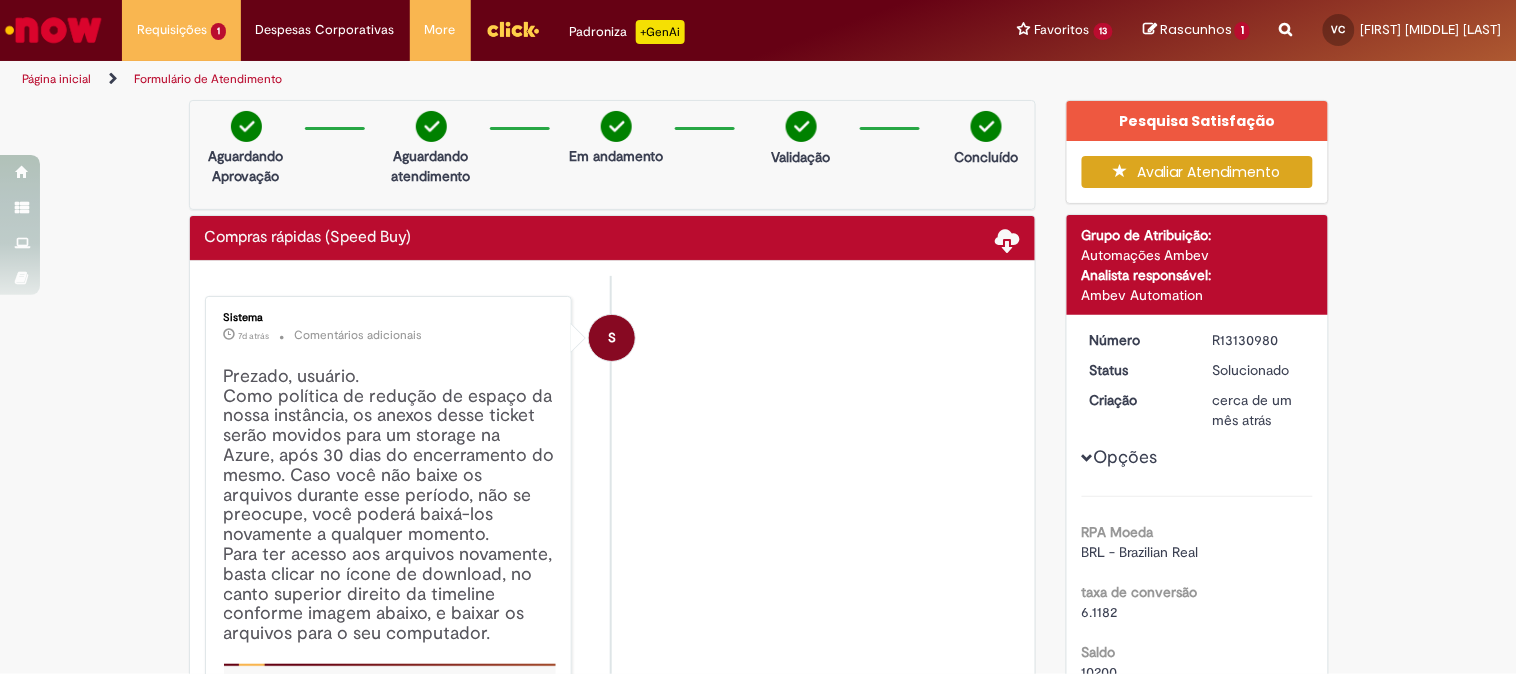 click on "Compras rápidas (Speed Buy)" at bounding box center [613, 238] 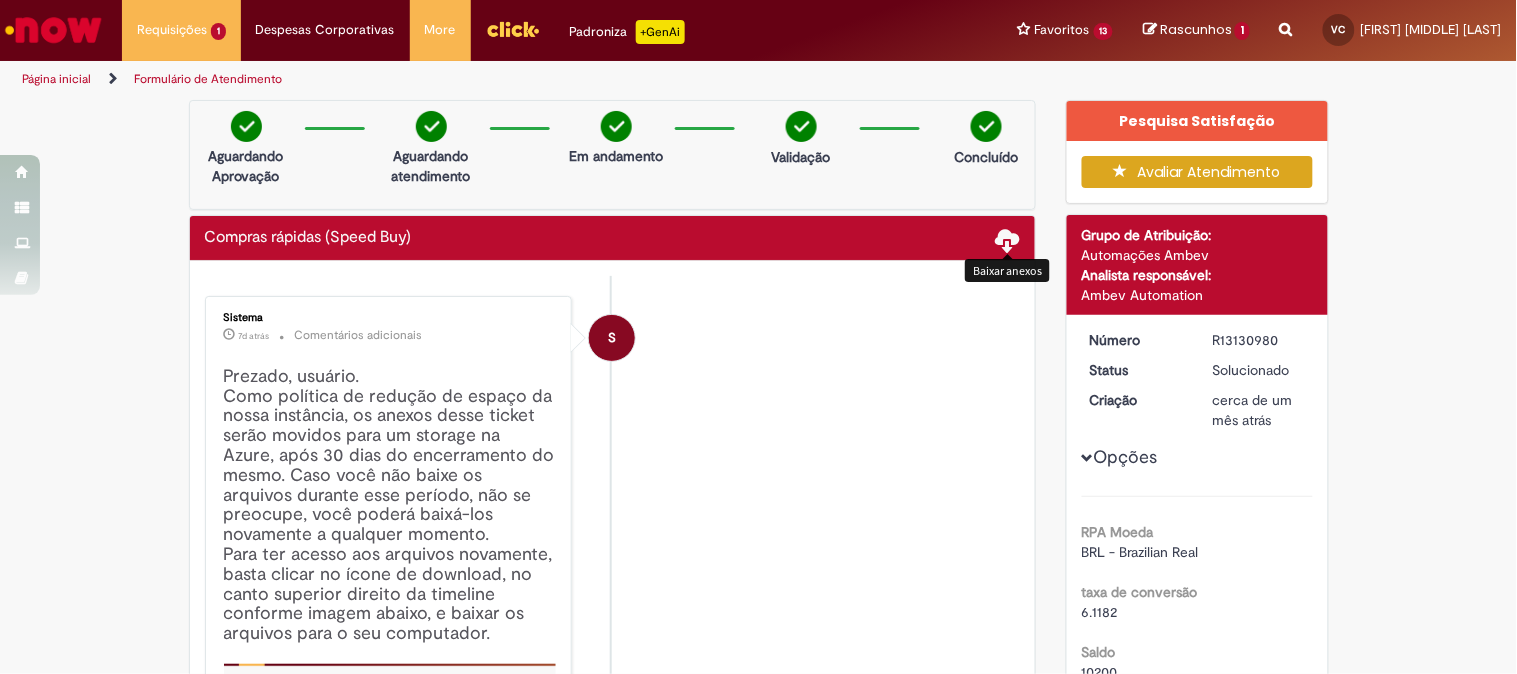 click at bounding box center [1008, 239] 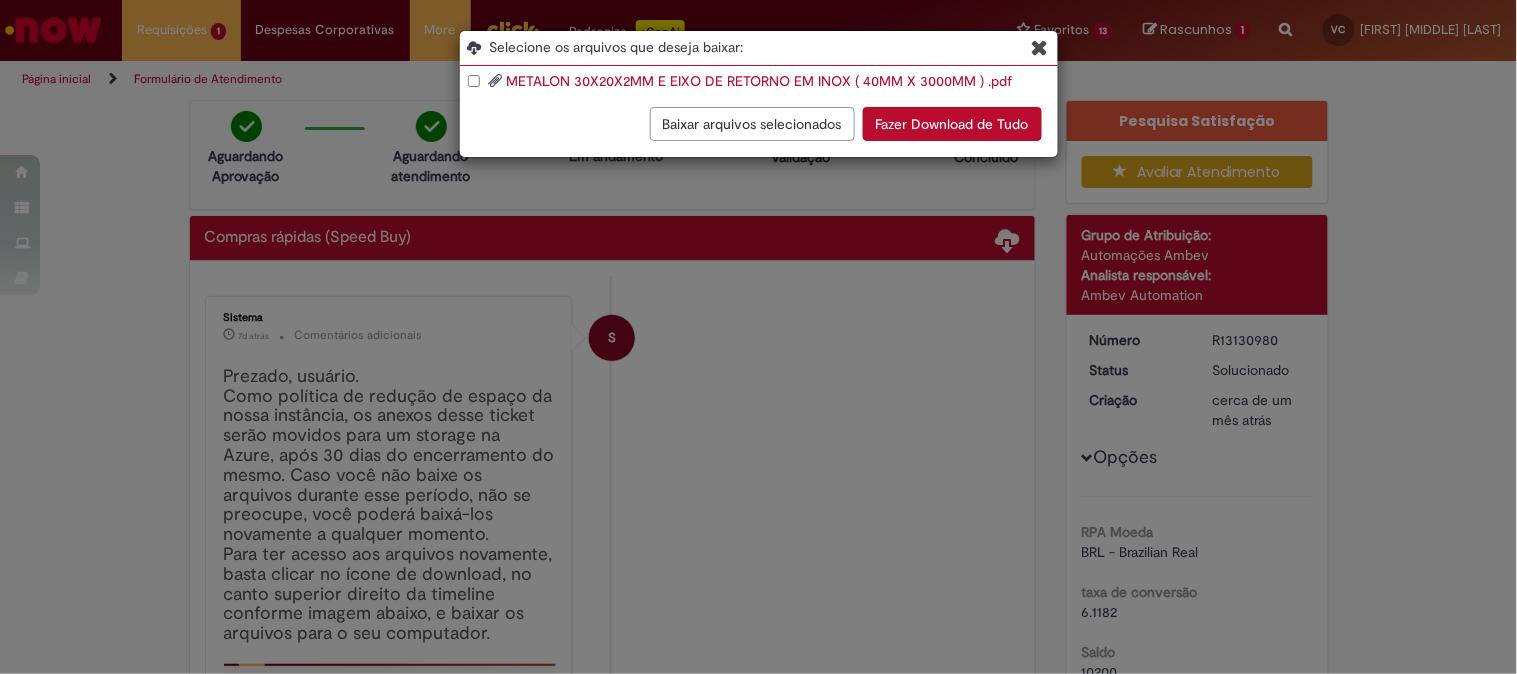 click on "METALON 30X20X2MM E EIXO DE RETORNO EM INOX ( 40MM X 3000MM ) .pdf" at bounding box center (759, 81) 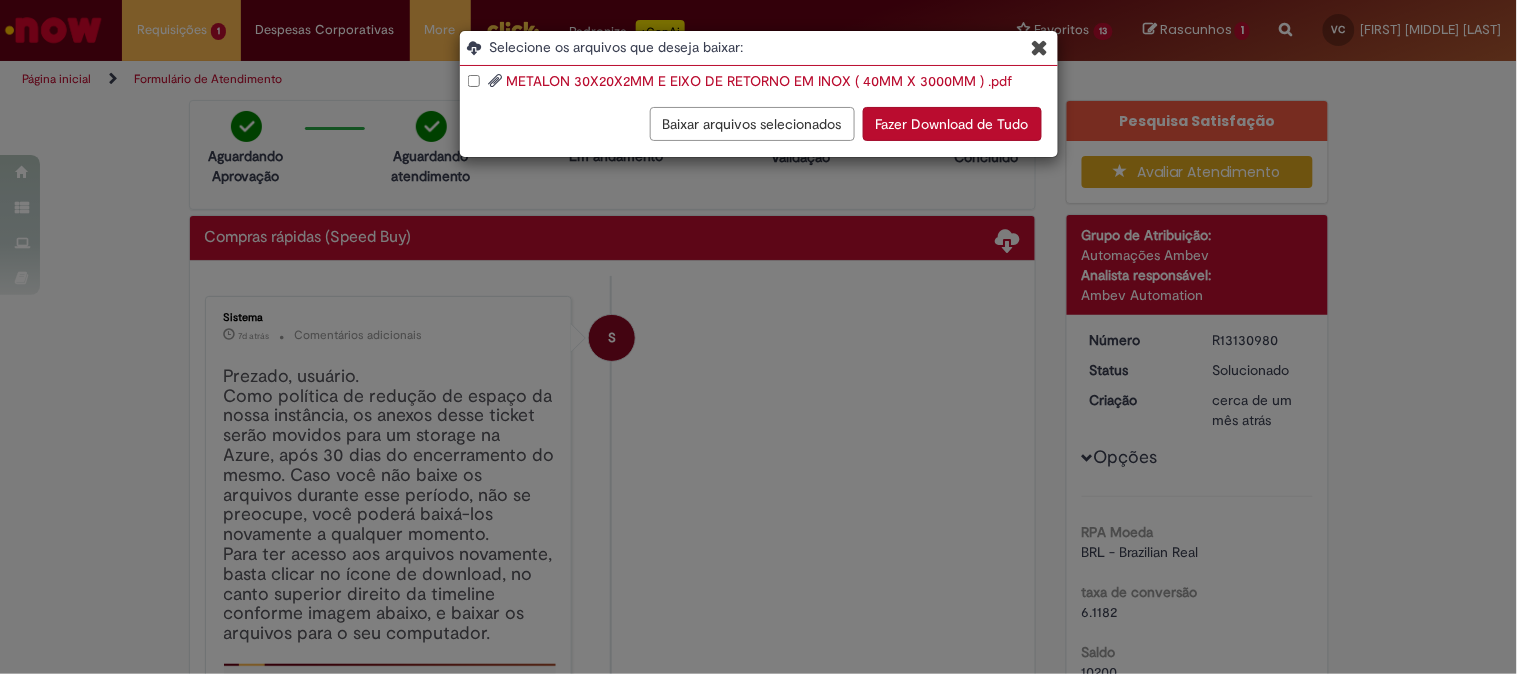 click at bounding box center (1040, 47) 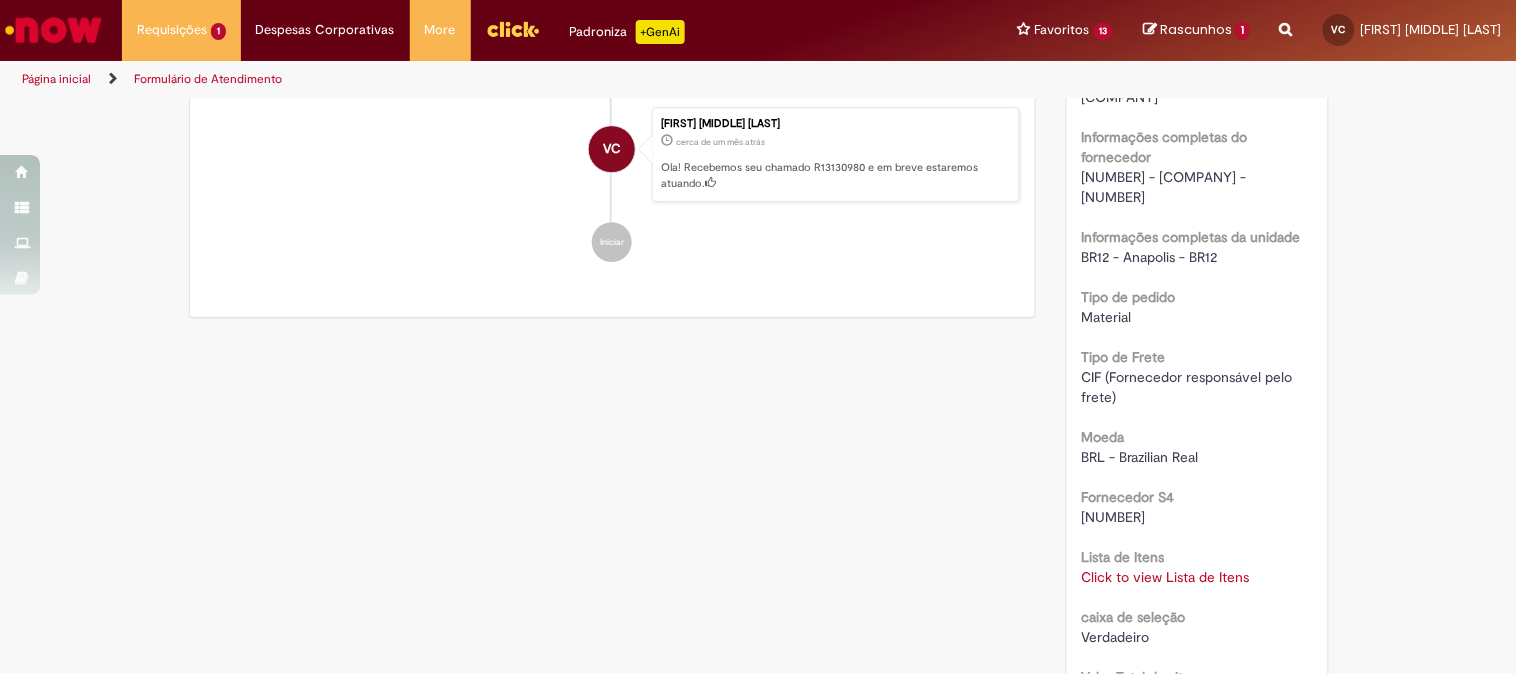 scroll, scrollTop: 1666, scrollLeft: 0, axis: vertical 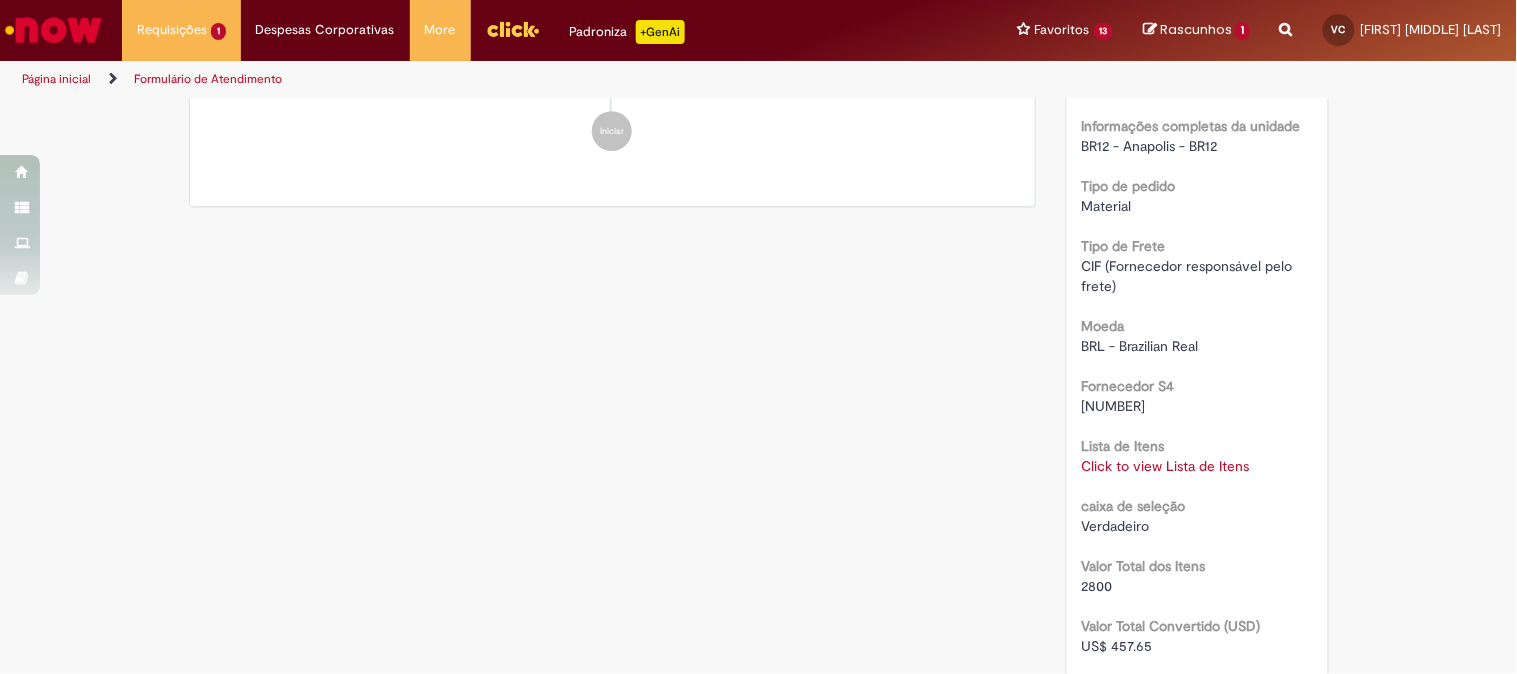 click on "Lista de Itens
Click to view Lista de Itens   Click to view Lista de Itens" at bounding box center (1197, 453) 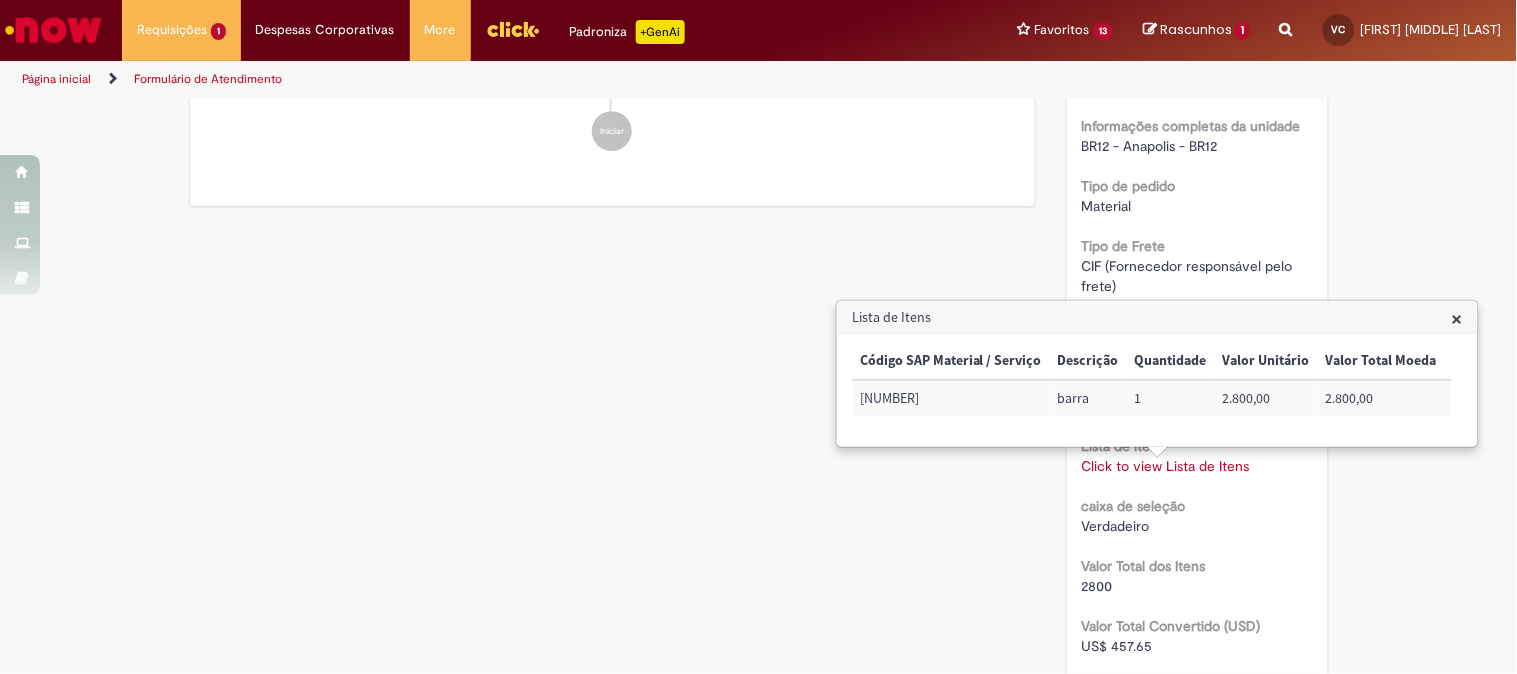 click on "Prezado, usuário. Para ter acesso aos arquivos novamente, basta clicar no ícone de download, no canto superior direito da timeline conforme imagem abaixo, e baixar os arquivos para o seu computador. VC" at bounding box center (759, -105) 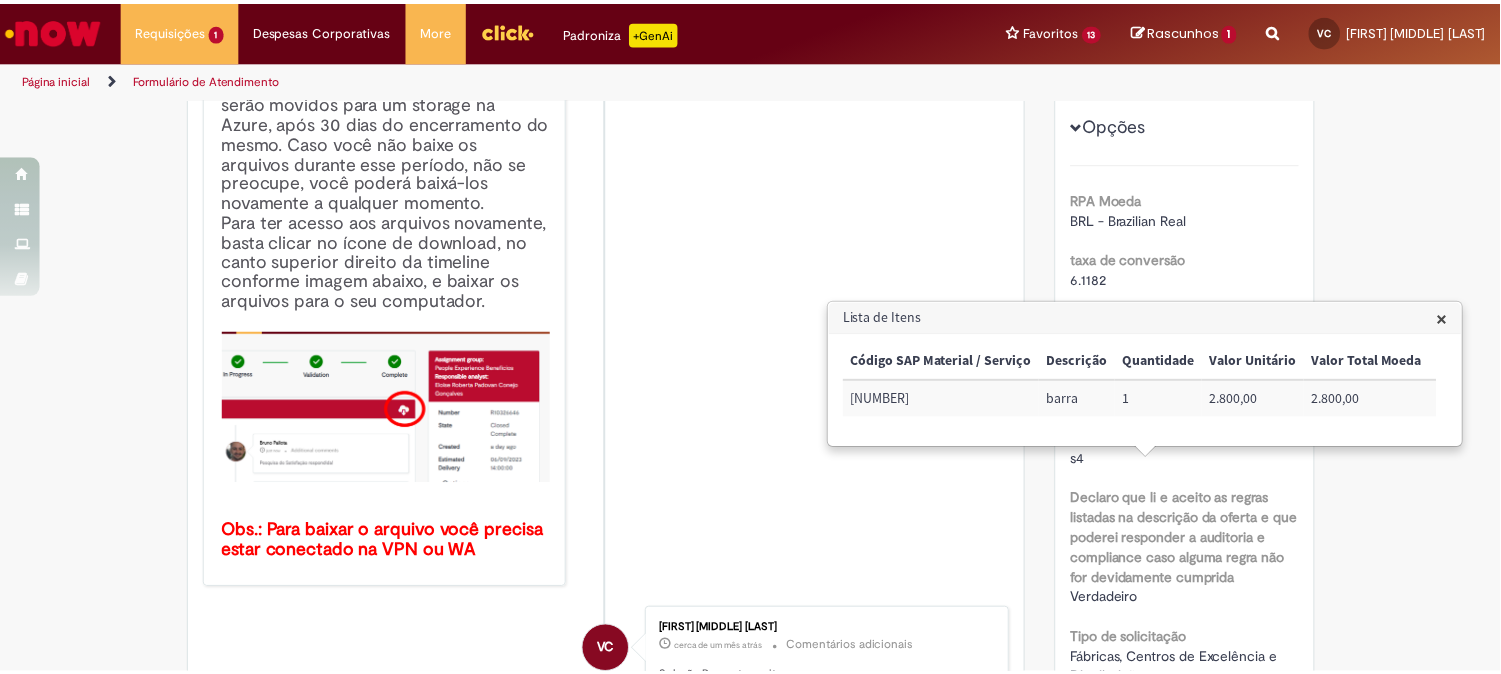 scroll, scrollTop: 0, scrollLeft: 0, axis: both 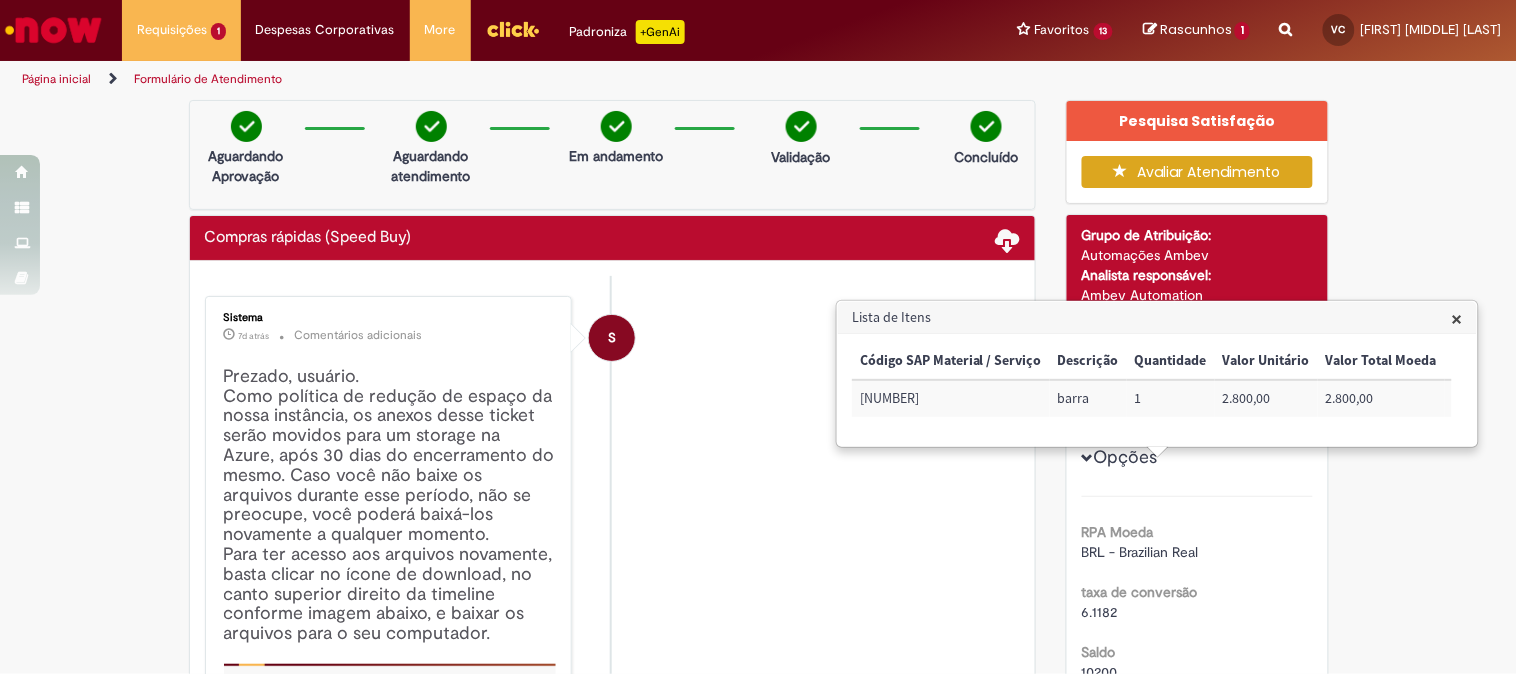 click on "[INITIAL]
Sistema
7d atrás 7 dias atrás     Comentários adicionais
Prezado, usuário. Como política de redução de espaço da nossa instância, os anexos desse ticket serão movidos para um storage na Azure, após 30 dias do encerramento do mesmo. Caso você não baixe os arquivos durante esse período, não se preocupe, você poderá baixá-los novamente a qualquer momento. Para ter acesso aos arquivos novamente, basta clicar no ícone de download, no canto superior direito da timeline conforme imagem abaixo, e baixar os arquivos para o seu computador. Obs.: Para baixar o arquivo você precisa estar conectado na VPN ou WA" at bounding box center (613, 608) 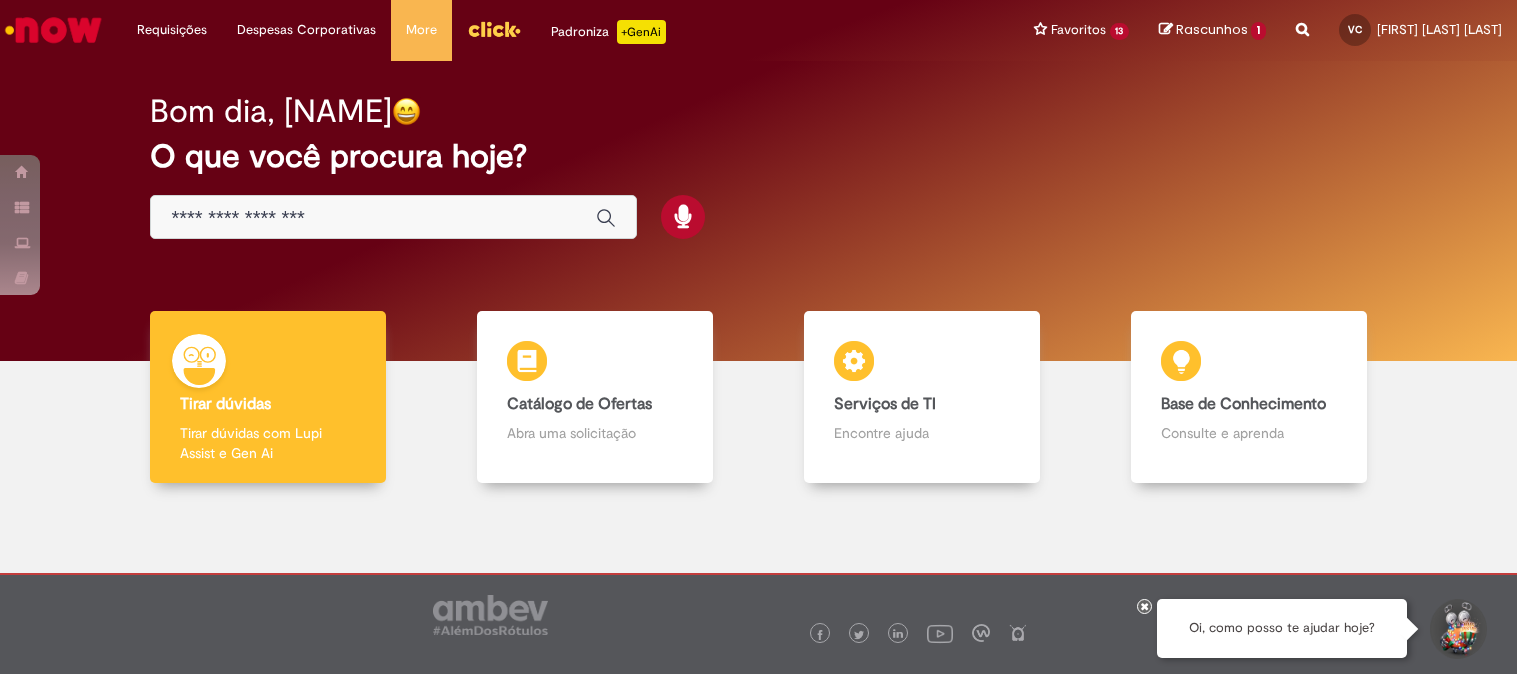scroll, scrollTop: 0, scrollLeft: 0, axis: both 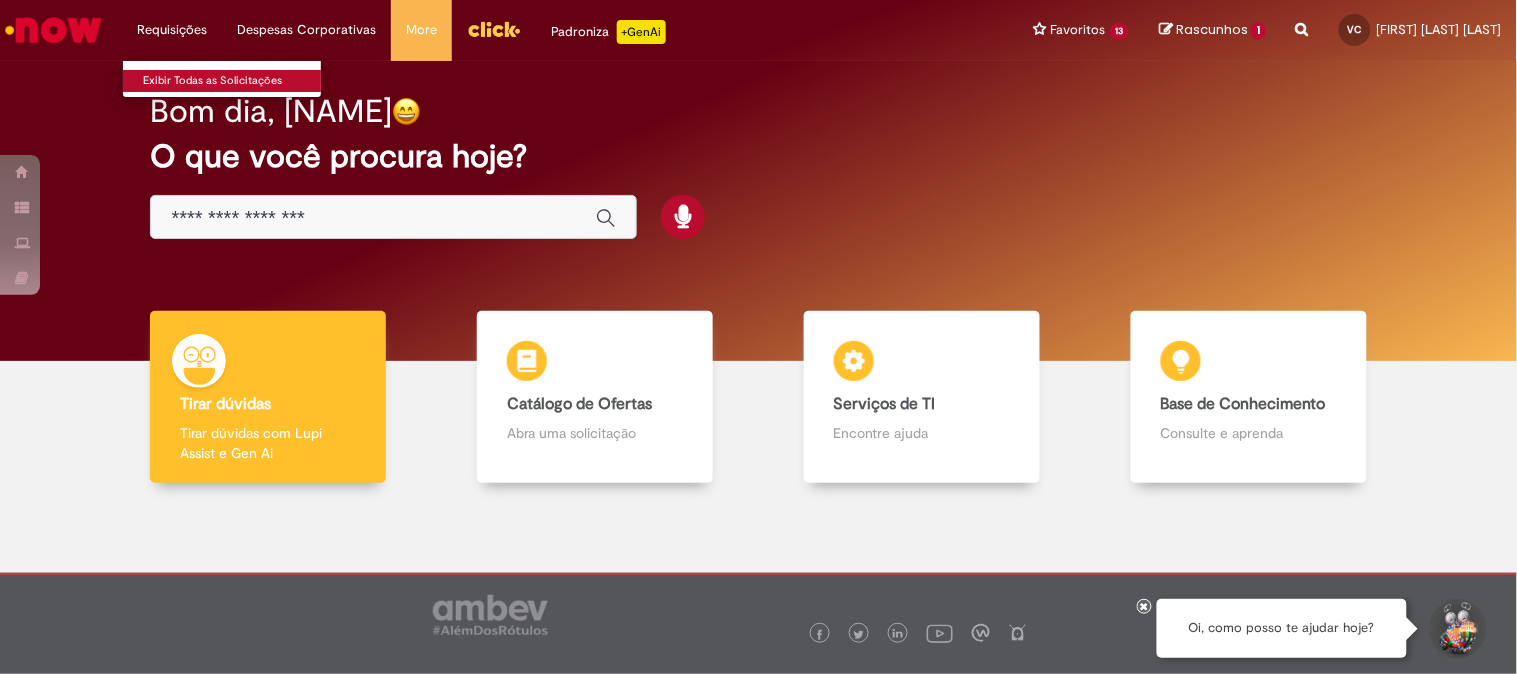 click on "Exibir Todas as Solicitações" at bounding box center [233, 81] 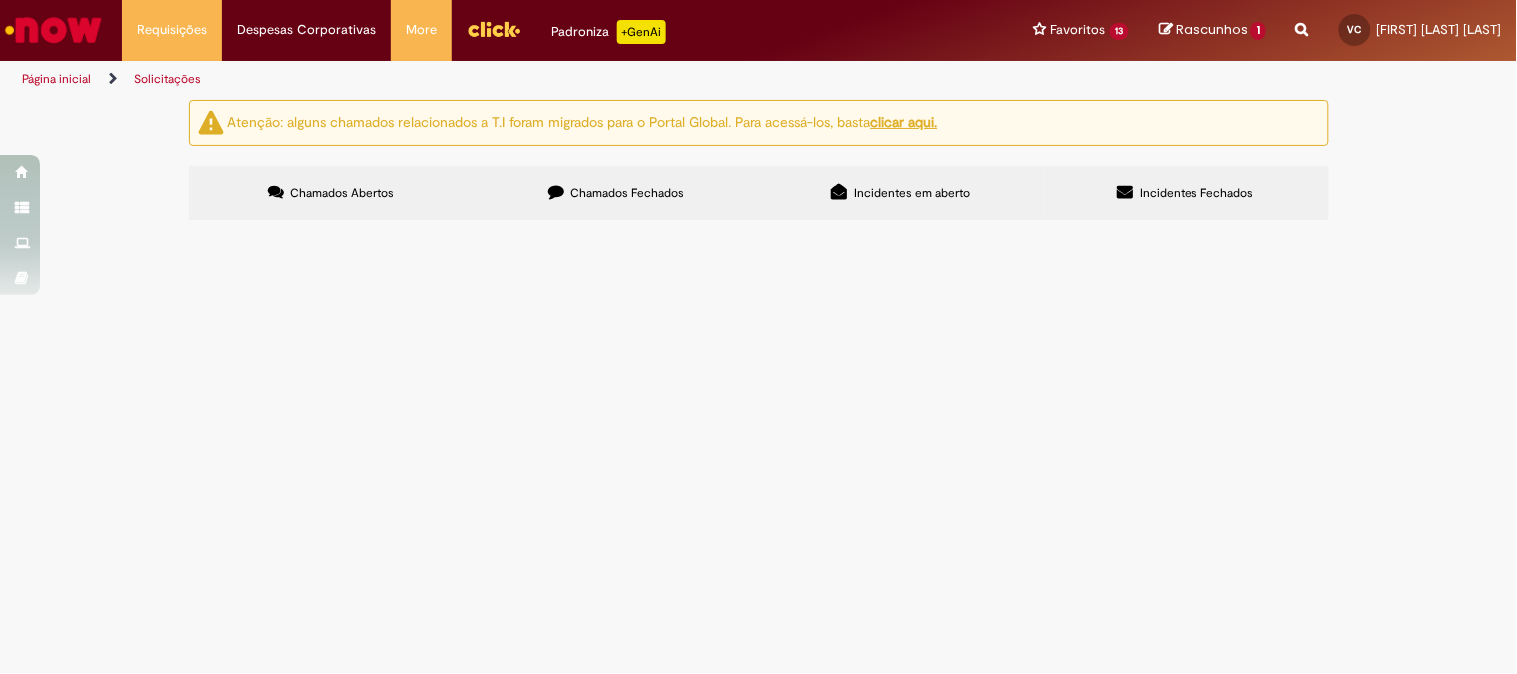 click on "Chamados Fechados" at bounding box center [616, 193] 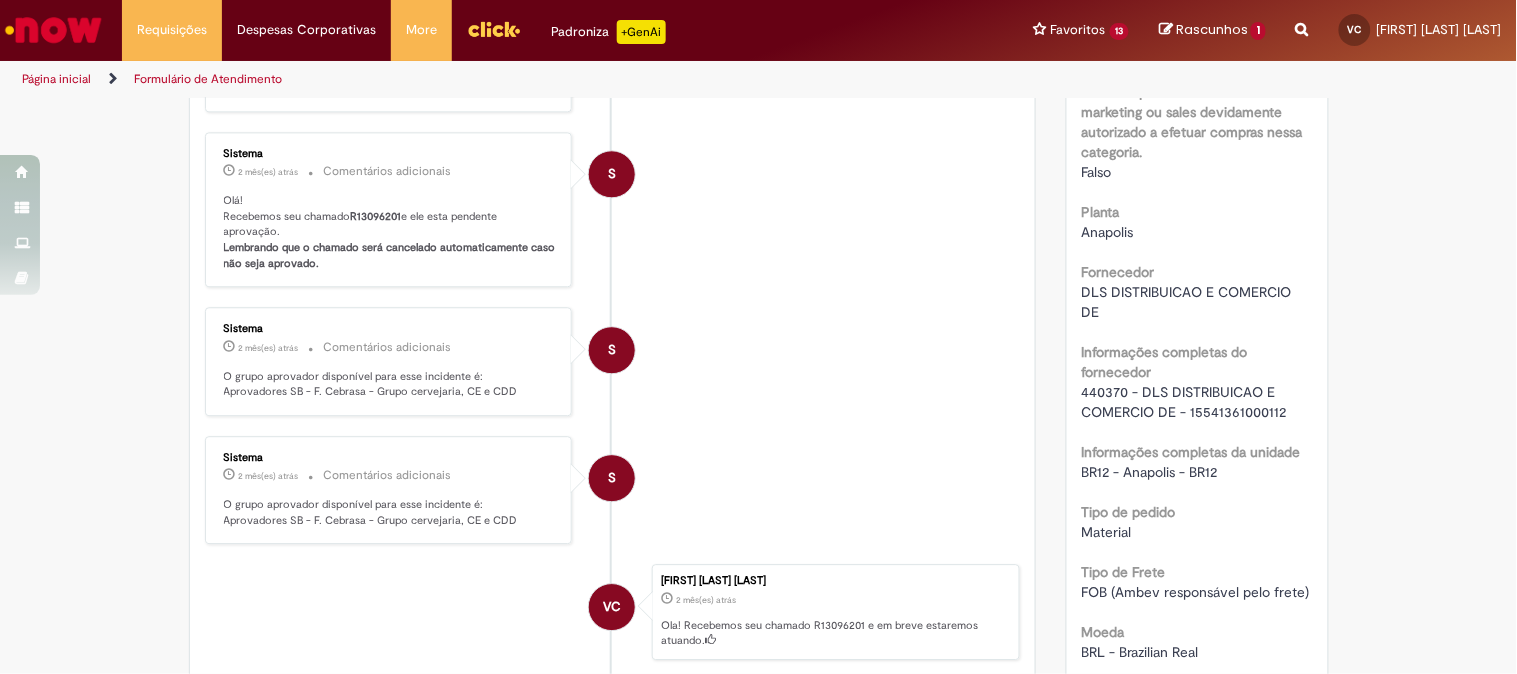 scroll, scrollTop: 1337, scrollLeft: 0, axis: vertical 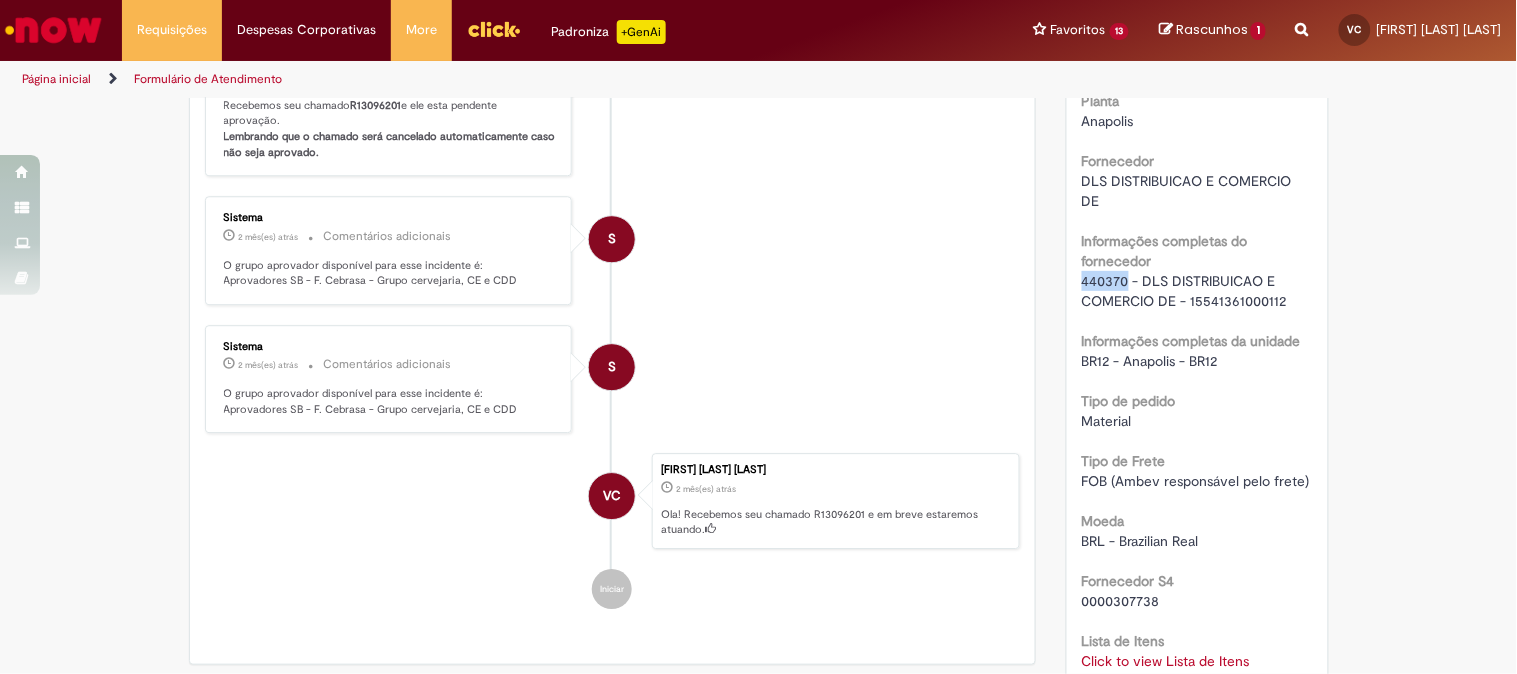 drag, startPoint x: 1121, startPoint y: 294, endPoint x: 1072, endPoint y: 300, distance: 49.365982 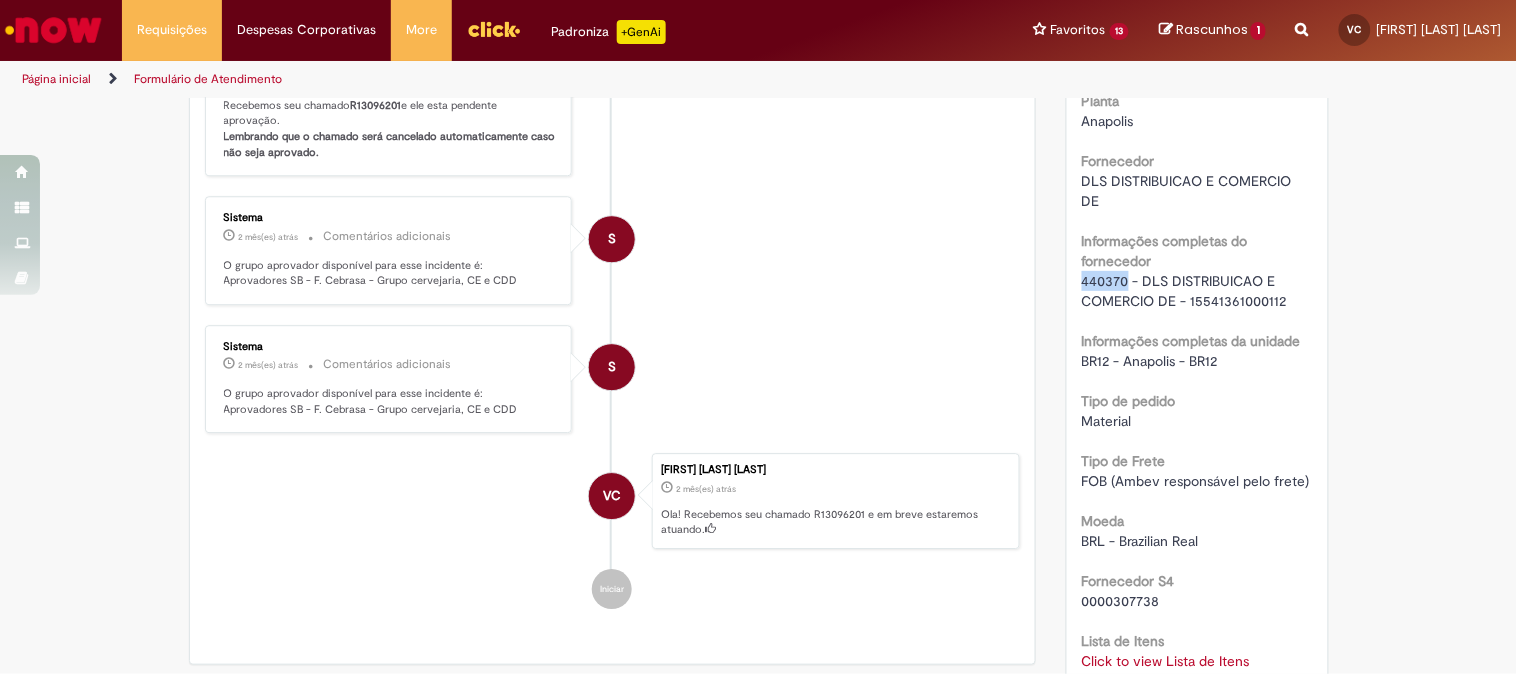 copy on "[NUMBER]" 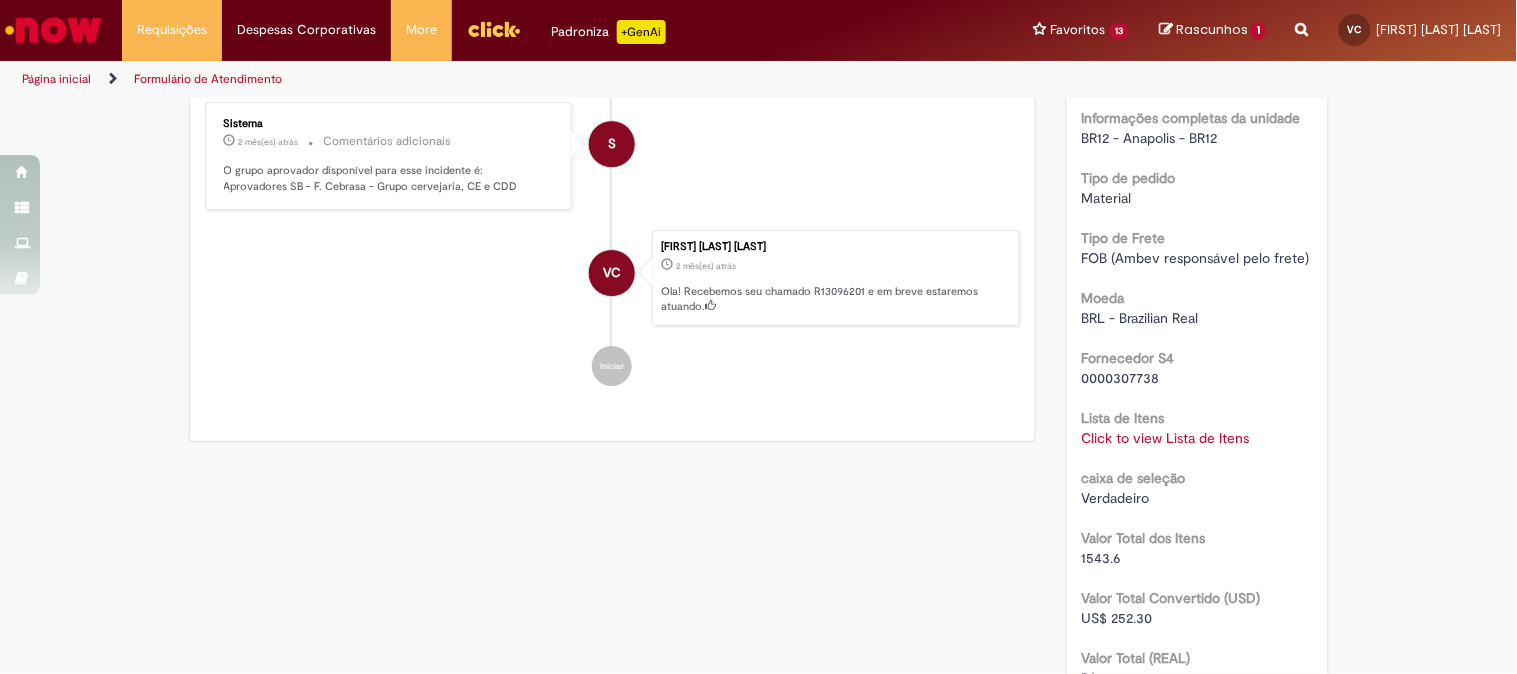 click on "Click to view Lista de Itens" at bounding box center [1166, 438] 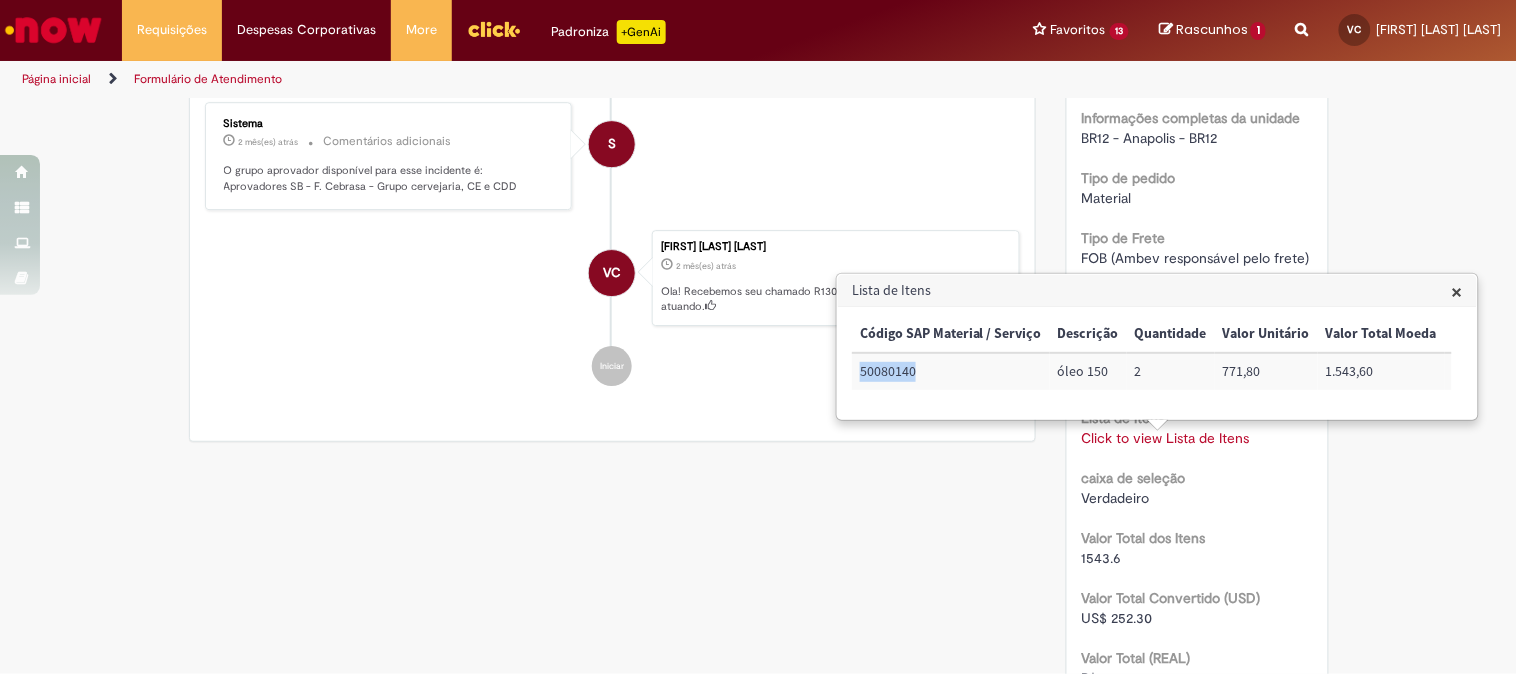 drag, startPoint x: 920, startPoint y: 370, endPoint x: 857, endPoint y: 366, distance: 63.126858 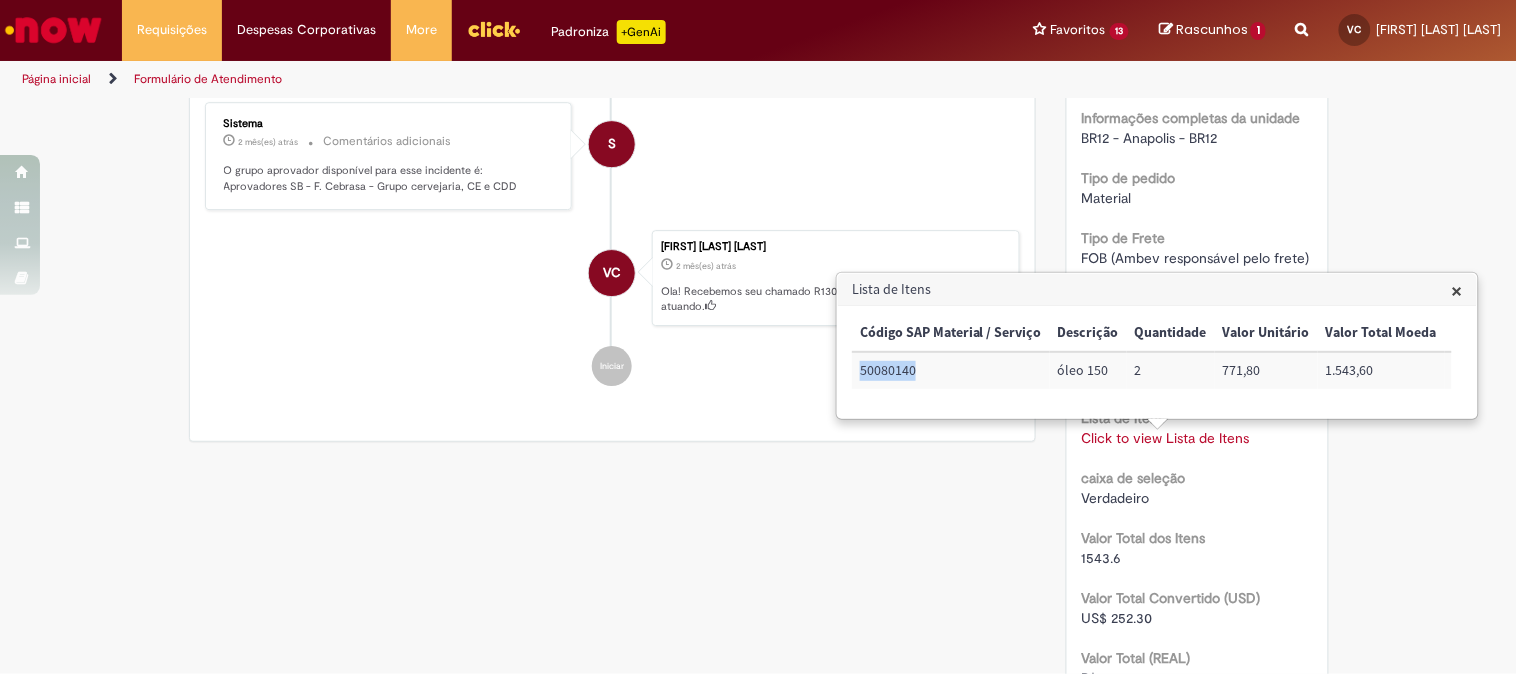 click on "× Código SAP Material / Serviço Descrição Quantidade Valor Unitário Valor Total Moeda Conta contábil Método de Pagamento Ordem de Serviço 50080140 óleo 150 2 771,80 1.543,60 71012502 Ordem 100001844544" at bounding box center (1157, 362) 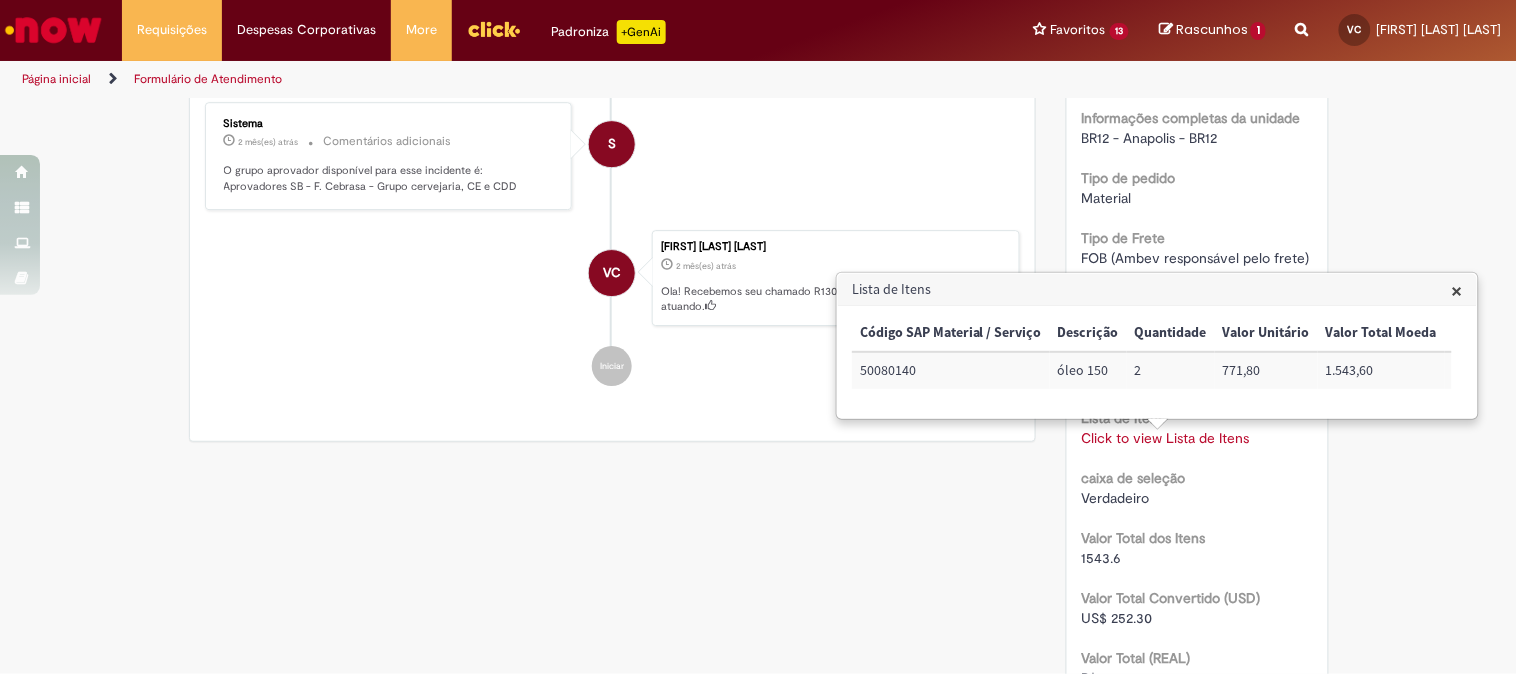 scroll, scrollTop: 0, scrollLeft: 371, axis: horizontal 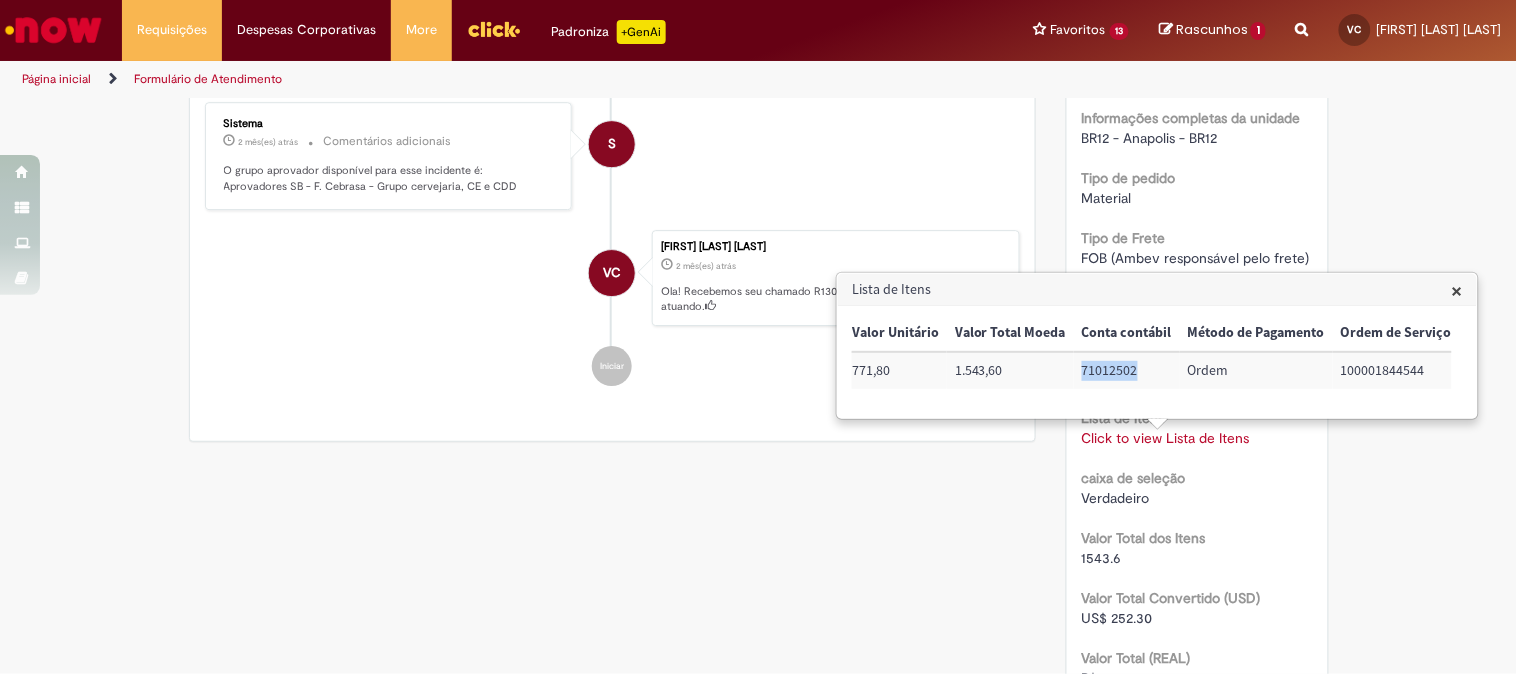 drag, startPoint x: 1136, startPoint y: 373, endPoint x: 1070, endPoint y: 363, distance: 66.75328 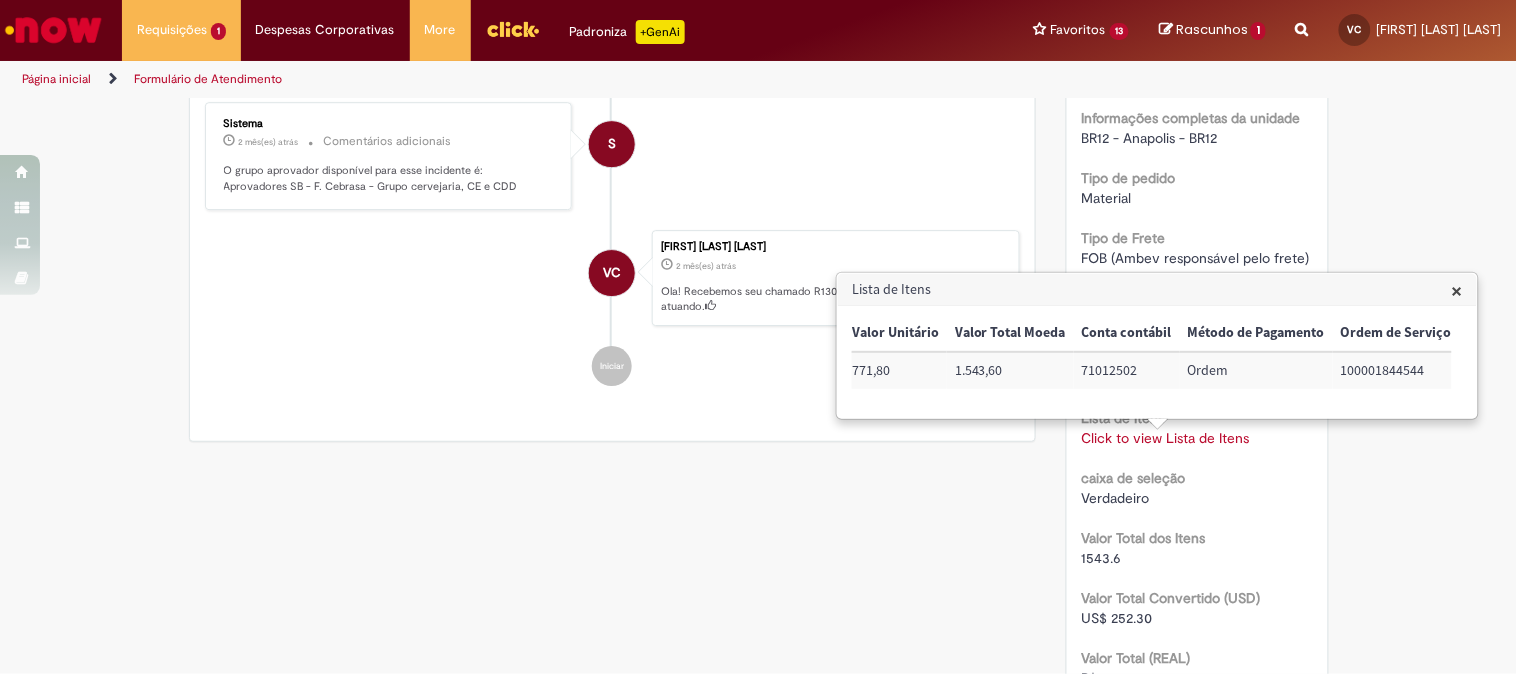 click on "Iniciar" at bounding box center (613, 366) 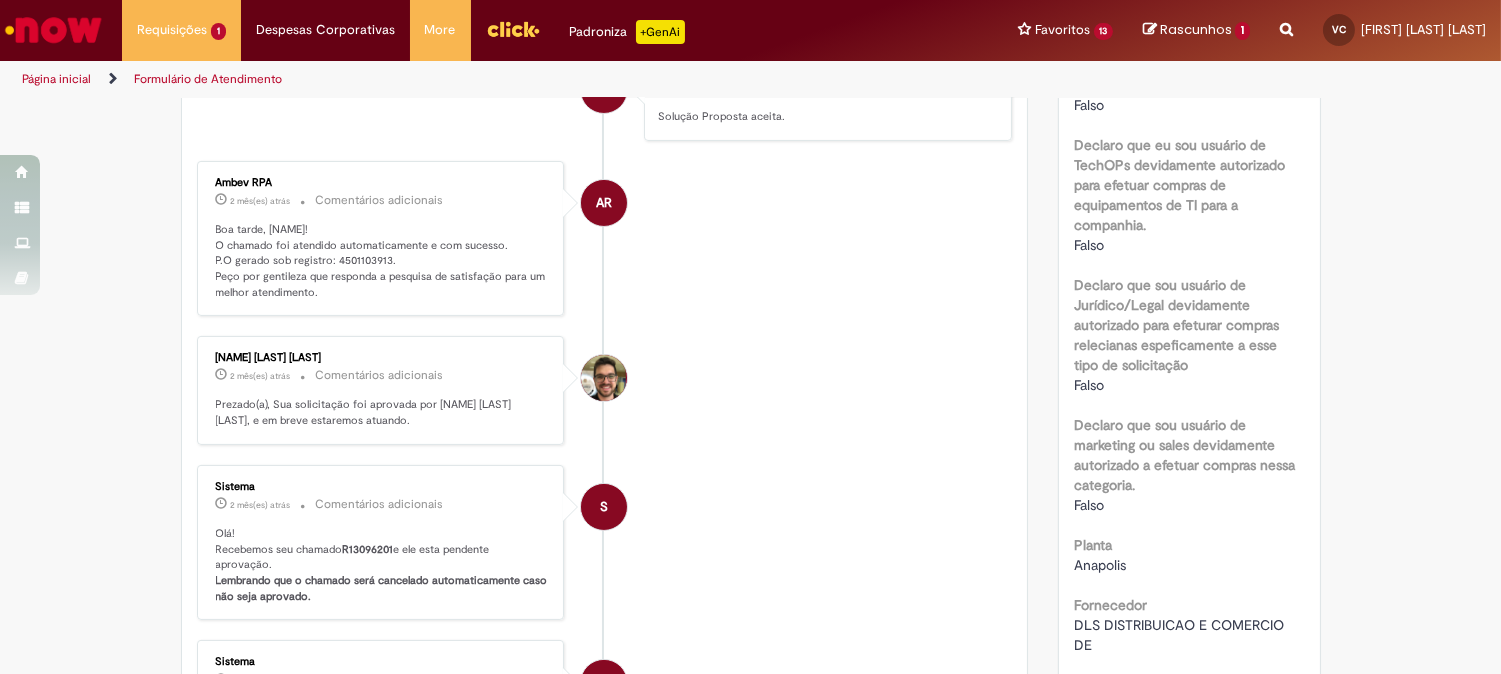 scroll, scrollTop: 560, scrollLeft: 0, axis: vertical 